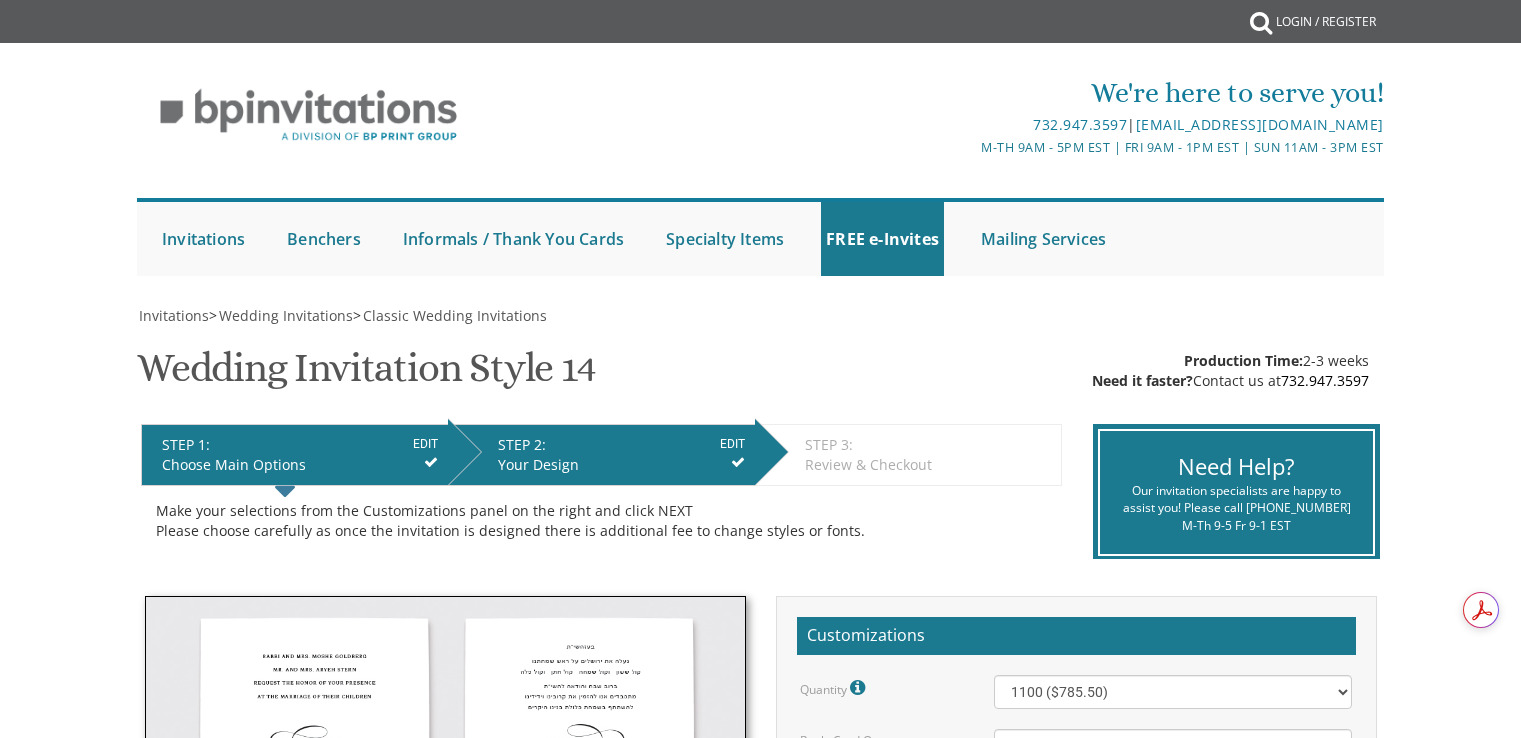 scroll, scrollTop: 333, scrollLeft: 0, axis: vertical 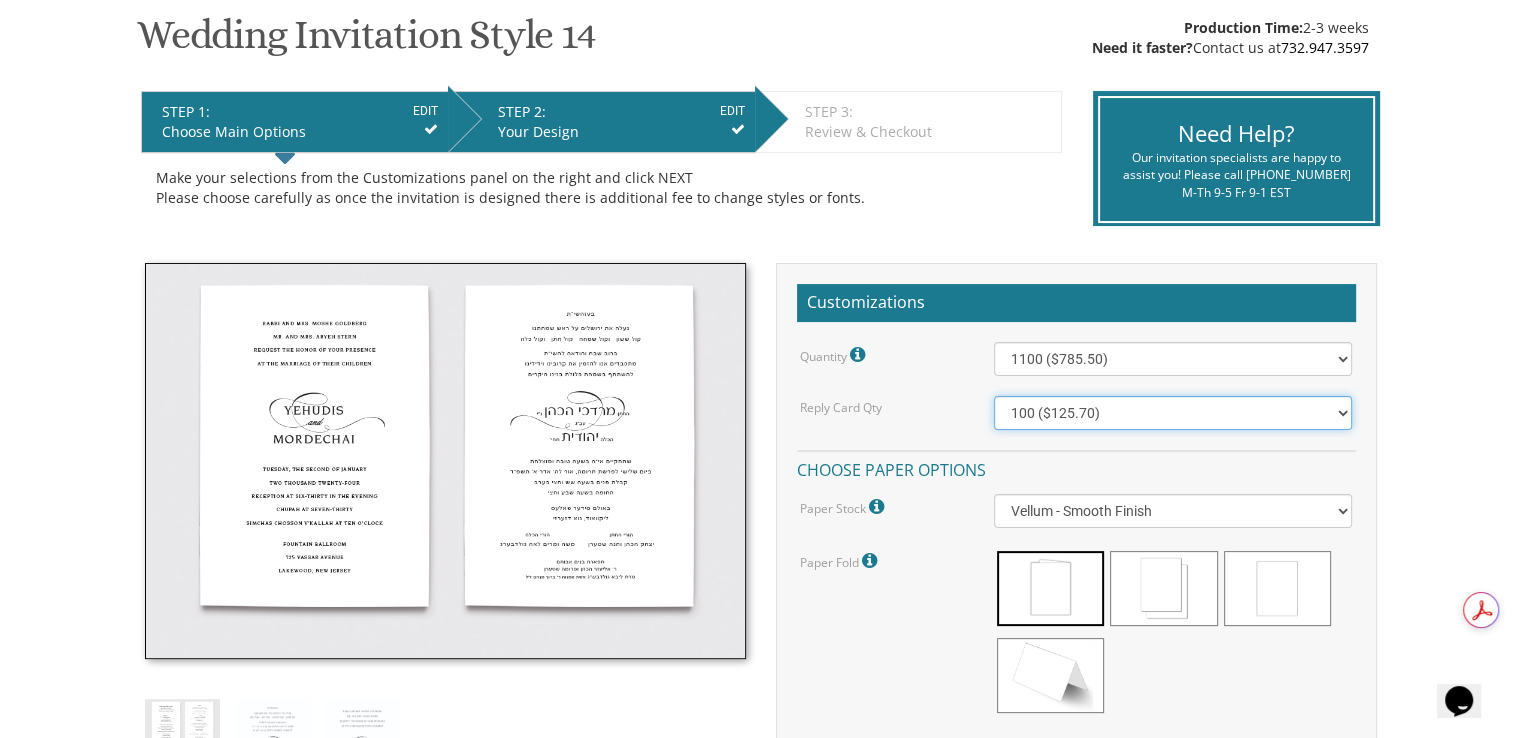 click on "100 ($125.70) 200 ($150.60) 300 ($177.95) 400 ($270.70) 500 ($225.30) 600 ($249.85) 700 ($272.35) 800 ($299.20) 900 ($323.55) 1000 ($345.80) 1100 ($370.35) 1200 ($392.90) 1300 ($419.70) 1400 ($444.00) 1500 ($466.35) 1600 ($488.75) 1700 ($517.45) 1800 ($539.60) 1900 ($561.95) 2000 ($586.05)" at bounding box center (1173, 413) 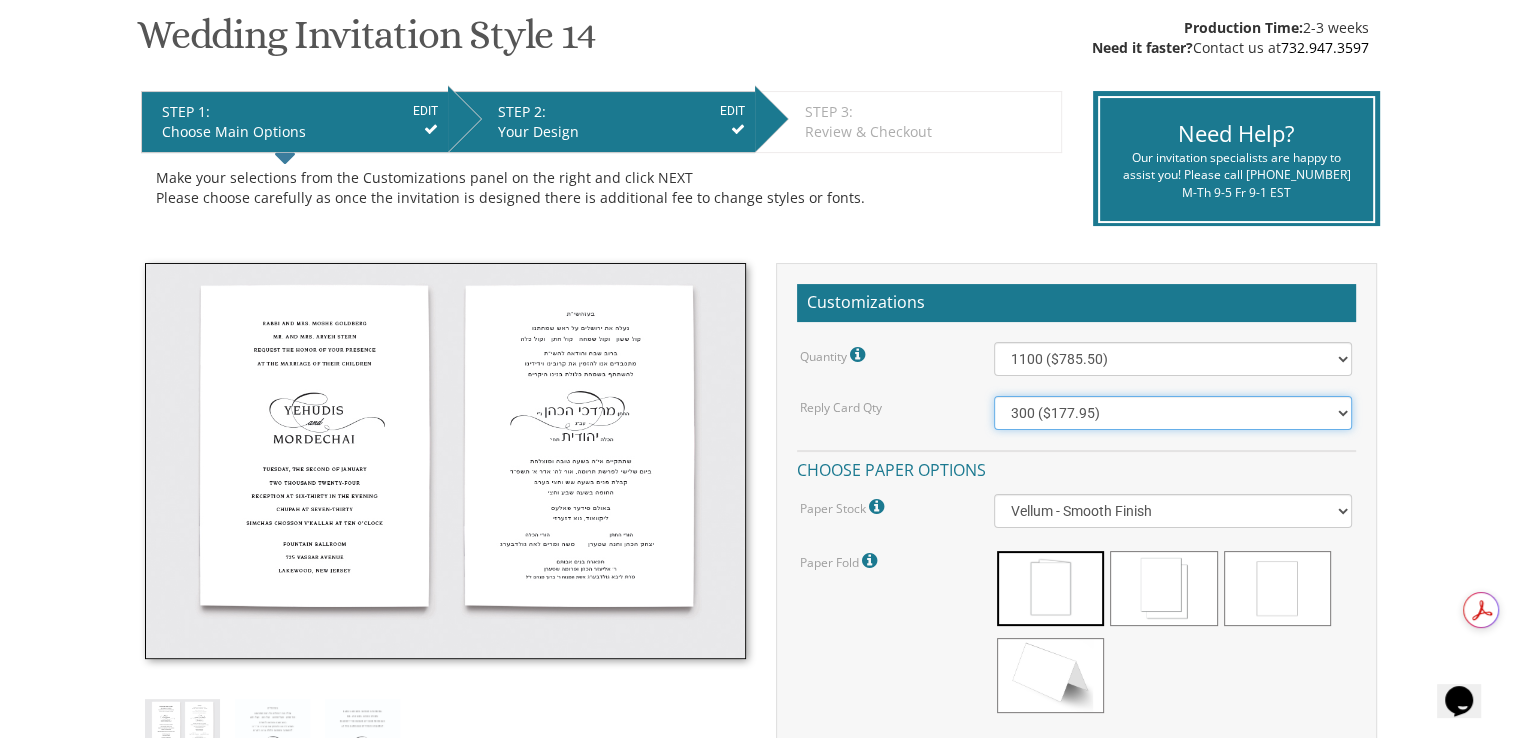 click on "100 ($125.70) 200 ($150.60) 300 ($177.95) 400 ($270.70) 500 ($225.30) 600 ($249.85) 700 ($272.35) 800 ($299.20) 900 ($323.55) 1000 ($345.80) 1100 ($370.35) 1200 ($392.90) 1300 ($419.70) 1400 ($444.00) 1500 ($466.35) 1600 ($488.75) 1700 ($517.45) 1800 ($539.60) 1900 ($561.95) 2000 ($586.05)" at bounding box center [1173, 413] 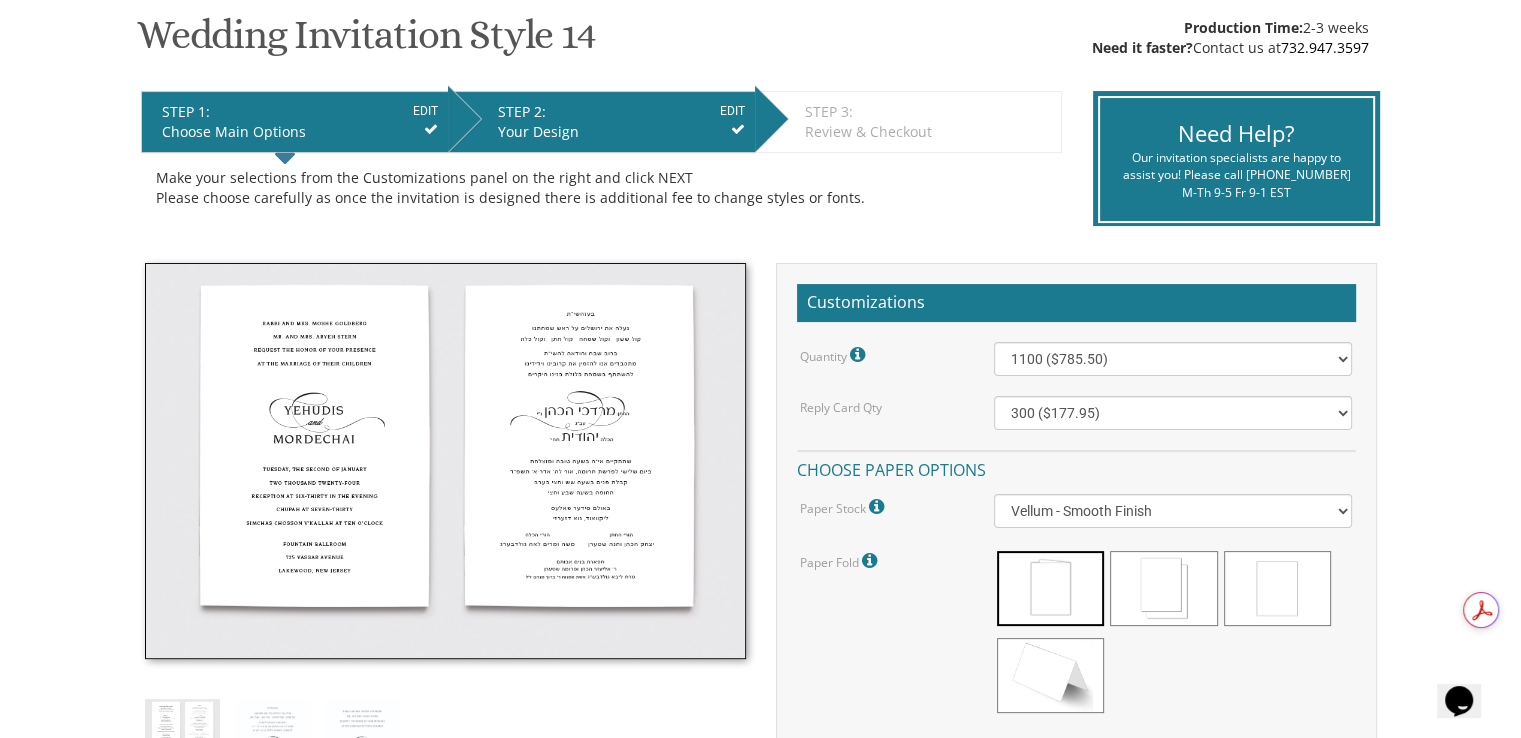 click on "My Cart
{{shoppingcart.totalQuantityDisplay}}
Total:
{{shoppingcart.subtotal}}
{{shoppingcart.total}}
{{shoppingcartitem.description}}
Qty. {{shoppingcartitem.quantity}}
{{productoption.name}}" at bounding box center (760, 986) 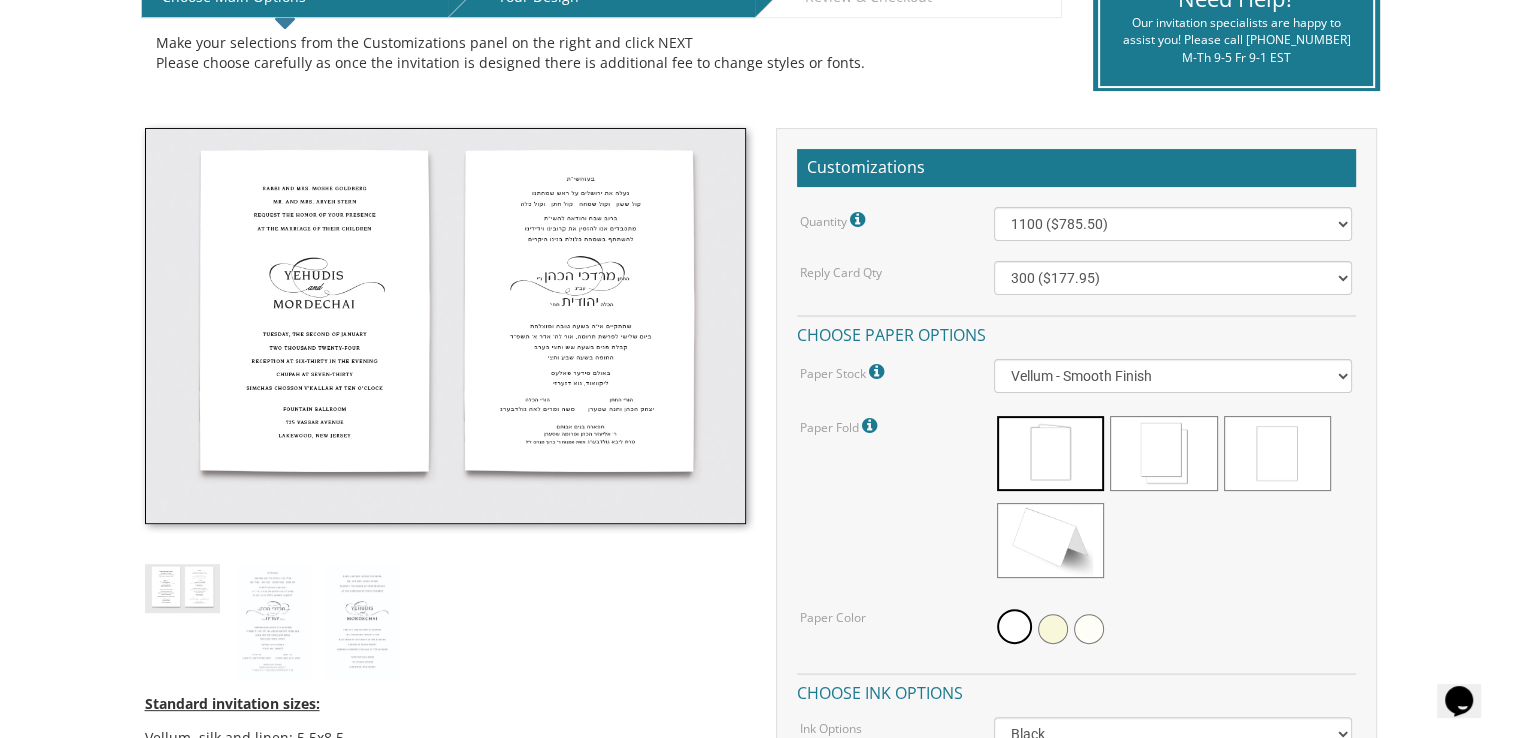 scroll, scrollTop: 480, scrollLeft: 0, axis: vertical 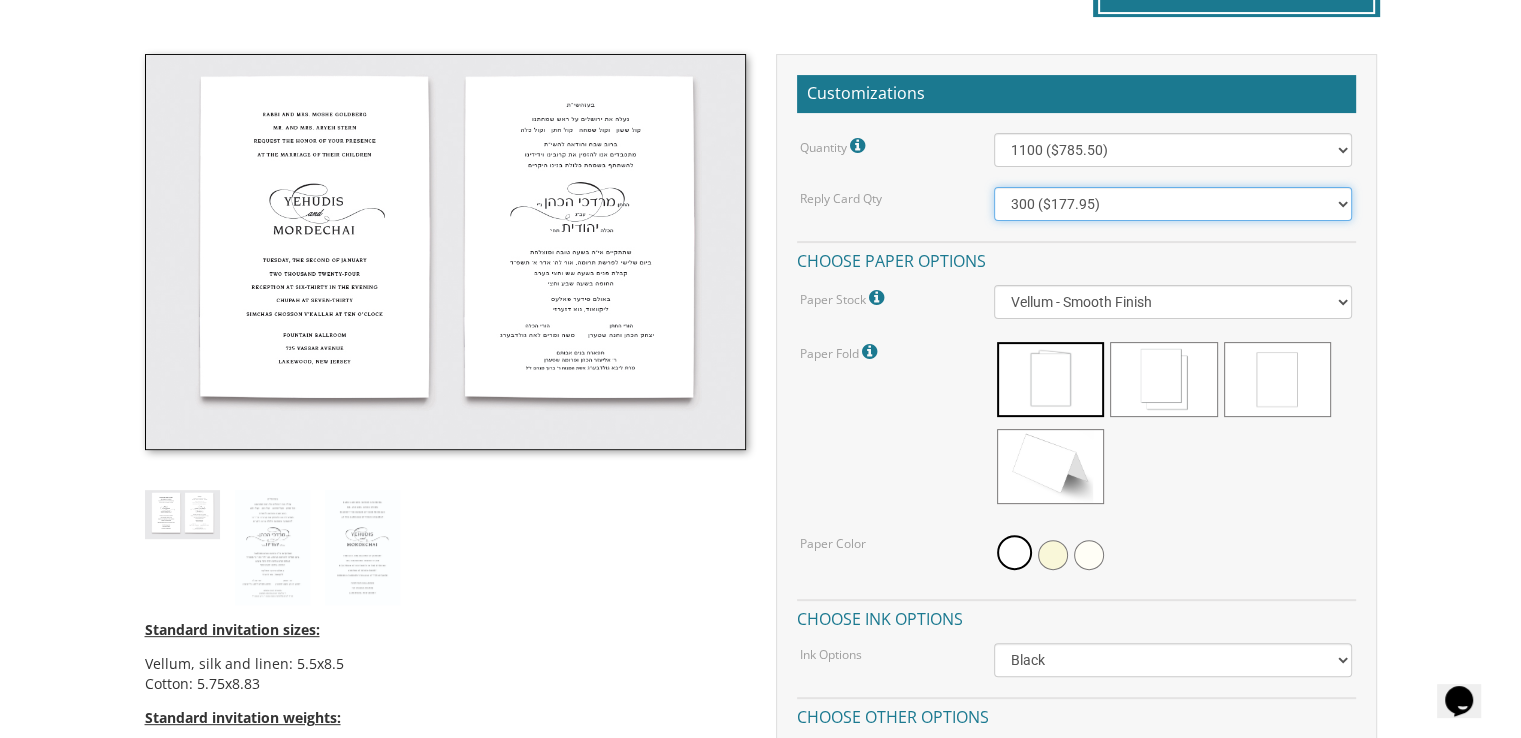 click on "100 ($125.70) 200 ($150.60) 300 ($177.95) 400 ($270.70) 500 ($225.30) 600 ($249.85) 700 ($272.35) 800 ($299.20) 900 ($323.55) 1000 ($345.80) 1100 ($370.35) 1200 ($392.90) 1300 ($419.70) 1400 ($444.00) 1500 ($466.35) 1600 ($488.75) 1700 ($517.45) 1800 ($539.60) 1900 ($561.95) 2000 ($586.05)" at bounding box center (1173, 204) 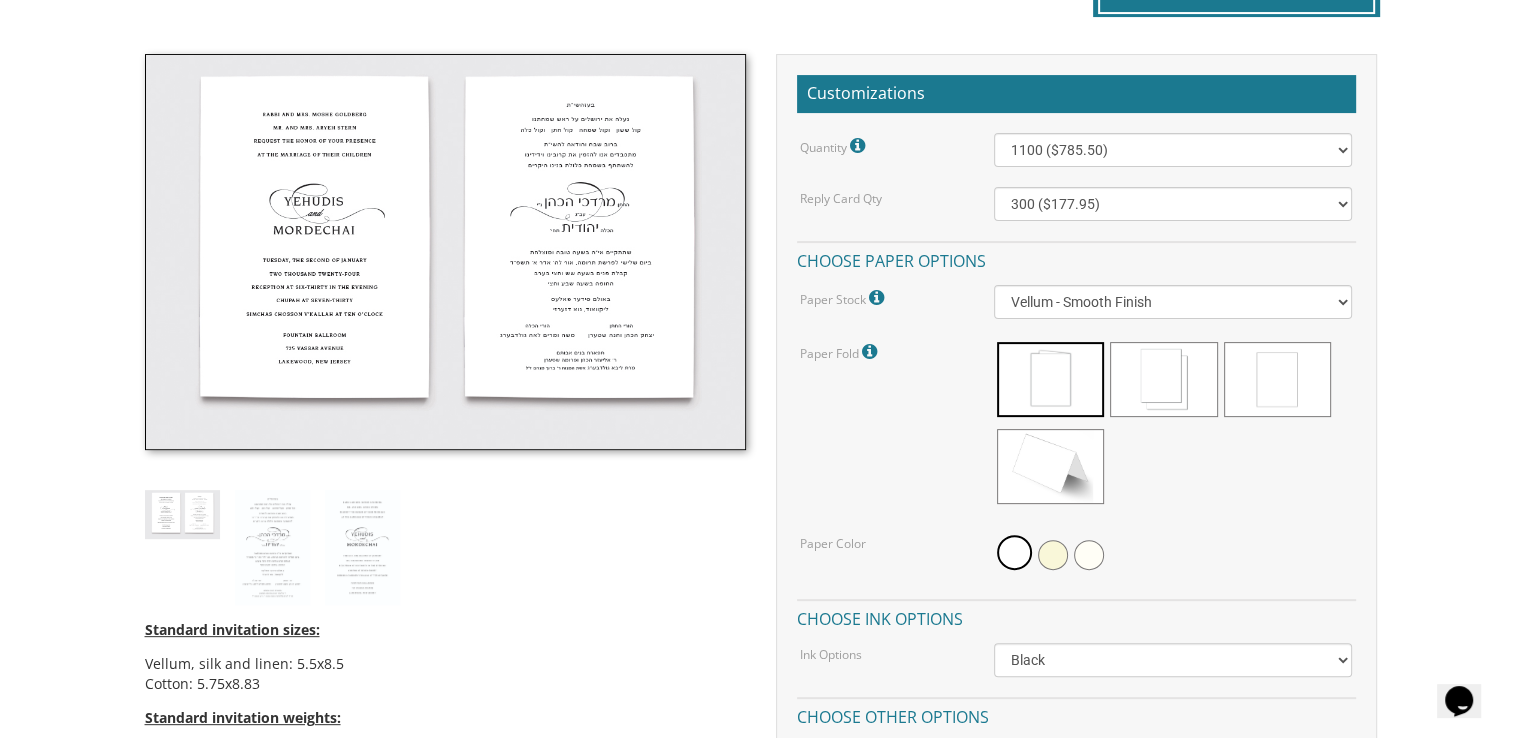 click on "My Cart
{{shoppingcart.totalQuantityDisplay}}
Total:
{{shoppingcart.subtotal}}
{{[DOMAIN_NAME]}}
{{shoppingcartitem.description}}
Qty. {{shoppingcartitem.quantity}}
{{[DOMAIN_NAME]}}" at bounding box center [760, 777] 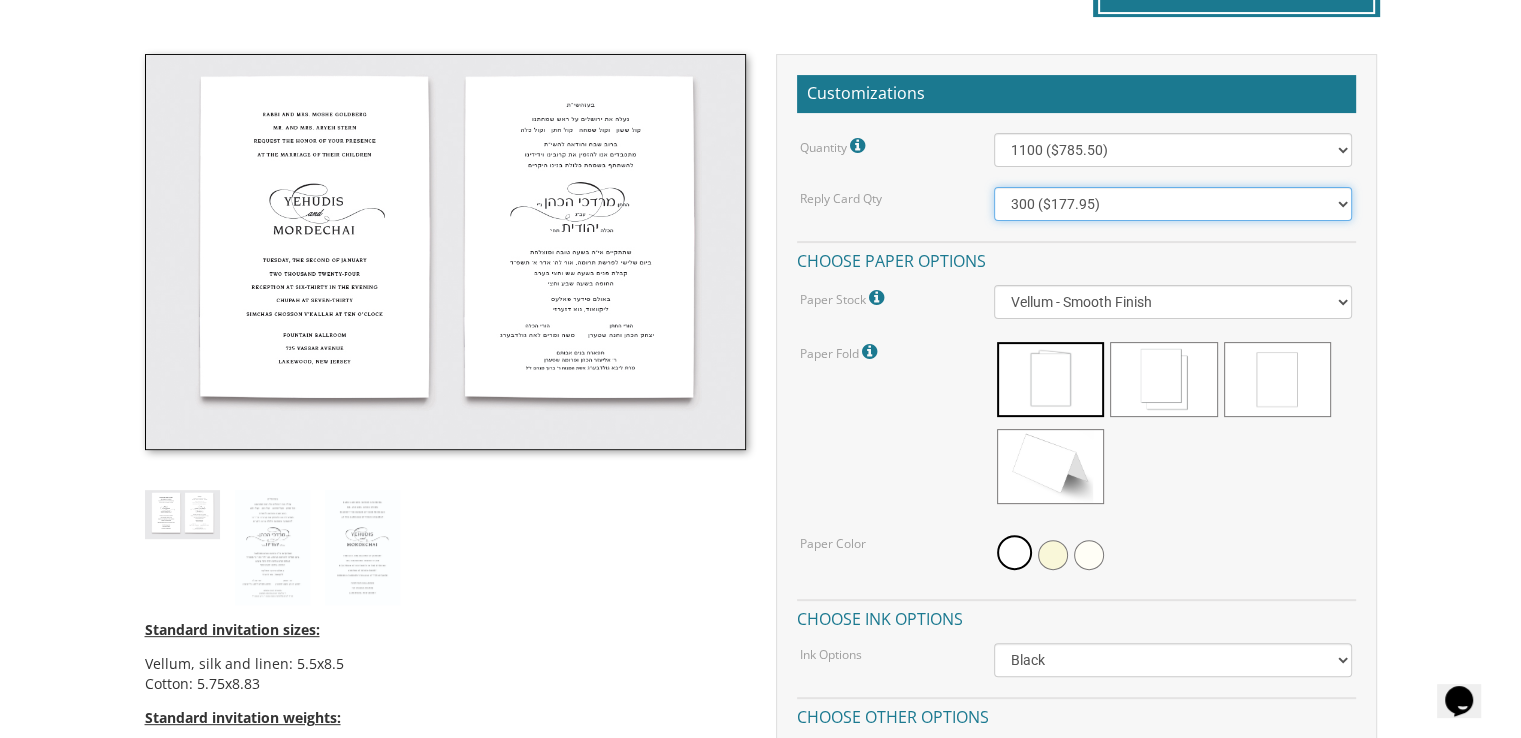click on "100 ($125.70) 200 ($150.60) 300 ($177.95) 400 ($270.70) 500 ($225.30) 600 ($249.85) 700 ($272.35) 800 ($299.20) 900 ($323.55) 1000 ($345.80) 1100 ($370.35) 1200 ($392.90) 1300 ($419.70) 1400 ($444.00) 1500 ($466.35) 1600 ($488.75) 1700 ($517.45) 1800 ($539.60) 1900 ($561.95) 2000 ($586.05)" at bounding box center (1173, 204) 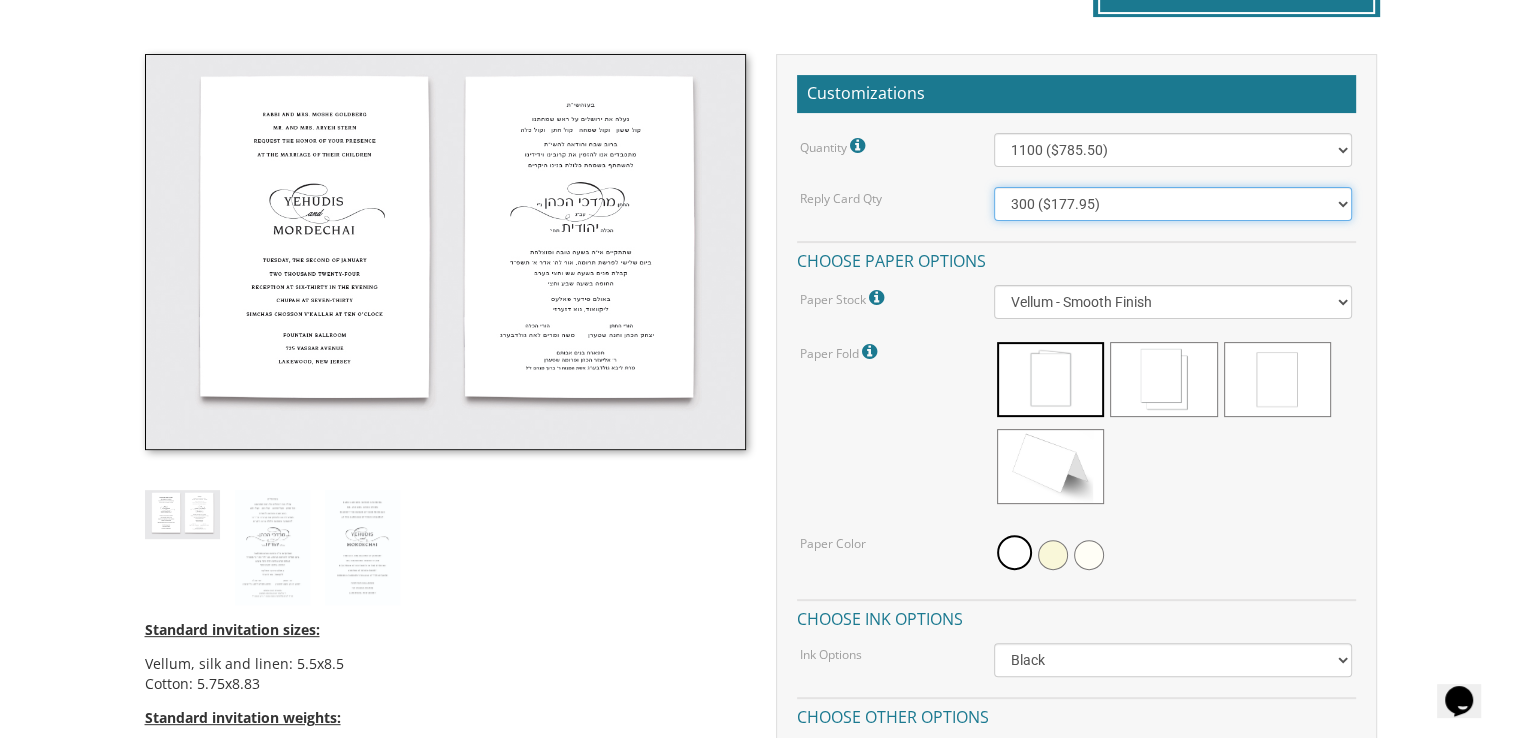 select on "600" 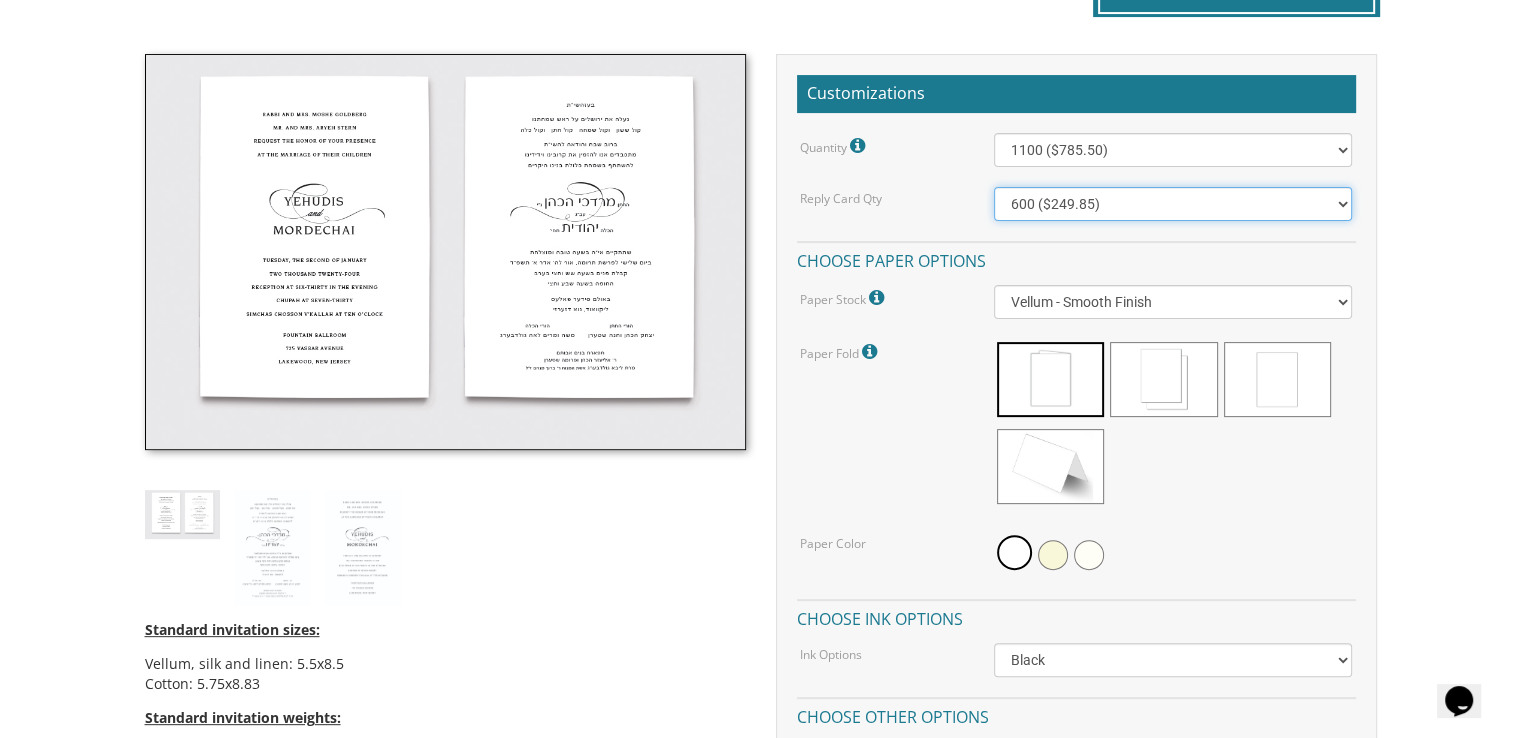 click on "100 ($125.70) 200 ($150.60) 300 ($177.95) 400 ($270.70) 500 ($225.30) 600 ($249.85) 700 ($272.35) 800 ($299.20) 900 ($323.55) 1000 ($345.80) 1100 ($370.35) 1200 ($392.90) 1300 ($419.70) 1400 ($444.00) 1500 ($466.35) 1600 ($488.75) 1700 ($517.45) 1800 ($539.60) 1900 ($561.95) 2000 ($586.05)" at bounding box center (1173, 204) 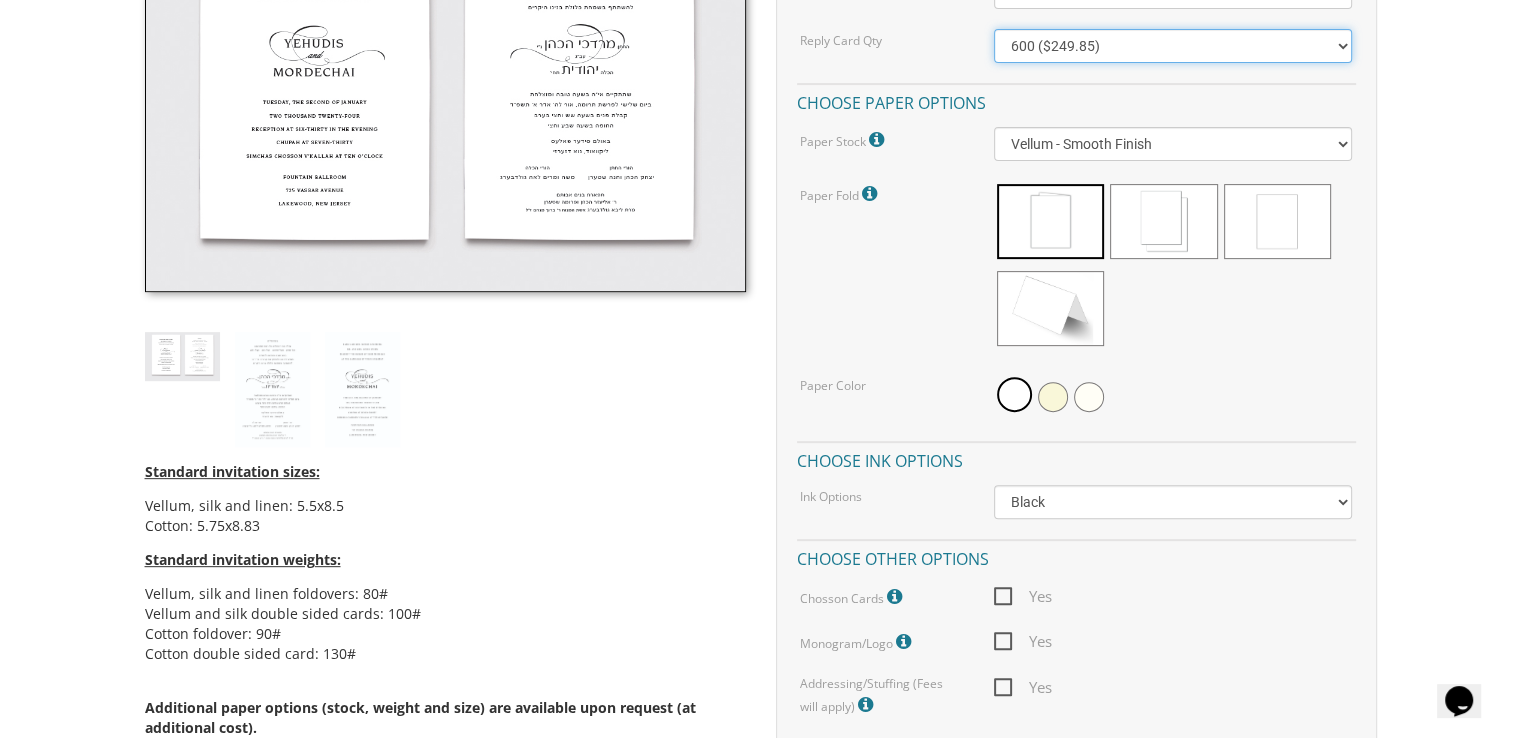 scroll, scrollTop: 704, scrollLeft: 0, axis: vertical 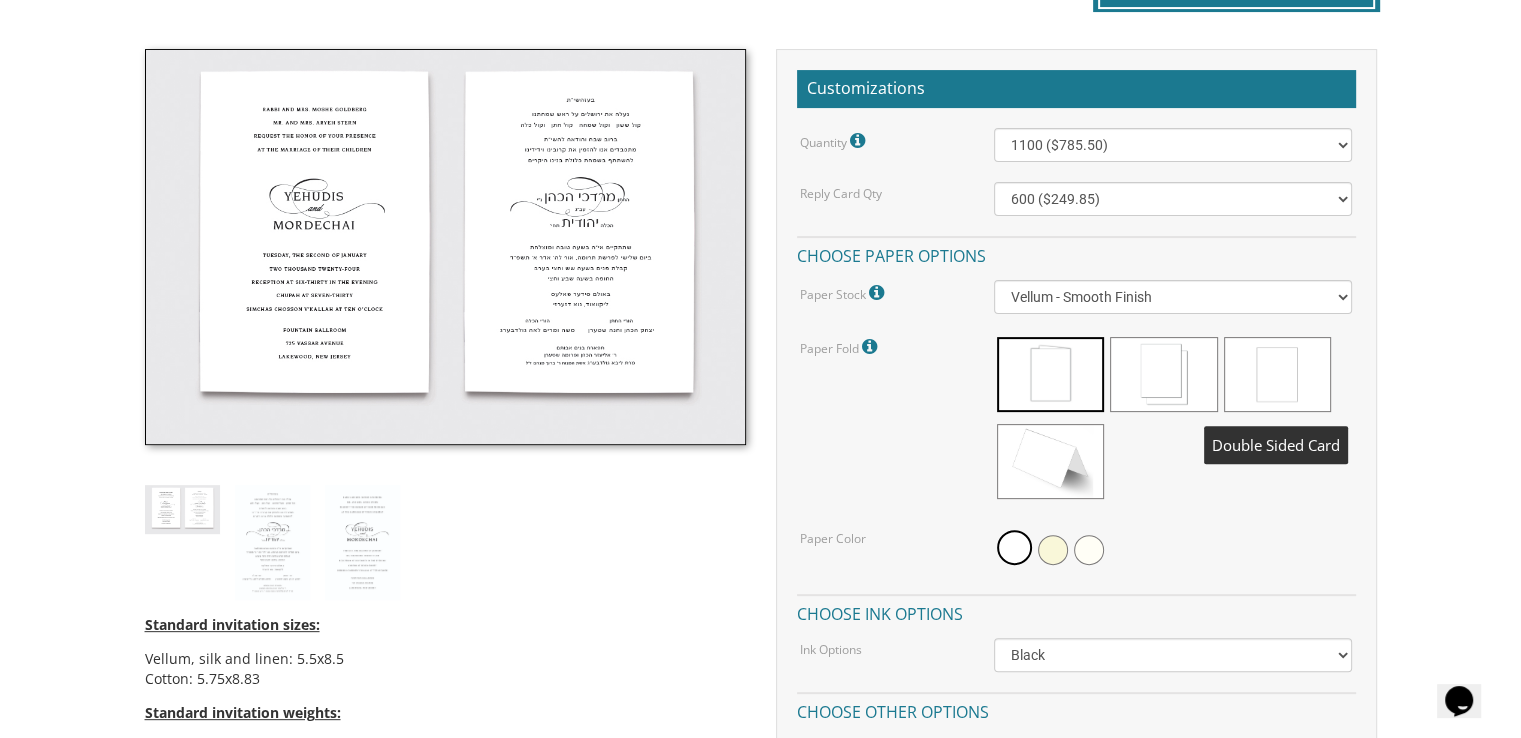 click at bounding box center (1277, 374) 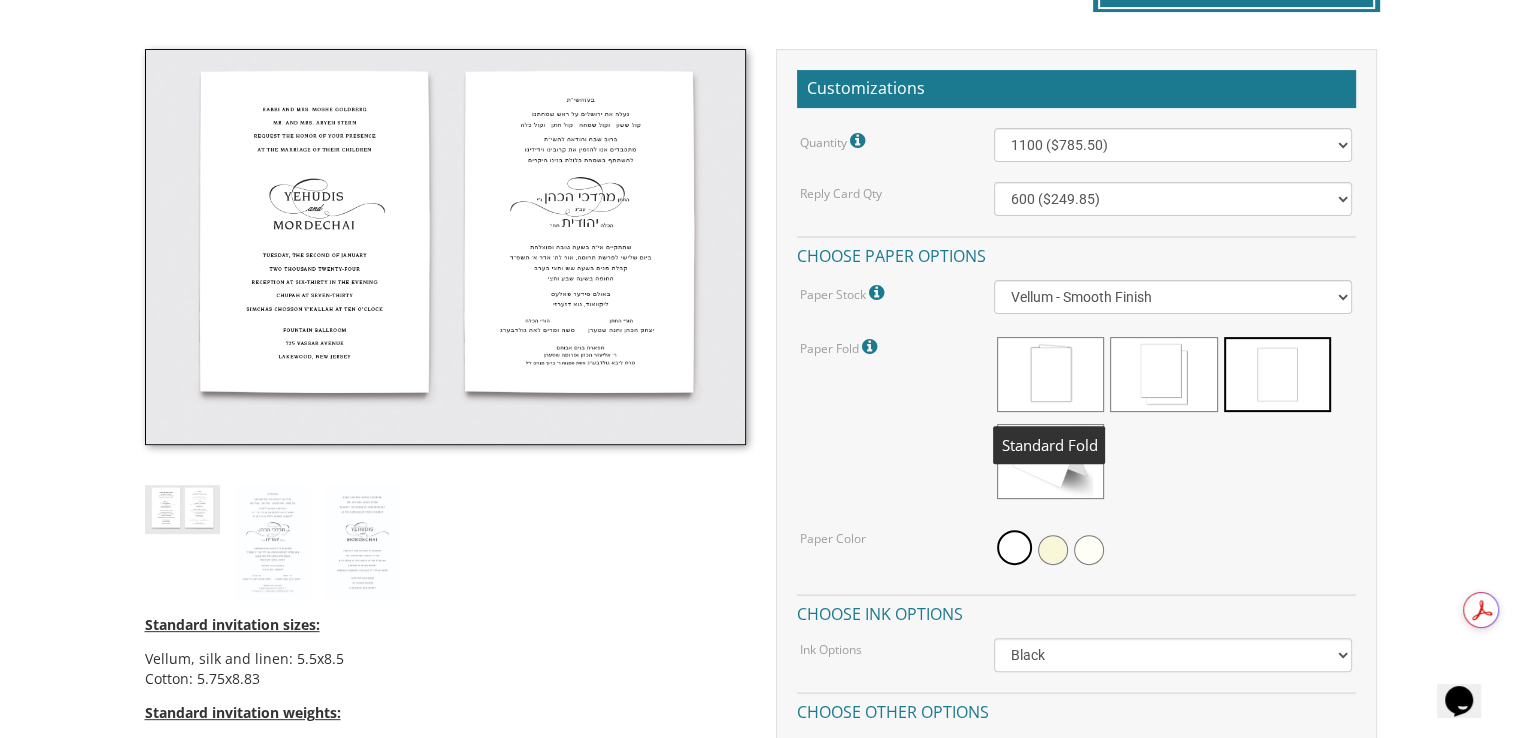 click at bounding box center (1050, 374) 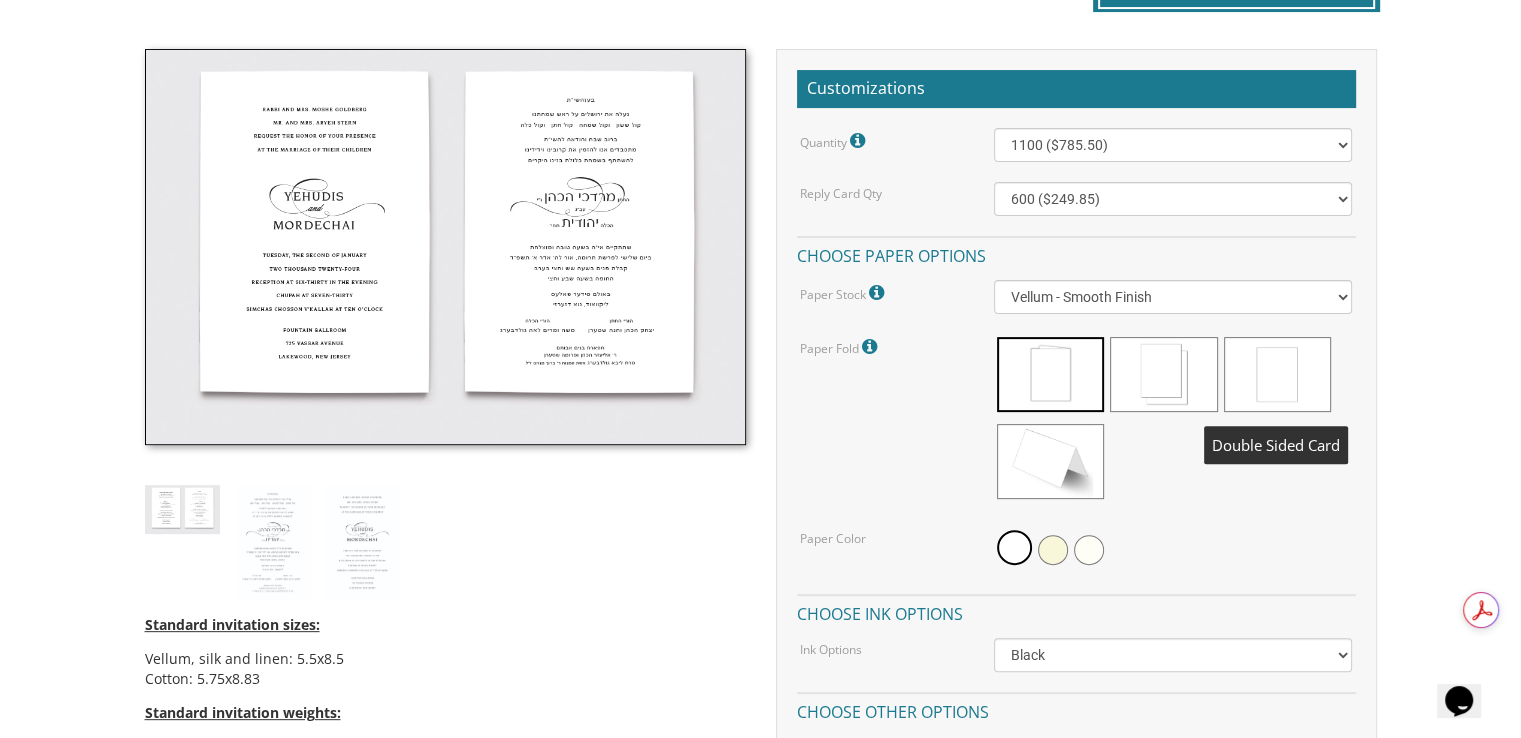 click at bounding box center [1277, 374] 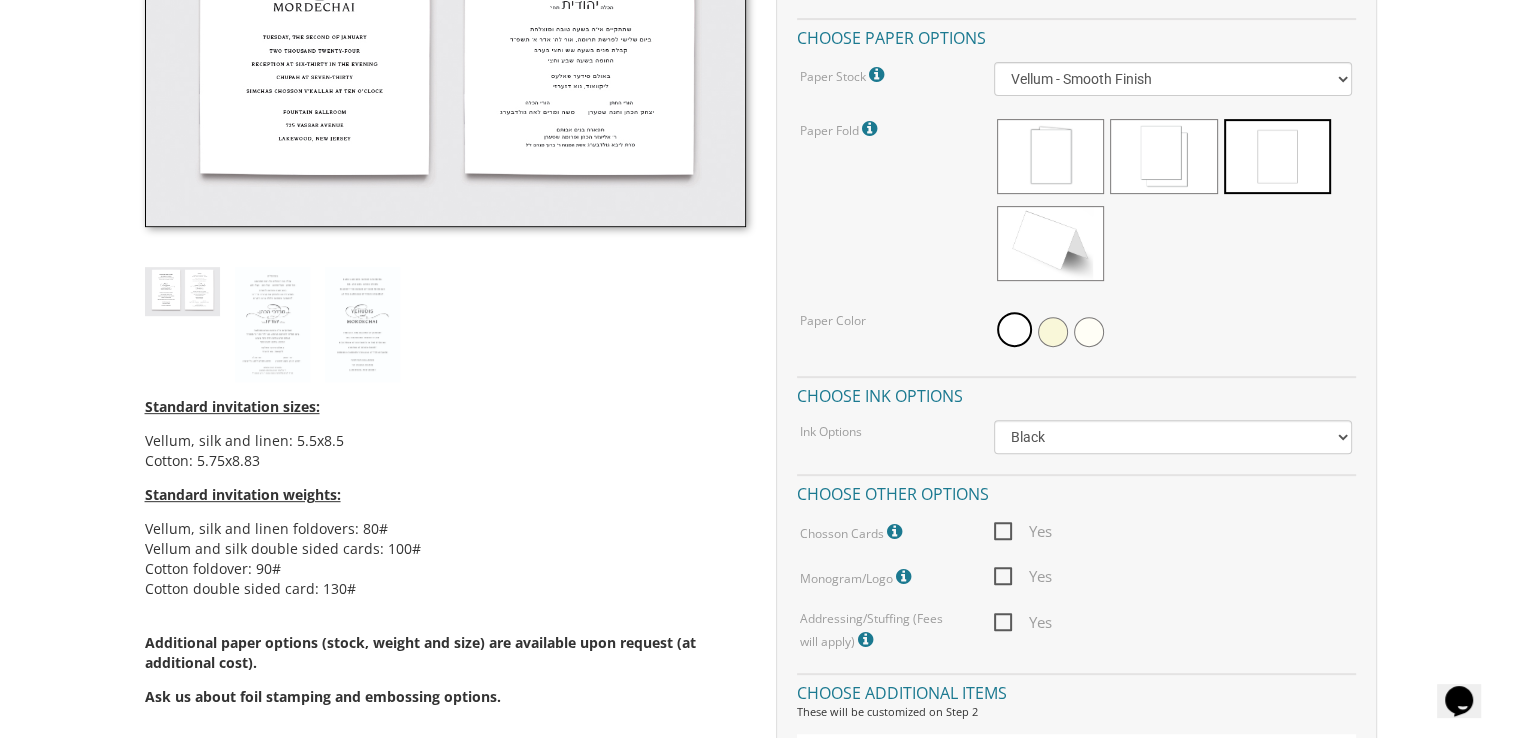 scroll, scrollTop: 768, scrollLeft: 0, axis: vertical 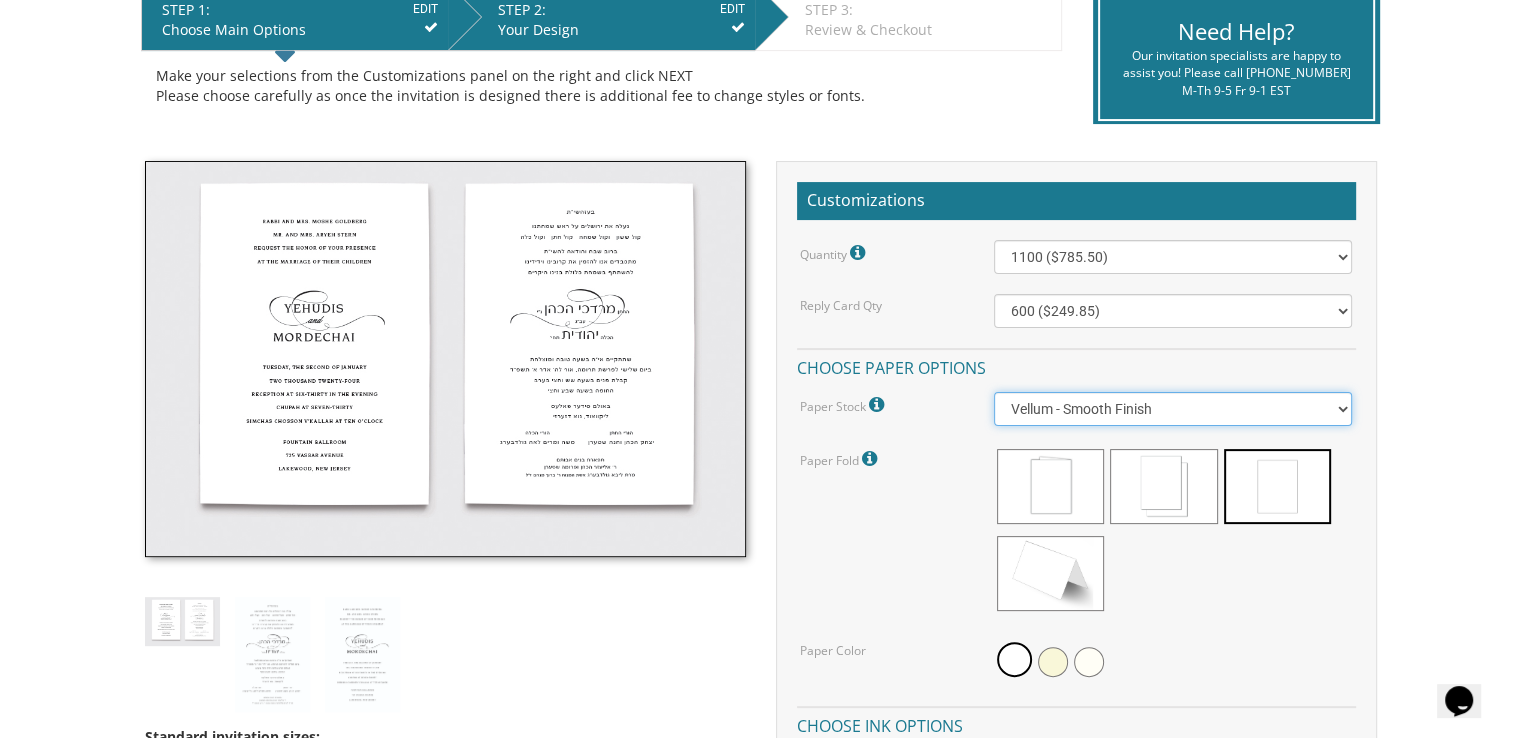 click on "Vellum - Smooth Finish Linen - Subtle Embossed Crosshatch Texture Silk - Soft, Fabric-like Finish Cotton  - Rich Texture, Premium Quality" at bounding box center [1173, 409] 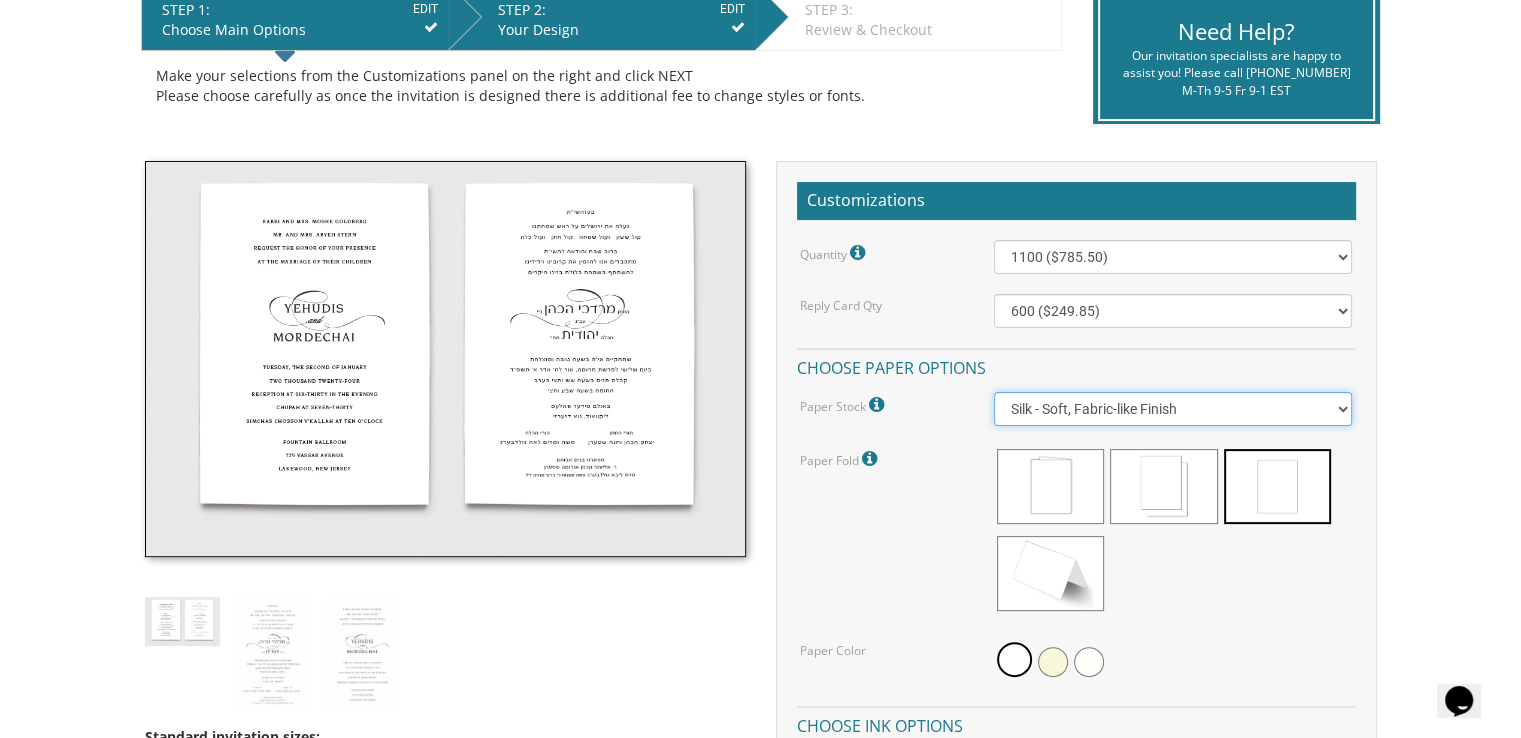 click on "Vellum - Smooth Finish Linen - Subtle Embossed Crosshatch Texture Silk - Soft, Fabric-like Finish Cotton  - Rich Texture, Premium Quality" at bounding box center (1173, 409) 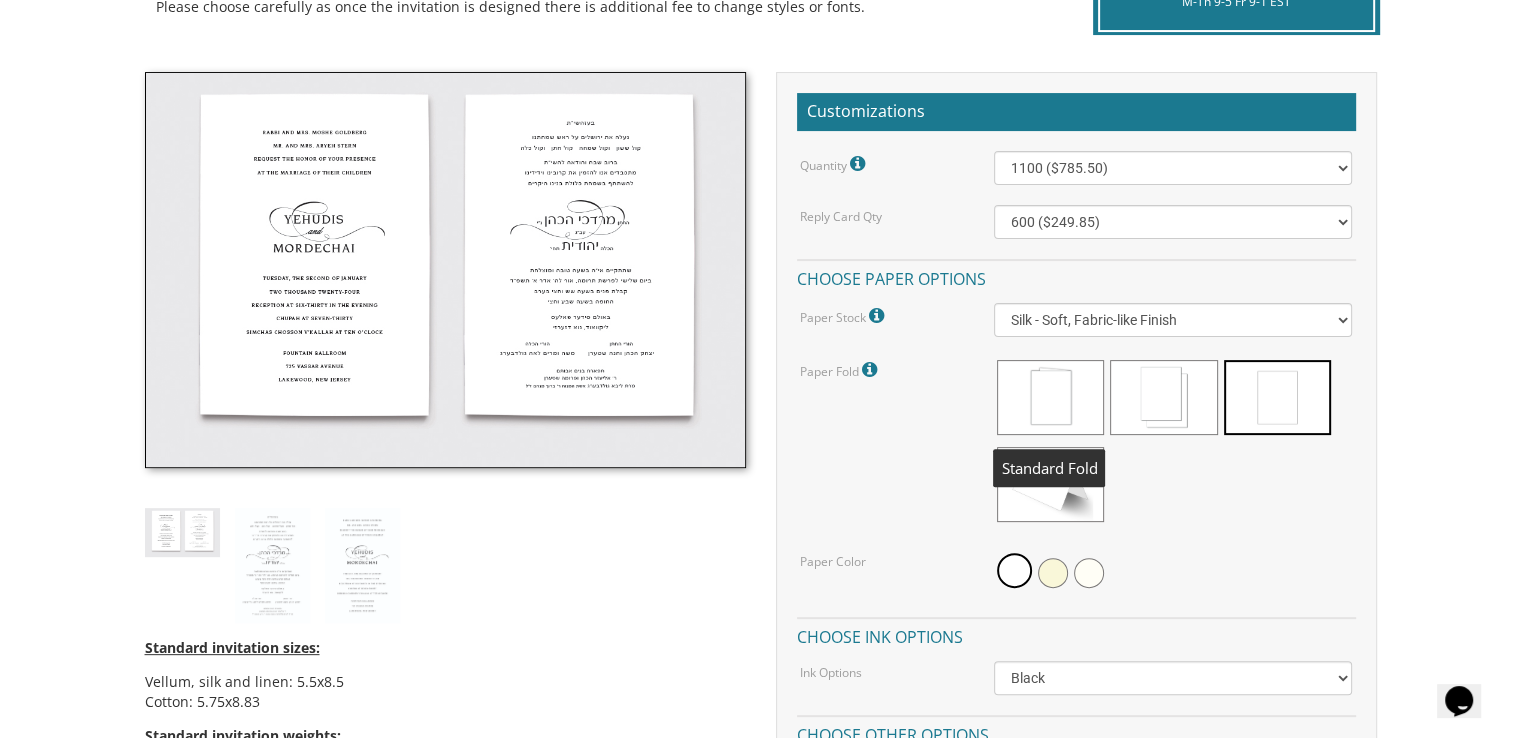 click at bounding box center [1050, 397] 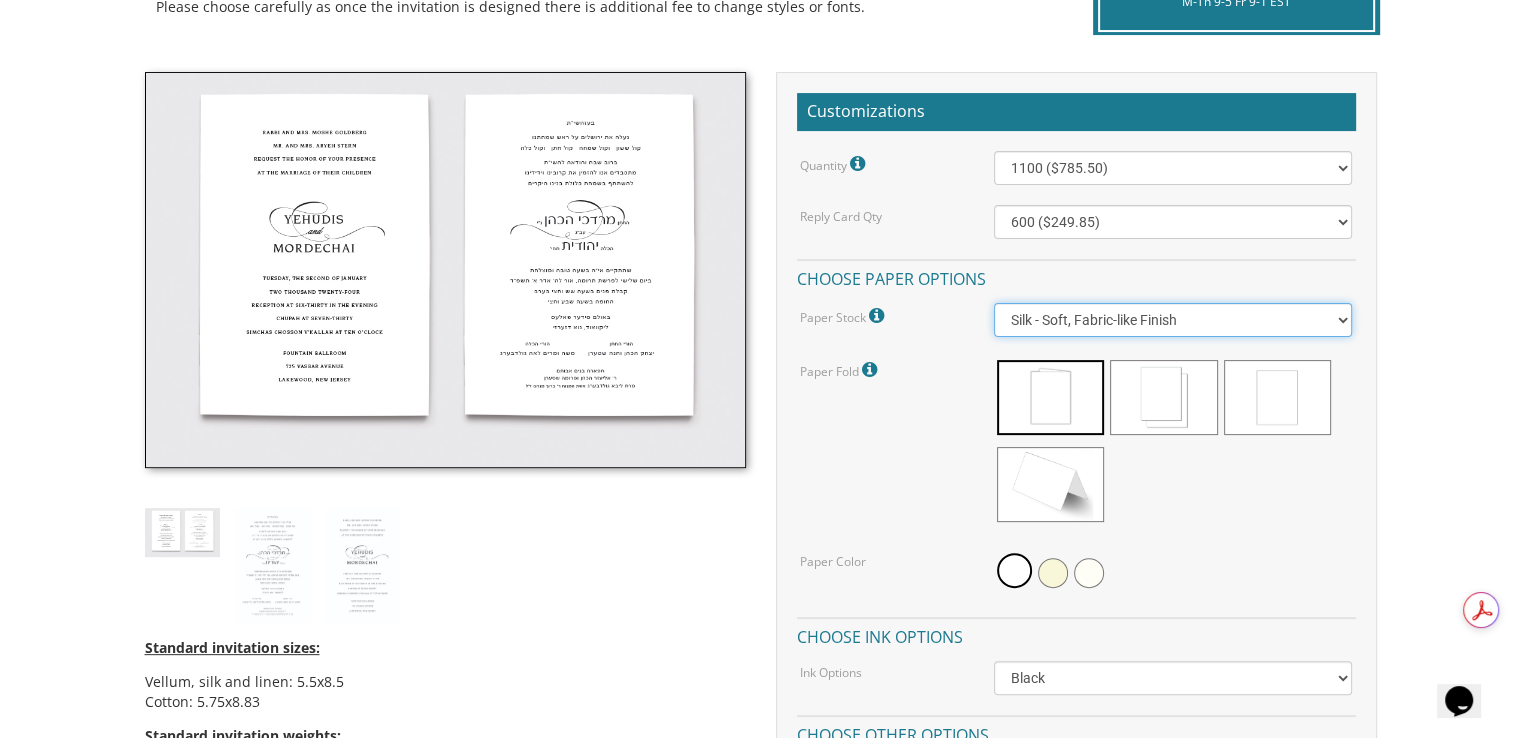 click on "Vellum - Smooth Finish Linen - Subtle Embossed Crosshatch Texture Silk - Soft, Fabric-like Finish Cotton  - Rich Texture, Premium Quality" at bounding box center (1173, 320) 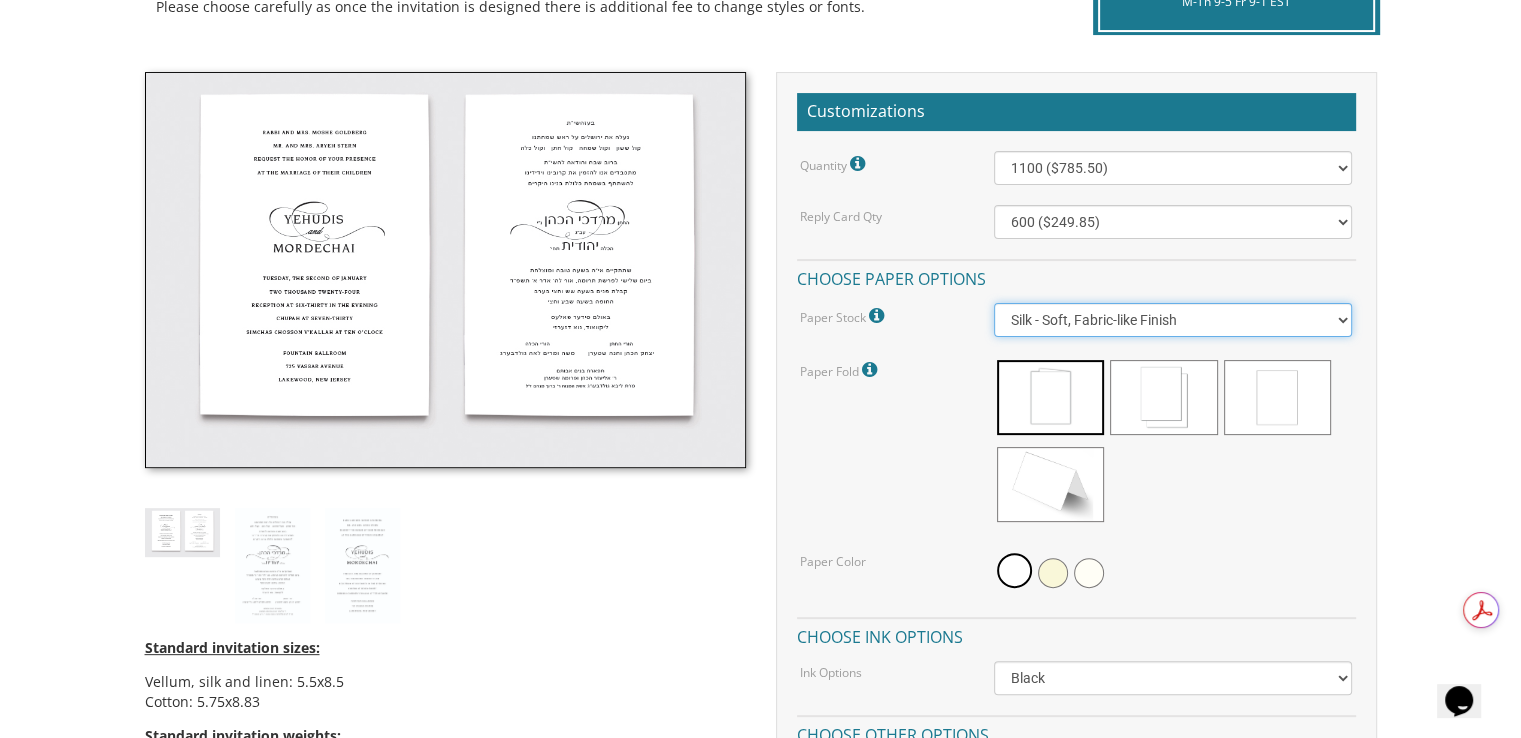 select on "Linen" 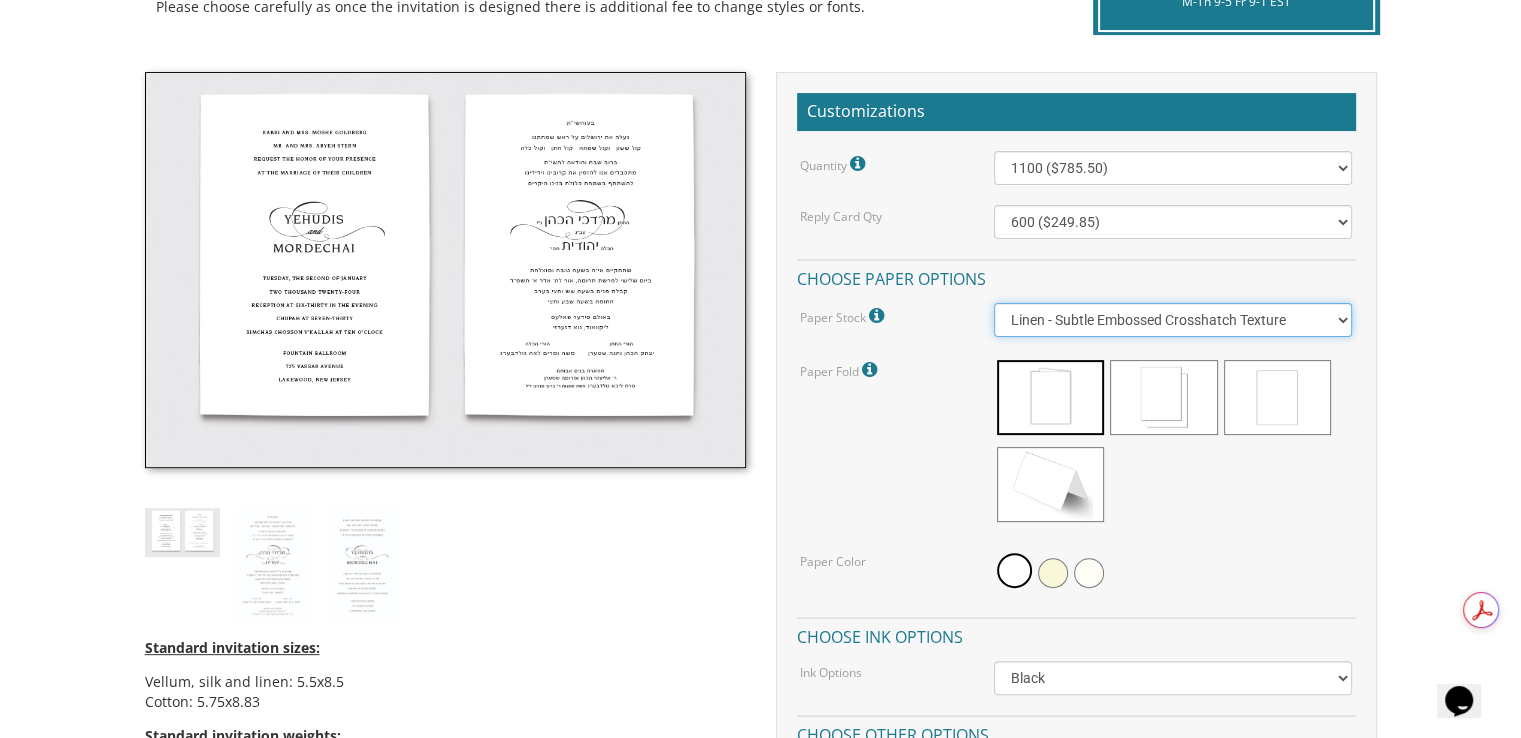 click on "Vellum - Smooth Finish Linen - Subtle Embossed Crosshatch Texture Silk - Soft, Fabric-like Finish Cotton  - Rich Texture, Premium Quality" at bounding box center (1173, 320) 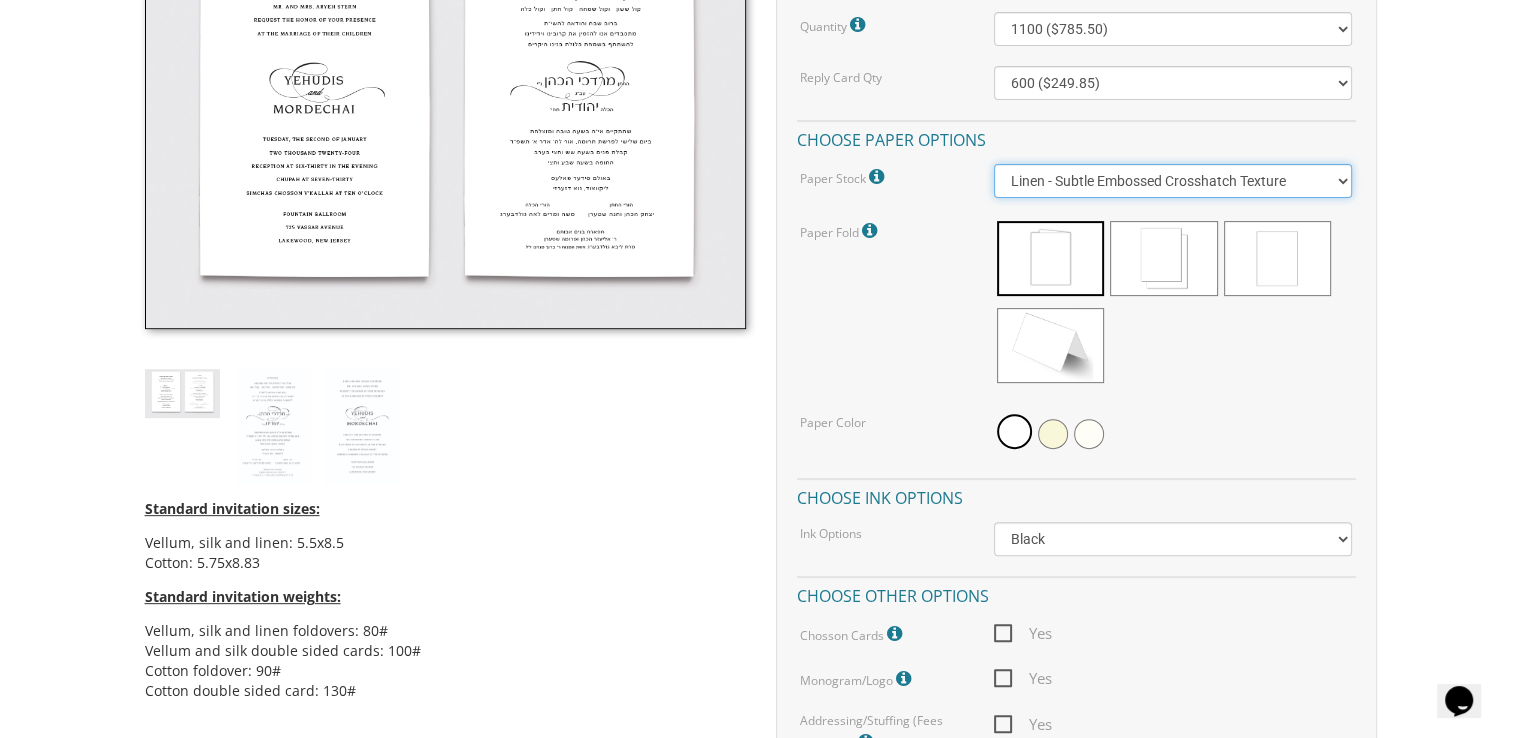 scroll, scrollTop: 524, scrollLeft: 0, axis: vertical 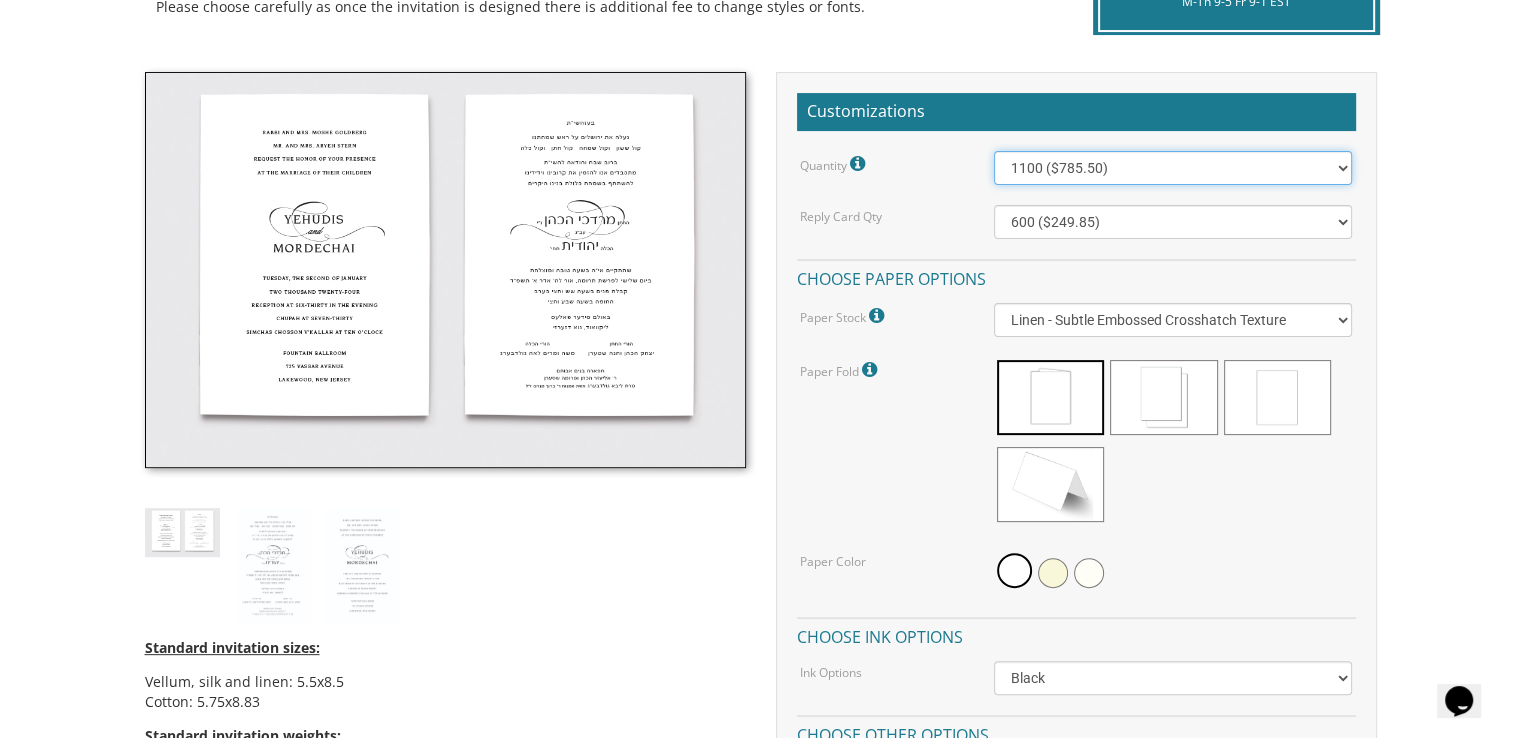 click on "100 ($277.50) 200 ($330.45) 300 ($380.65) 400 ($432.70) 500 ($482.10) 600 ($534.10) 700 ($583.65) 800 ($635.30) 900 ($684.60) 1000 ($733.55) 1100 ($785.50) 1200 ($833.05) 1300 ($884.60) 1400 ($934.05) 1500 ($983.75) 1600 ($1,033.10) 1700 ($1,082.75) 1800 ($1,132.20) 1900 ($1,183.75) 2000 ($1,230.95)" at bounding box center [1173, 168] 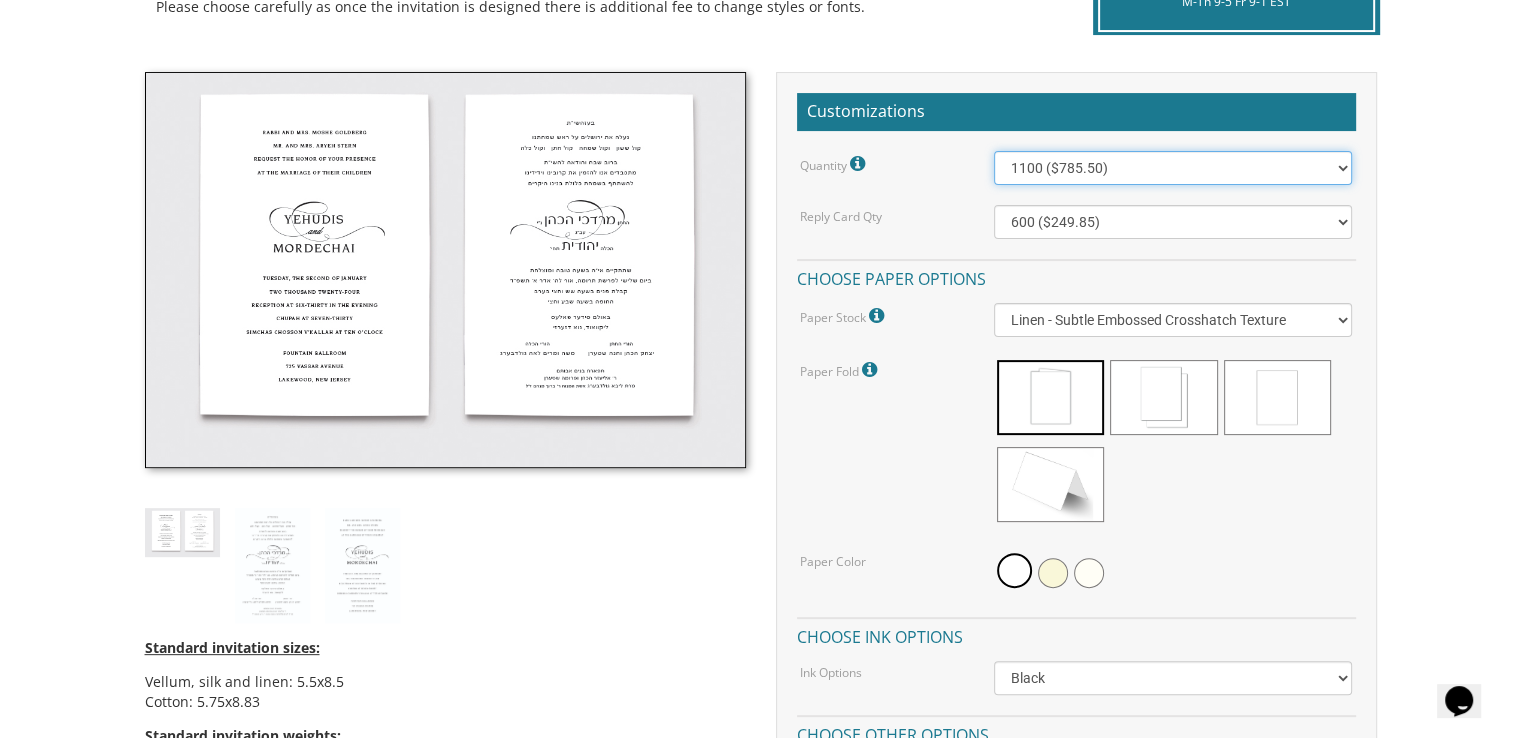 click on "100 ($277.50) 200 ($330.45) 300 ($380.65) 400 ($432.70) 500 ($482.10) 600 ($534.10) 700 ($583.65) 800 ($635.30) 900 ($684.60) 1000 ($733.55) 1100 ($785.50) 1200 ($833.05) 1300 ($884.60) 1400 ($934.05) 1500 ($983.75) 1600 ($1,033.10) 1700 ($1,082.75) 1800 ($1,132.20) 1900 ($1,183.75) 2000 ($1,230.95)" at bounding box center (1173, 168) 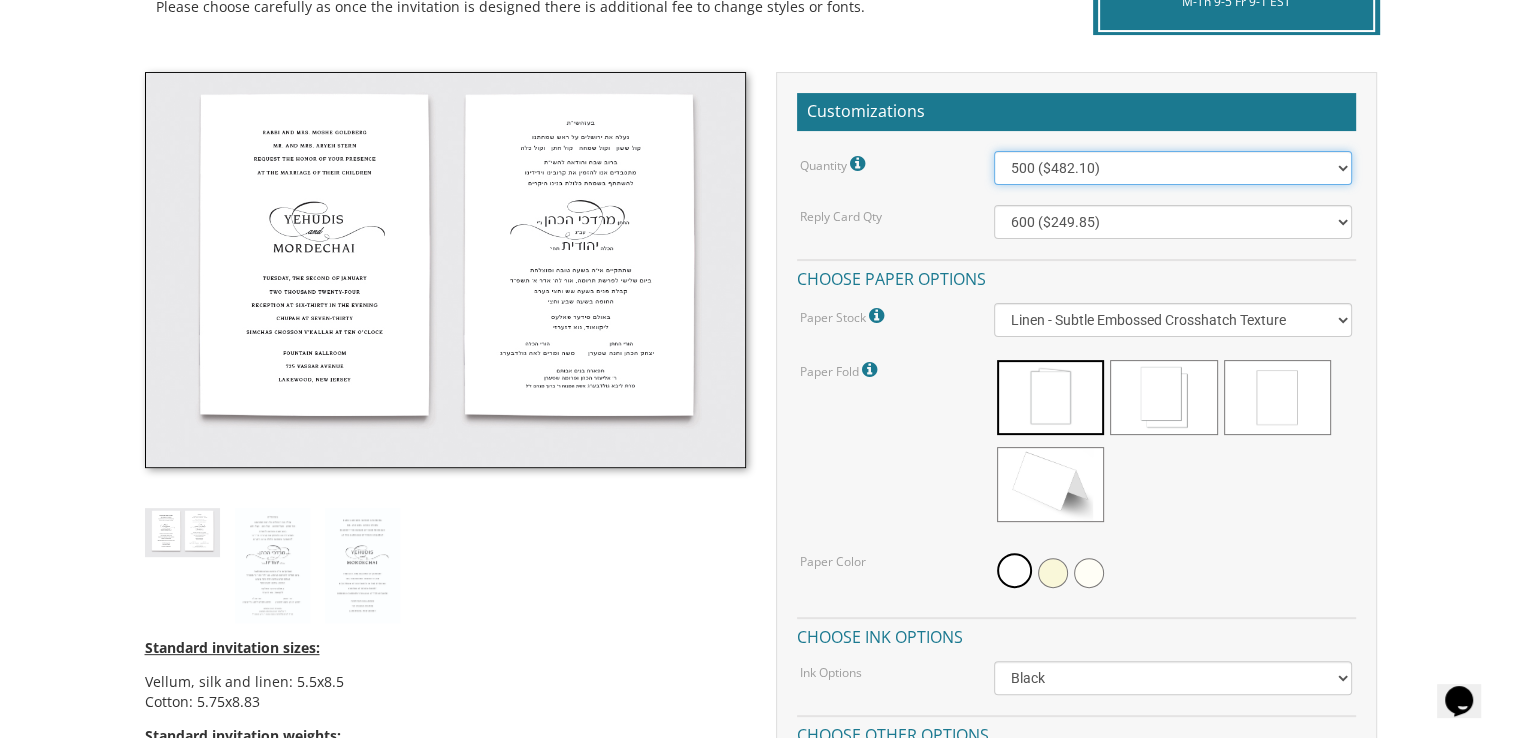 click on "100 ($277.50) 200 ($330.45) 300 ($380.65) 400 ($432.70) 500 ($482.10) 600 ($534.10) 700 ($583.65) 800 ($635.30) 900 ($684.60) 1000 ($733.55) 1100 ($785.50) 1200 ($833.05) 1300 ($884.60) 1400 ($934.05) 1500 ($983.75) 1600 ($1,033.10) 1700 ($1,082.75) 1800 ($1,132.20) 1900 ($1,183.75) 2000 ($1,230.95)" at bounding box center [1173, 168] 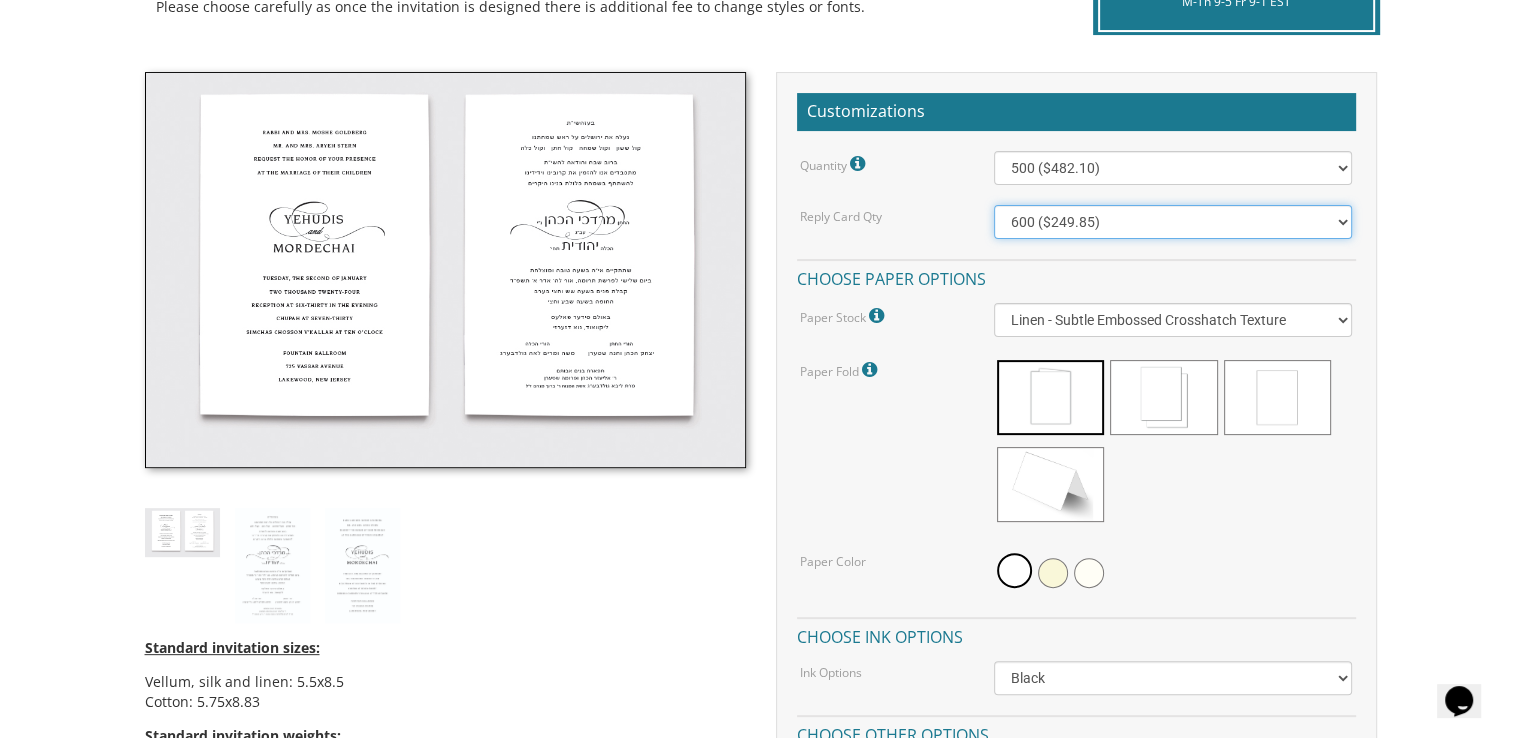 click on "100 ($125.70) 200 ($150.60) 300 ($177.95) 400 ($270.70) 500 ($225.30) 600 ($249.85) 700 ($272.35) 800 ($299.20) 900 ($323.55) 1000 ($345.80) 1100 ($370.35) 1200 ($392.90) 1300 ($419.70) 1400 ($444.00) 1500 ($466.35) 1600 ($488.75) 1700 ($517.45) 1800 ($539.60) 1900 ($561.95) 2000 ($586.05)" at bounding box center [1173, 222] 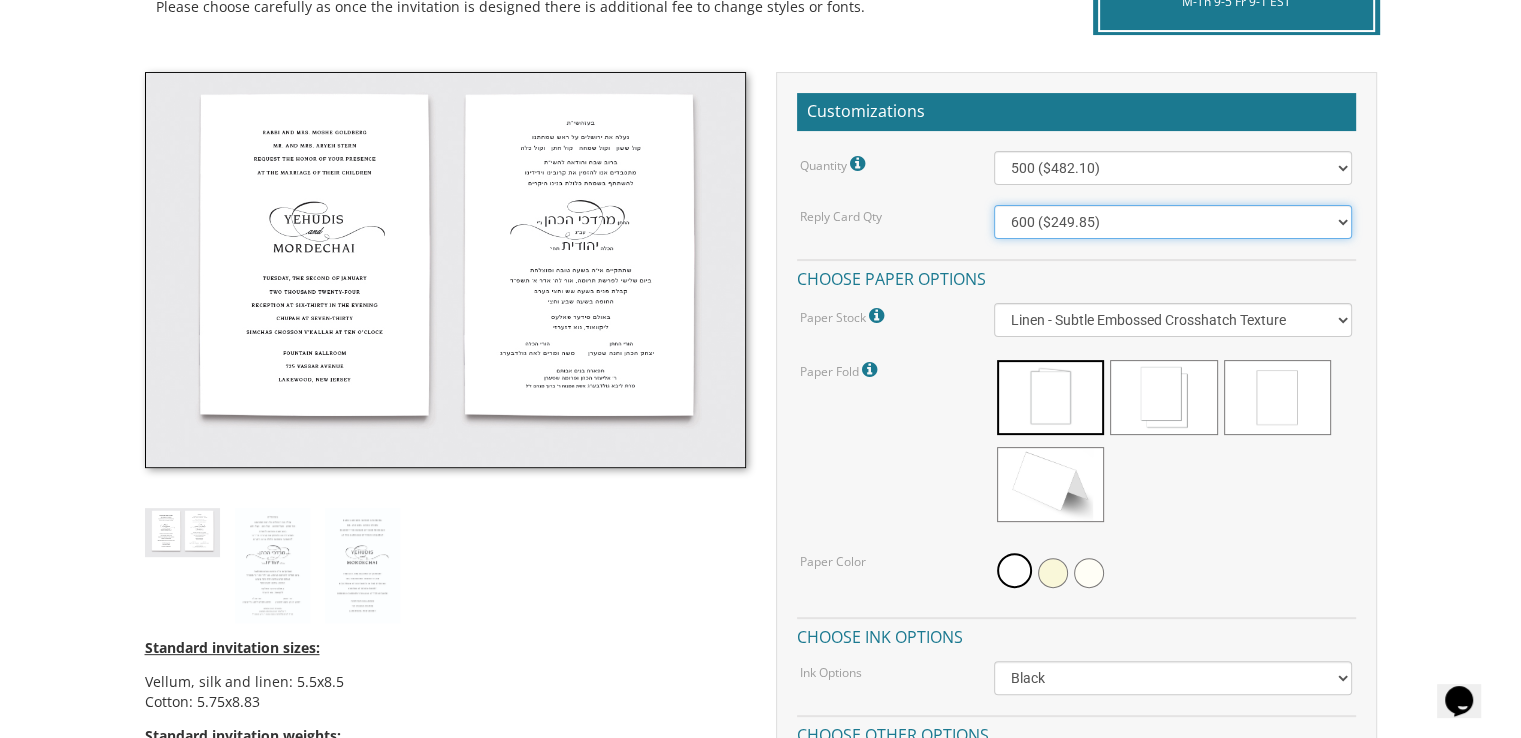 select on "200" 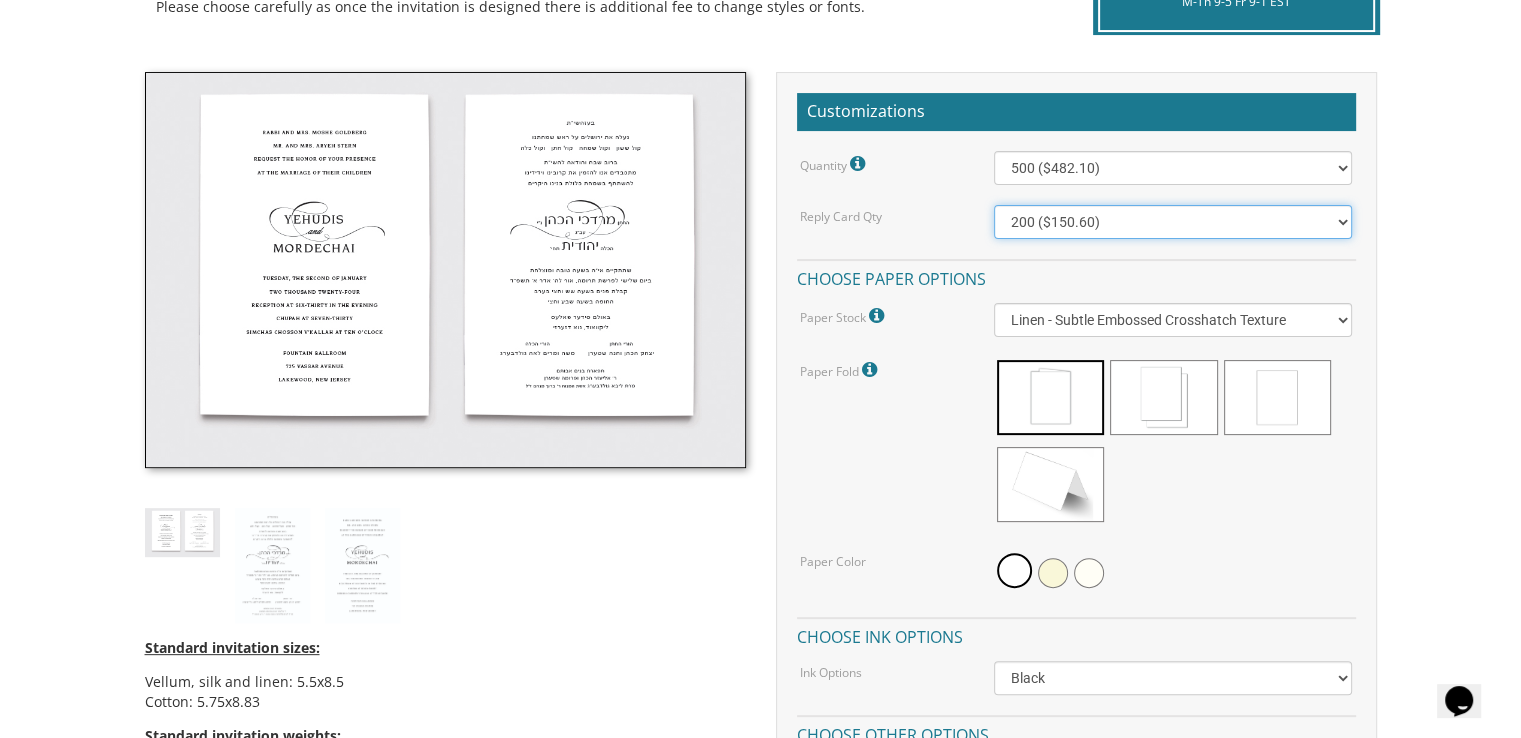 click on "100 ($125.70) 200 ($150.60) 300 ($177.95) 400 ($270.70) 500 ($225.30) 600 ($249.85) 700 ($272.35) 800 ($299.20) 900 ($323.55) 1000 ($345.80) 1100 ($370.35) 1200 ($392.90) 1300 ($419.70) 1400 ($444.00) 1500 ($466.35) 1600 ($488.75) 1700 ($517.45) 1800 ($539.60) 1900 ($561.95) 2000 ($586.05)" at bounding box center [1173, 222] 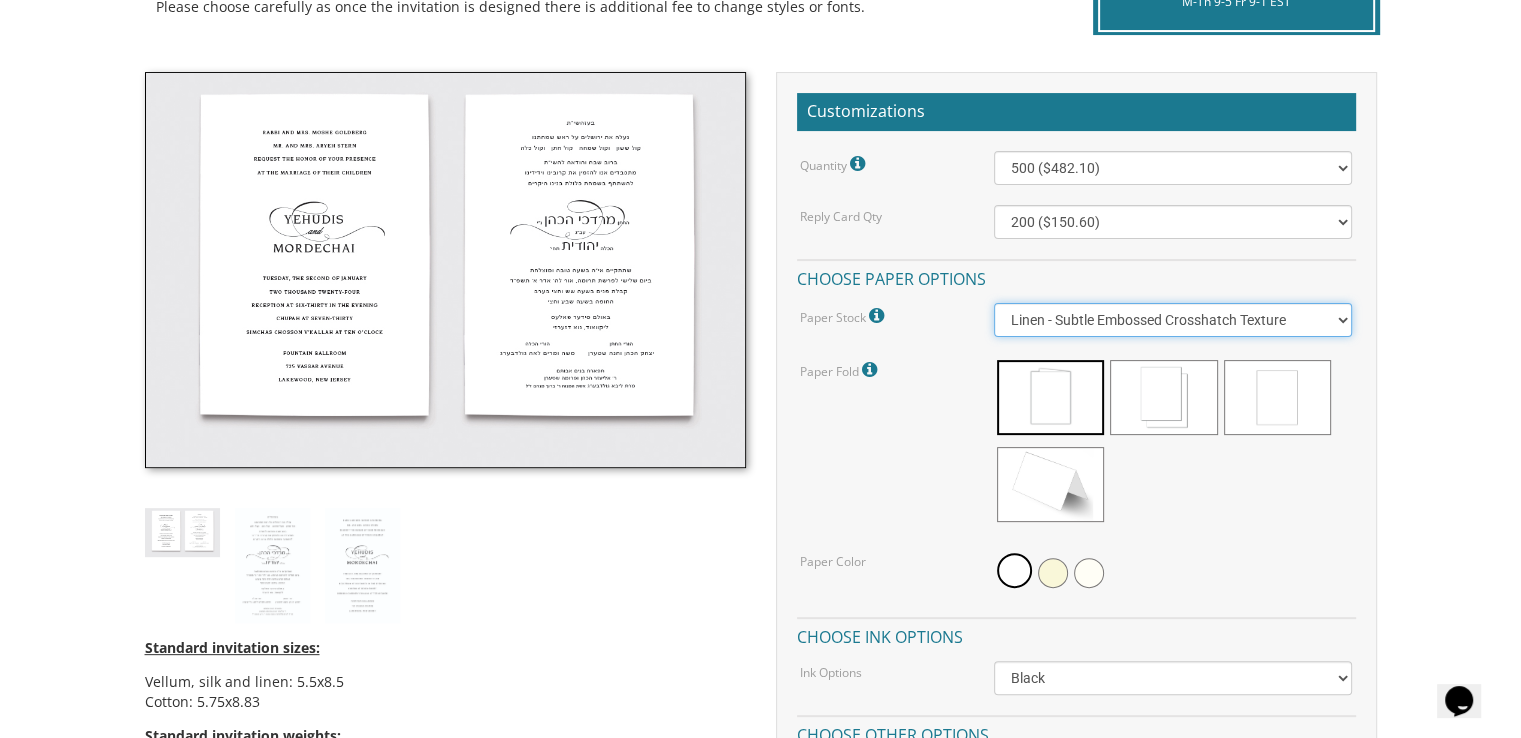 click on "Vellum - Smooth Finish Linen - Subtle Embossed Crosshatch Texture Silk - Soft, Fabric-like Finish Cotton  - Rich Texture, Premium Quality" at bounding box center [1173, 320] 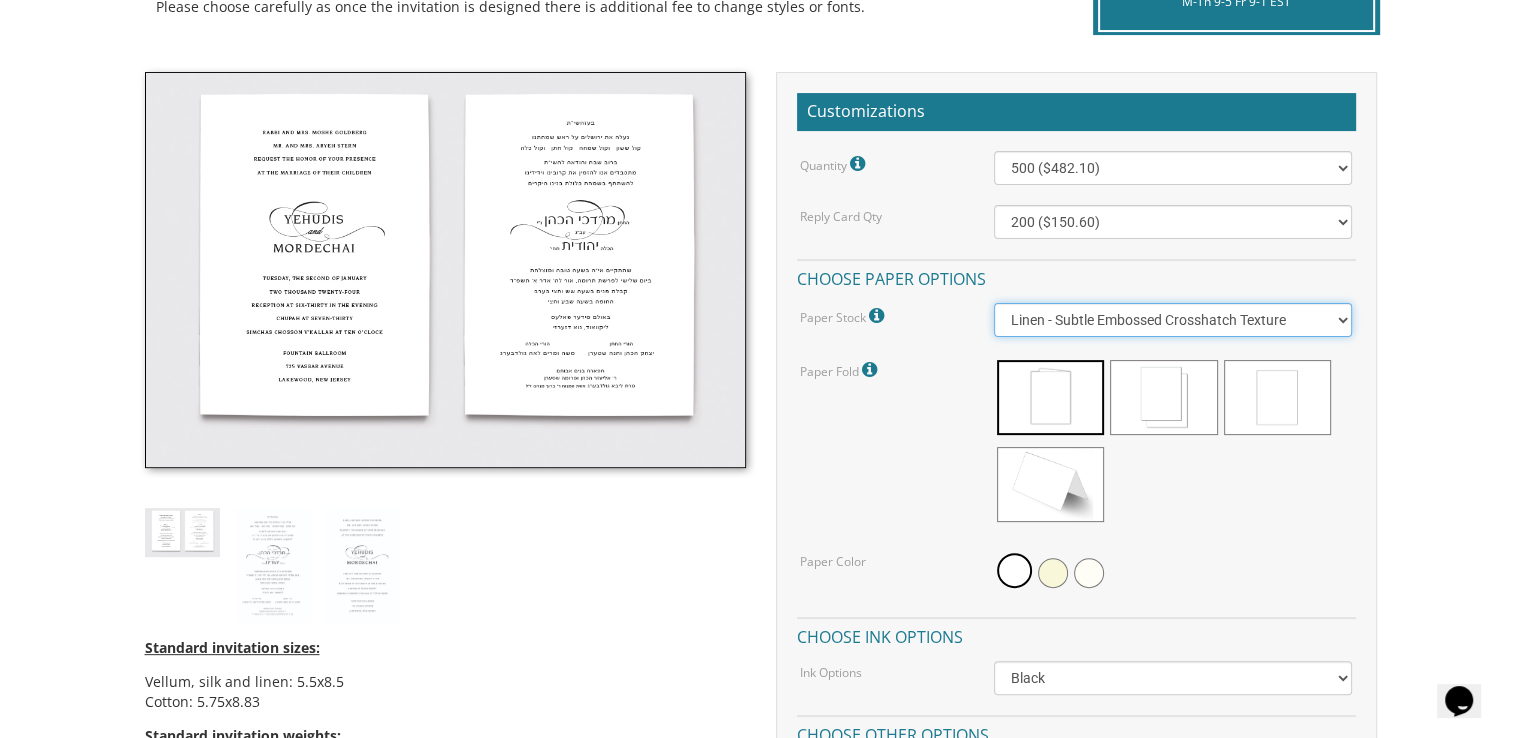 click on "Vellum - Smooth Finish Linen - Subtle Embossed Crosshatch Texture Silk - Soft, Fabric-like Finish Cotton  - Rich Texture, Premium Quality" at bounding box center [1173, 320] 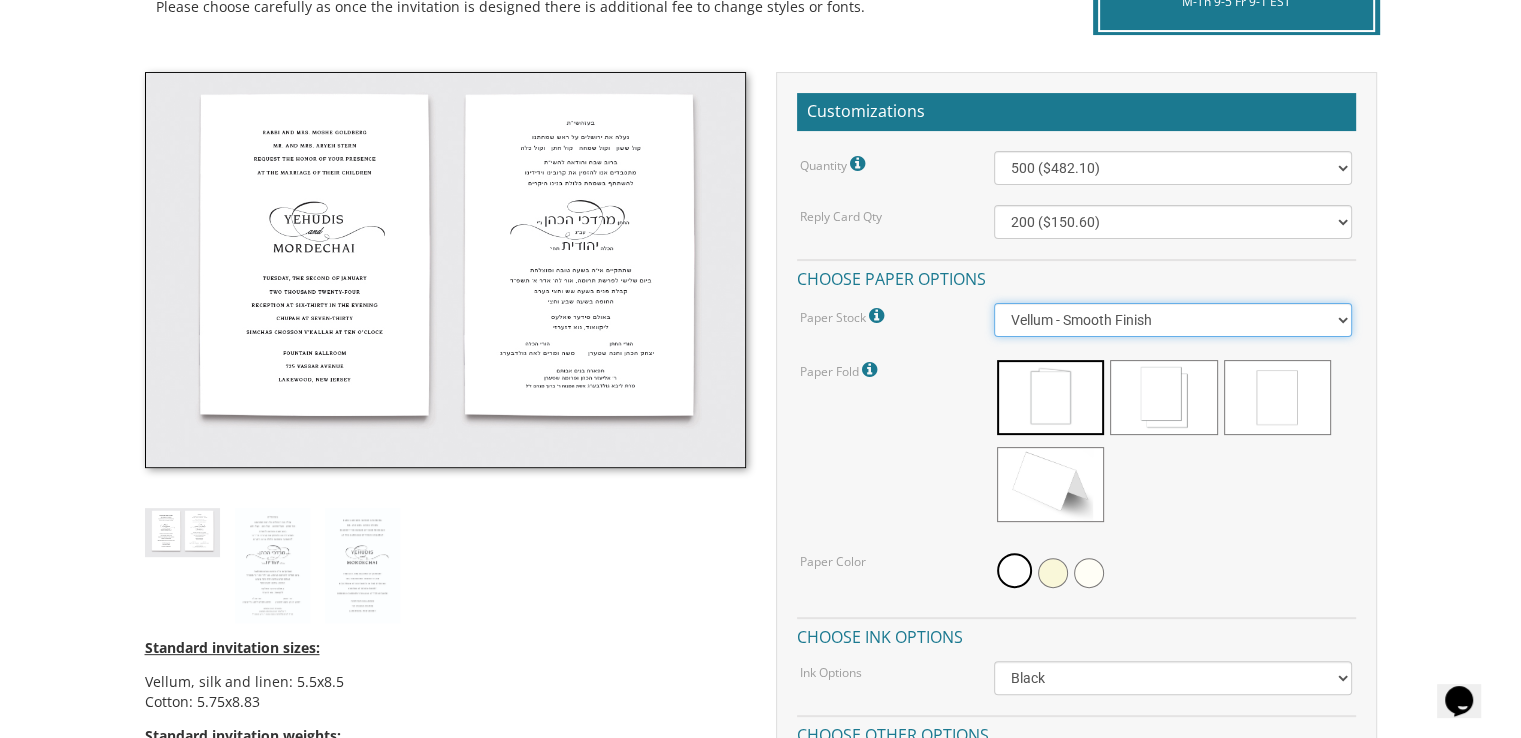 click on "Vellum - Smooth Finish Linen - Subtle Embossed Crosshatch Texture Silk - Soft, Fabric-like Finish Cotton  - Rich Texture, Premium Quality" at bounding box center (1173, 320) 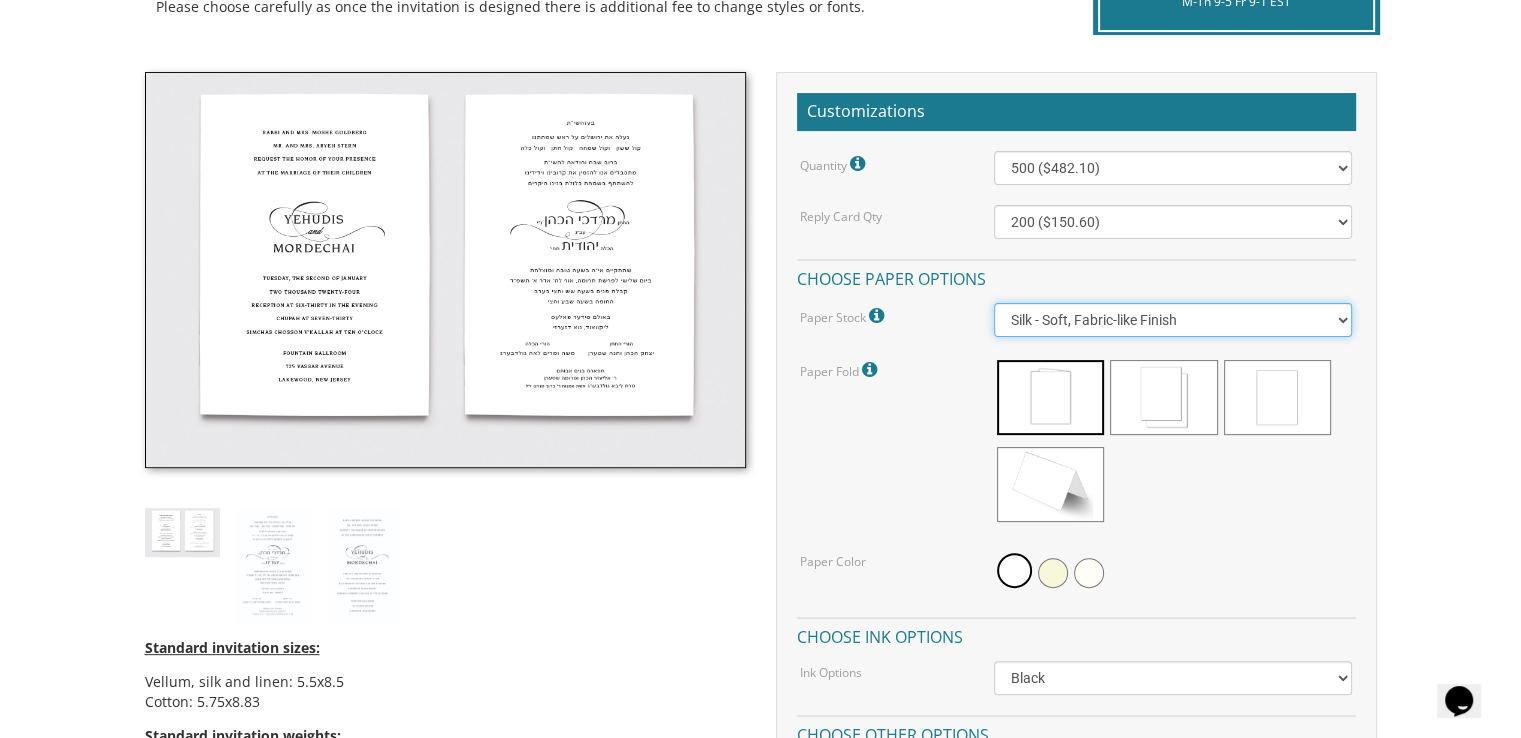 click on "Vellum - Smooth Finish Linen - Subtle Embossed Crosshatch Texture Silk - Soft, Fabric-like Finish Cotton  - Rich Texture, Premium Quality" at bounding box center [1173, 320] 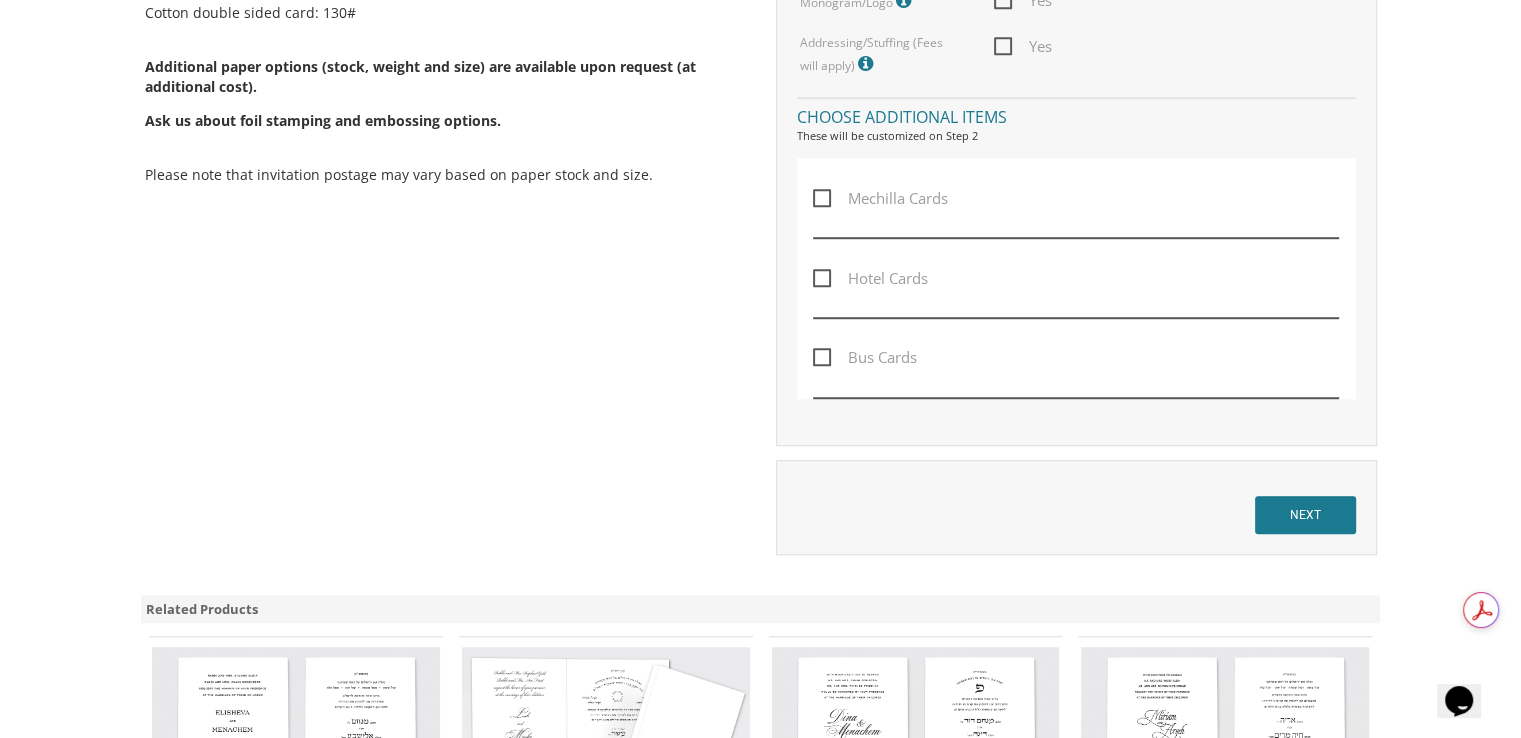 scroll, scrollTop: 1524, scrollLeft: 0, axis: vertical 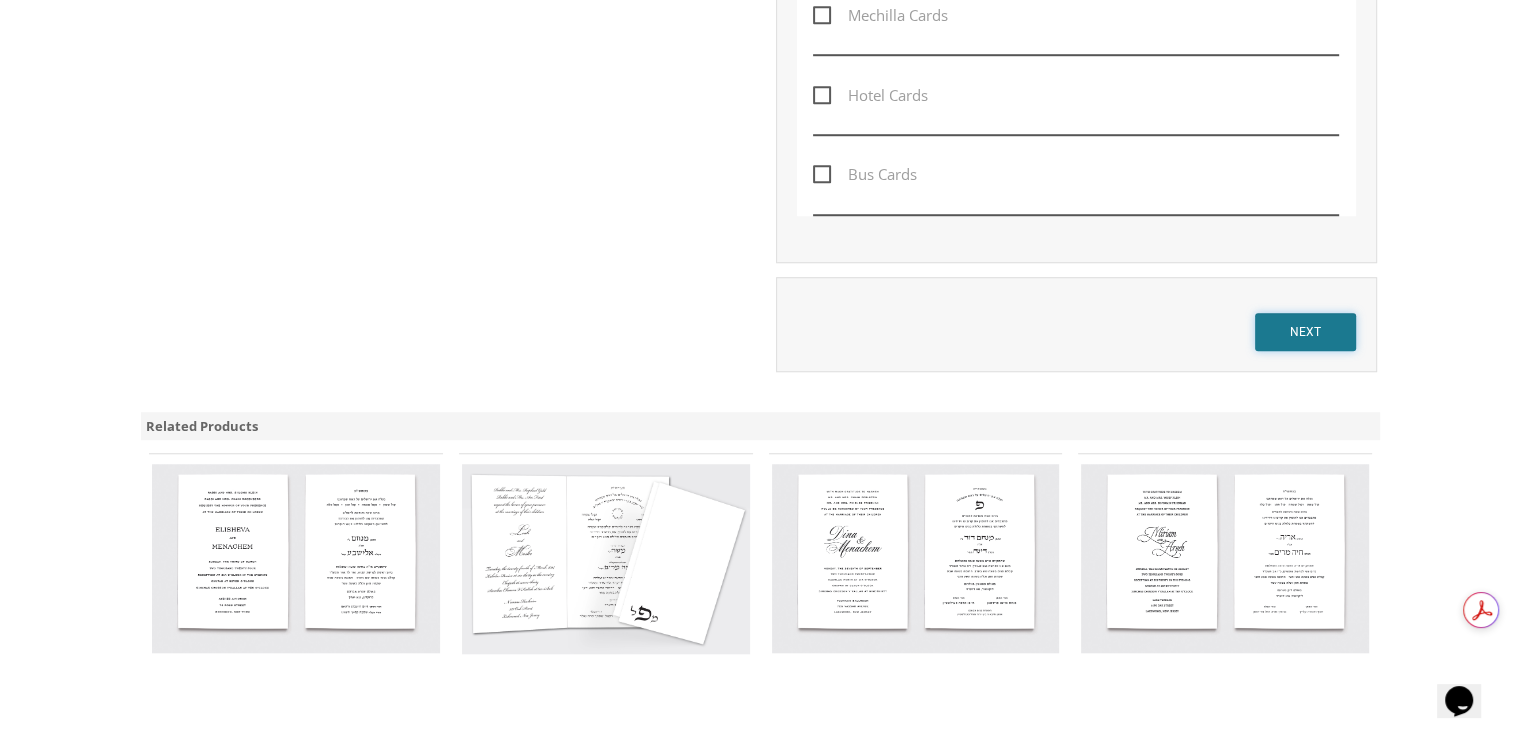 click on "NEXT" at bounding box center (1305, 332) 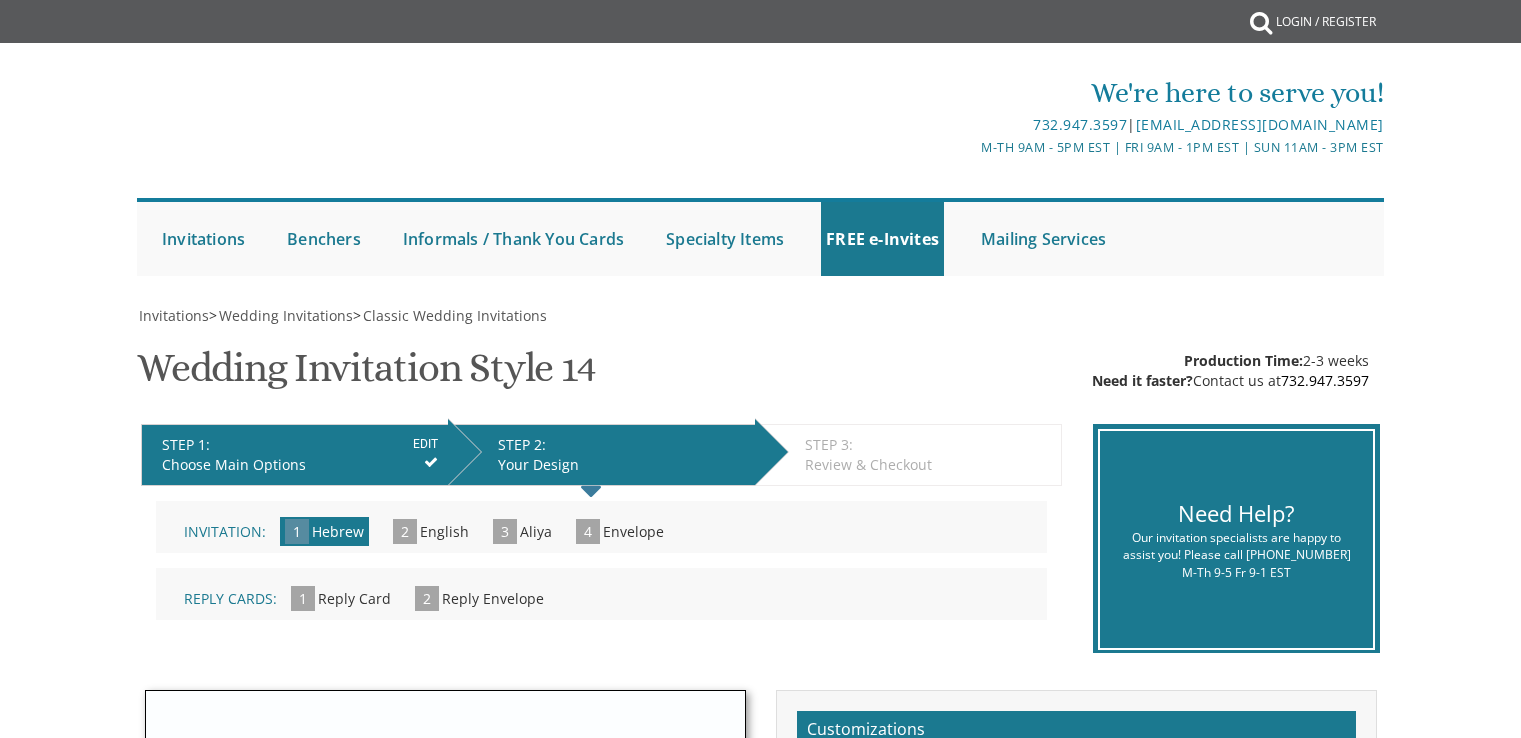 scroll, scrollTop: 0, scrollLeft: 0, axis: both 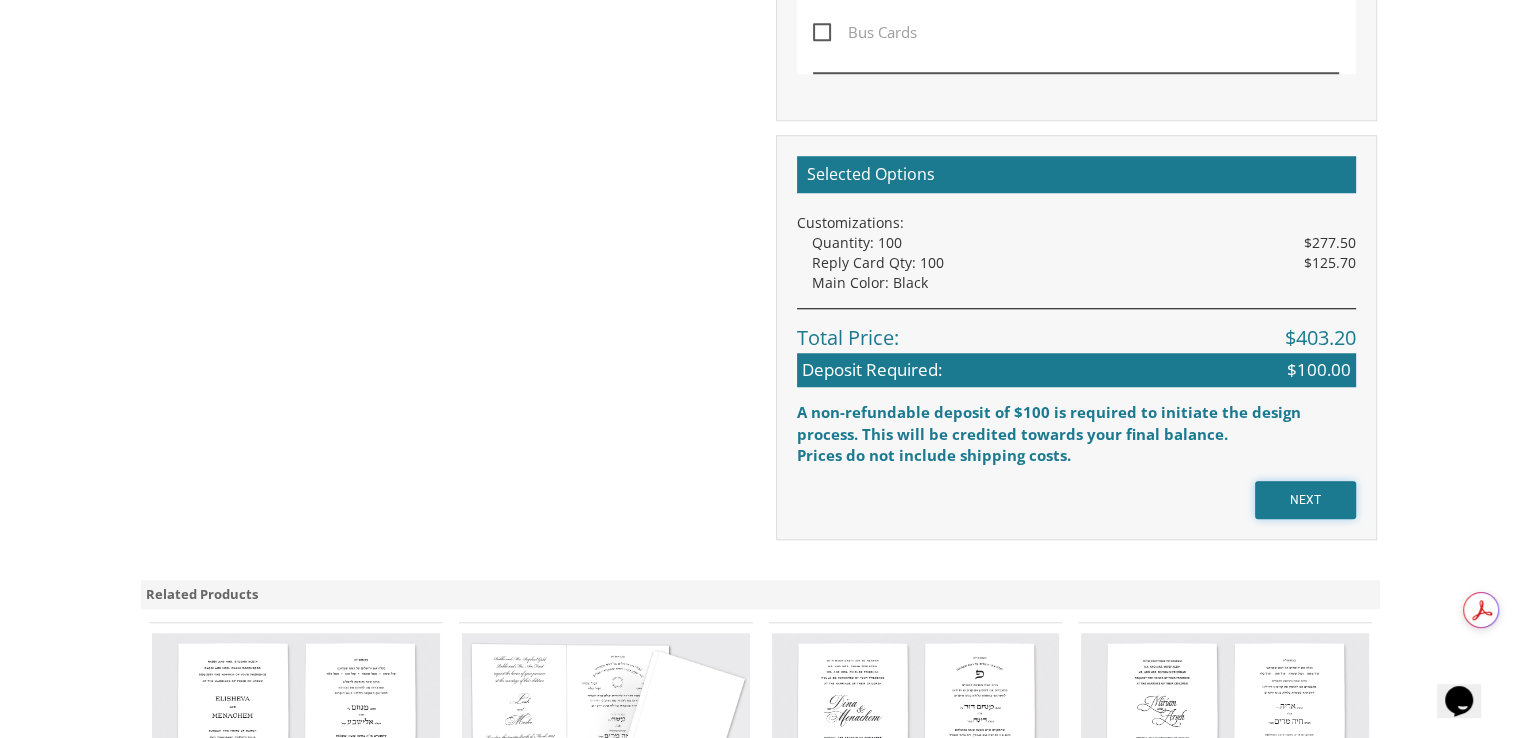click on "NEXT" at bounding box center (1305, 500) 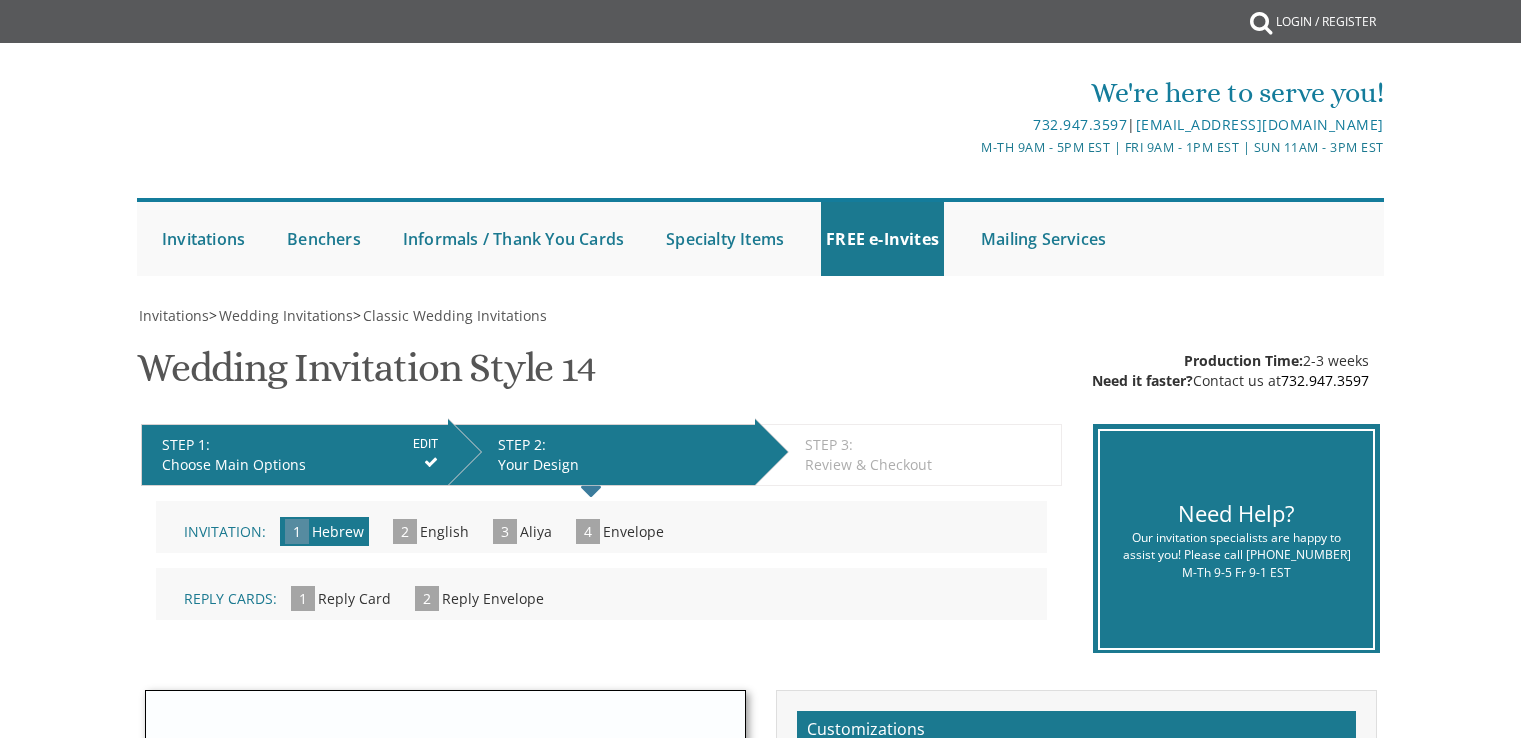 scroll, scrollTop: 0, scrollLeft: 0, axis: both 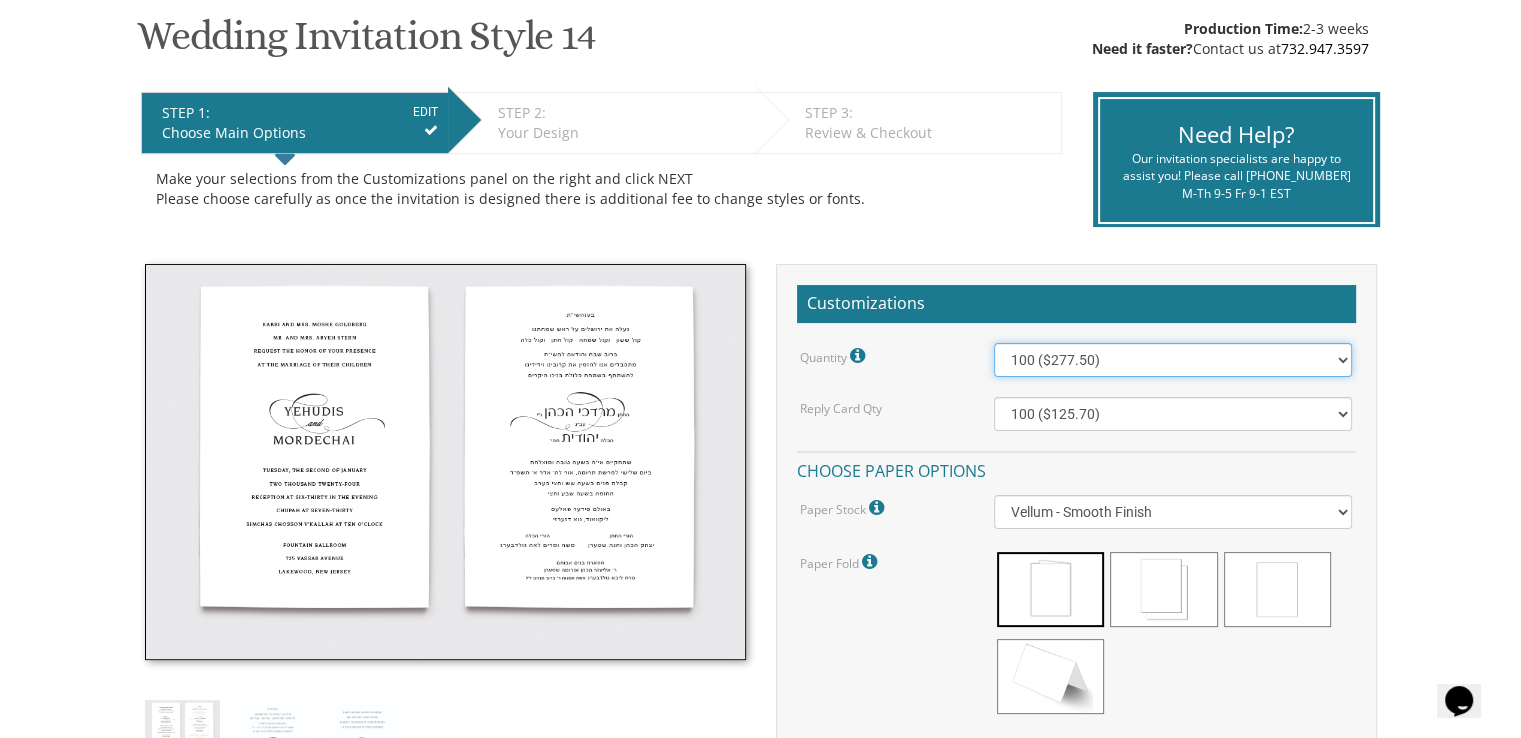 click on "100 ($277.50) 200 ($330.45) 300 ($380.65) 400 ($432.70) 500 ($482.10) 600 ($534.10) 700 ($583.65) 800 ($635.30) 900 ($684.60) 1000 ($733.55) 1100 ($785.50) 1200 ($833.05) 1300 ($884.60) 1400 ($934.05) 1500 ($983.75) 1600 ($1,033.10) 1700 ($1,082.75) 1800 ($1,132.20) 1900 ($1,183.75) 2000 ($1,230.95)" at bounding box center [1173, 360] 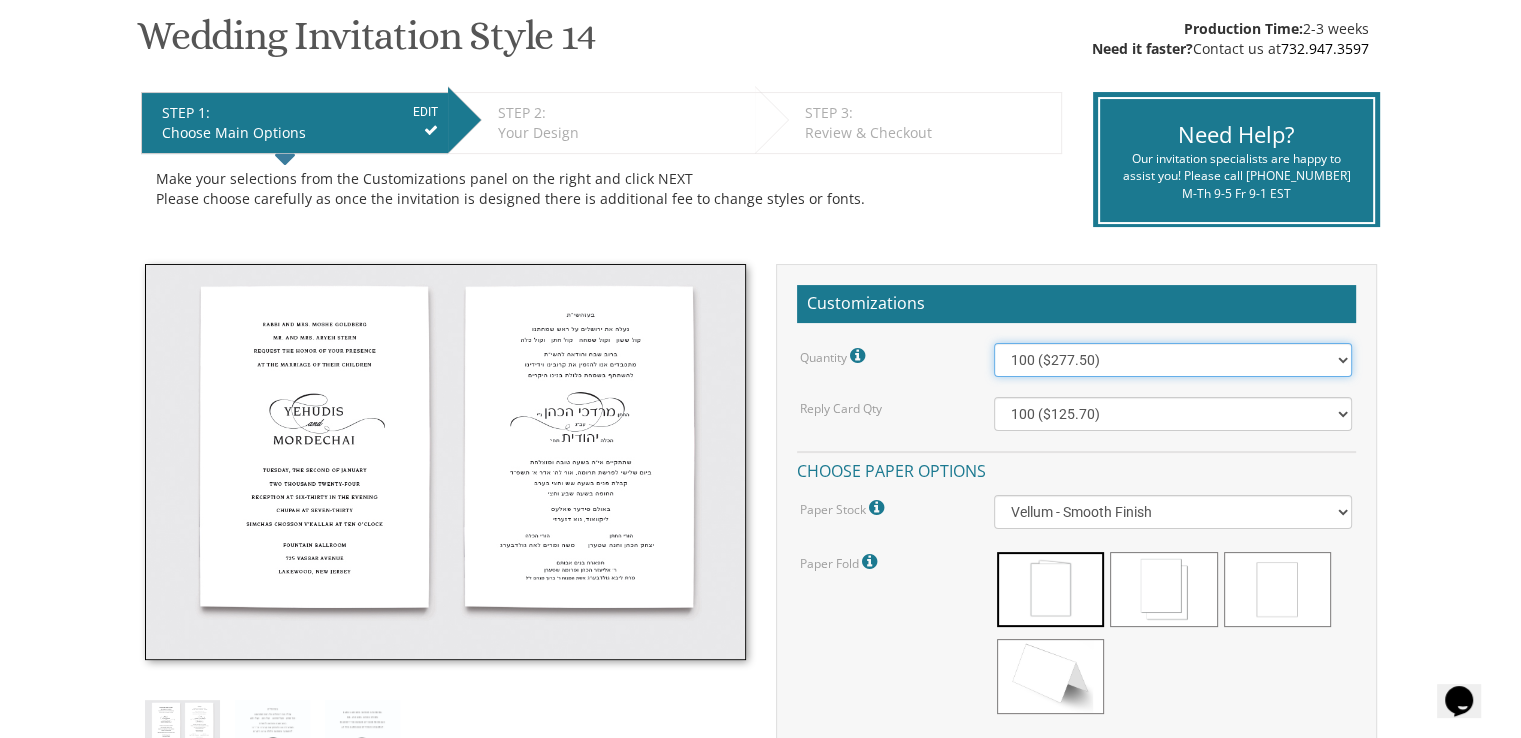 select on "500" 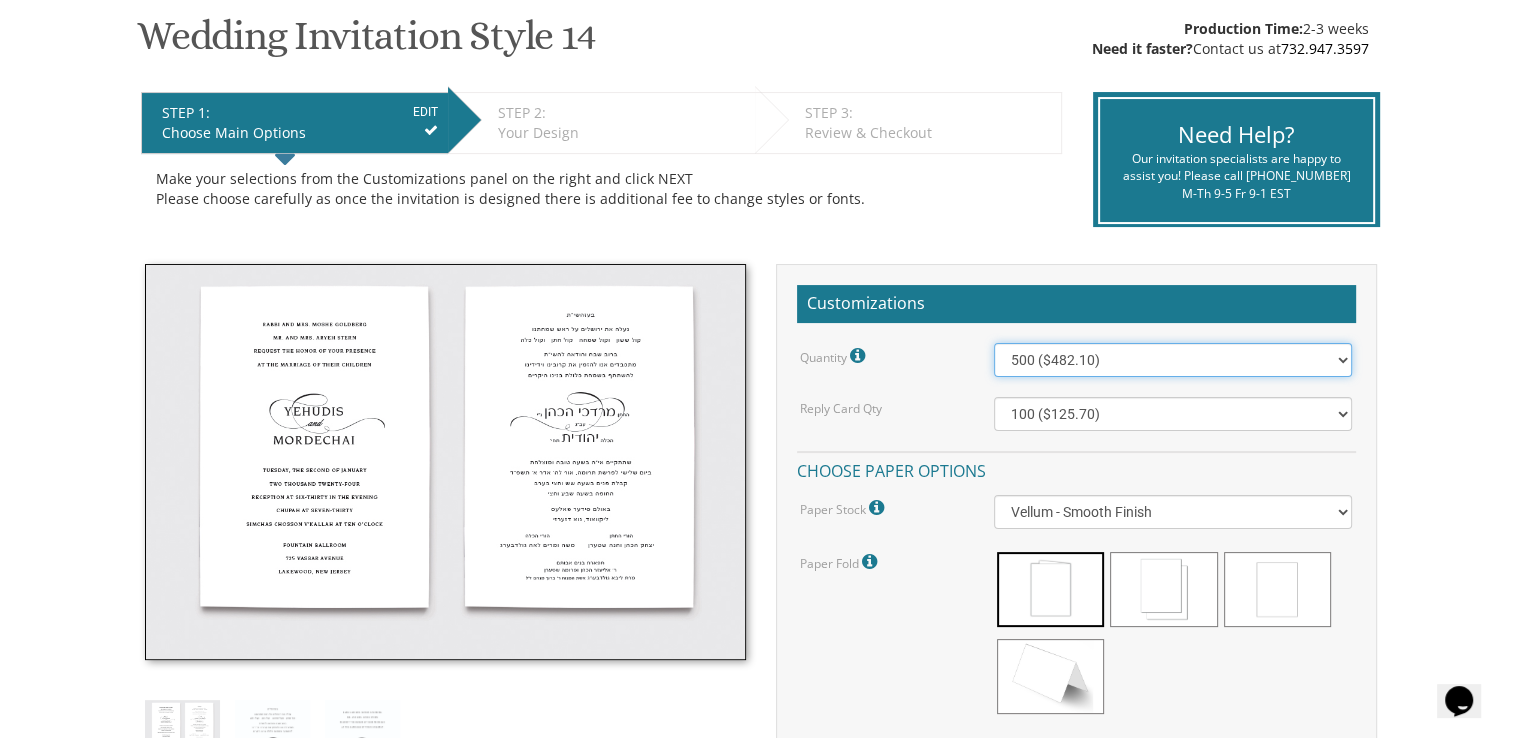 click on "100 ($277.50) 200 ($330.45) 300 ($380.65) 400 ($432.70) 500 ($482.10) 600 ($534.10) 700 ($583.65) 800 ($635.30) 900 ($684.60) 1000 ($733.55) 1100 ($785.50) 1200 ($833.05) 1300 ($884.60) 1400 ($934.05) 1500 ($983.75) 1600 ($1,033.10) 1700 ($1,082.75) 1800 ($1,132.20) 1900 ($1,183.75) 2000 ($1,230.95)" at bounding box center [1173, 360] 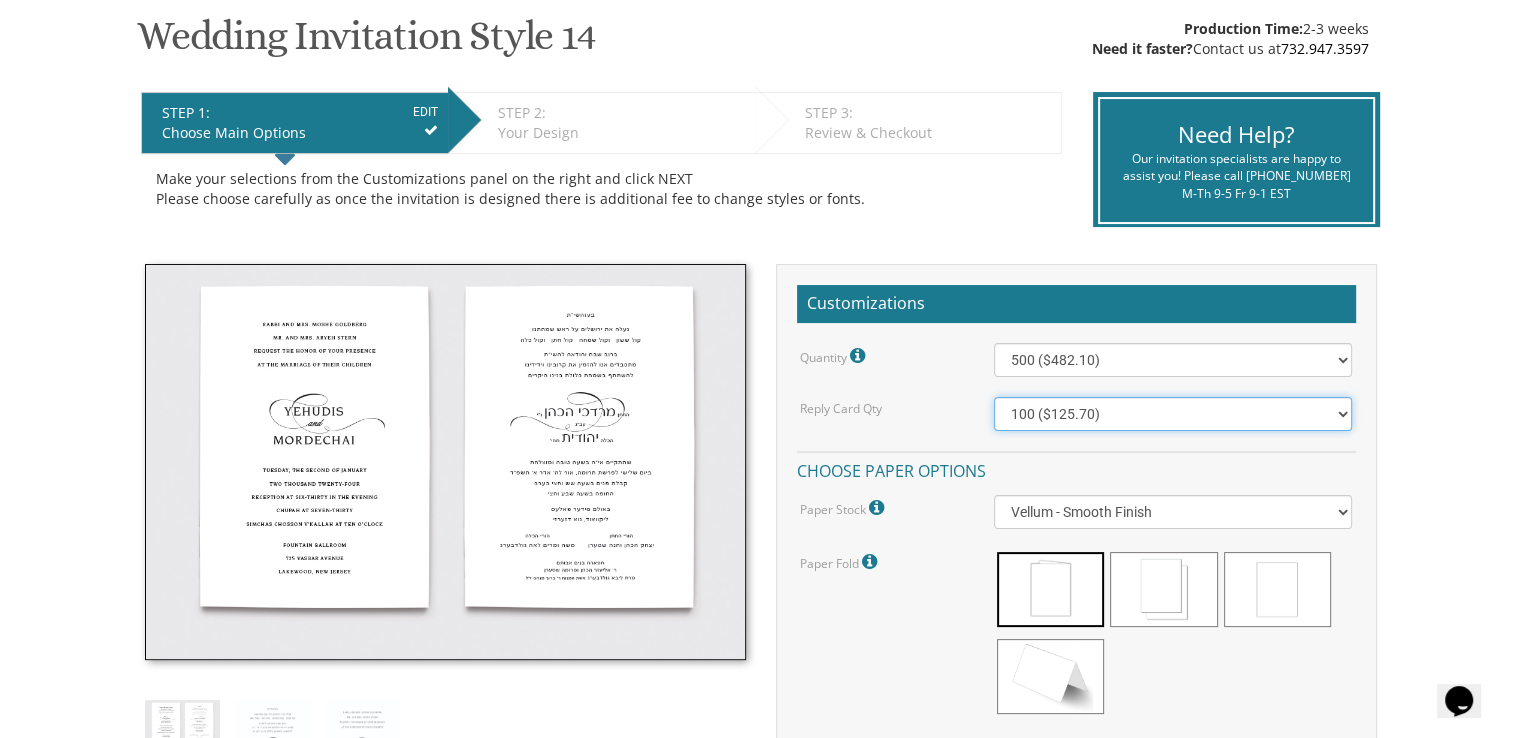 click on "100 ($125.70) 200 ($150.60) 300 ($177.95) 400 ($270.70) 500 ($225.30) 600 ($249.85) 700 ($272.35) 800 ($299.20) 900 ($323.55) 1000 ($345.80) 1100 ($370.35) 1200 ($392.90) 1300 ($419.70) 1400 ($444.00) 1500 ($466.35) 1600 ($488.75) 1700 ($517.45) 1800 ($539.60) 1900 ($561.95) 2000 ($586.05)" at bounding box center [1173, 414] 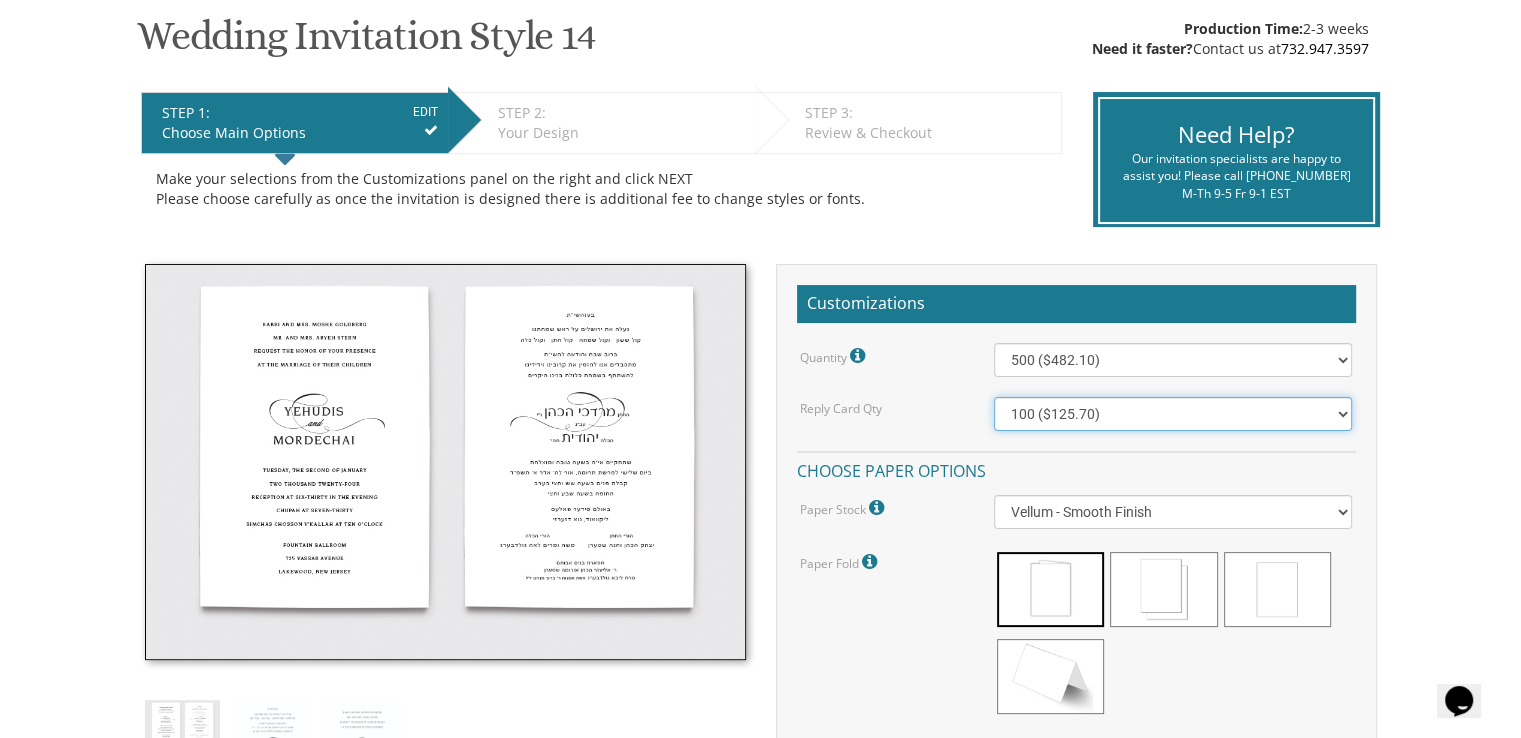 select on "200" 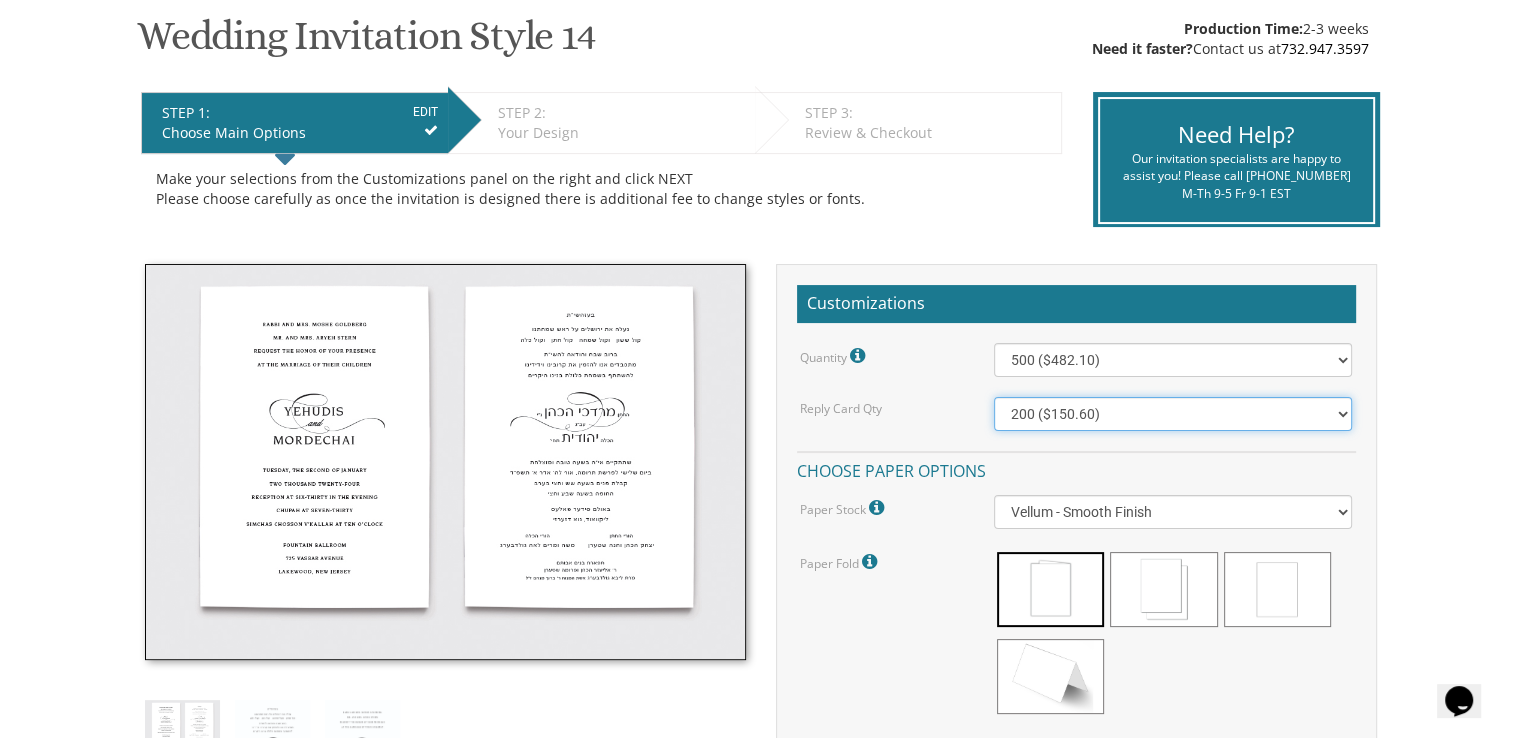 click on "100 ($125.70) 200 ($150.60) 300 ($177.95) 400 ($270.70) 500 ($225.30) 600 ($249.85) 700 ($272.35) 800 ($299.20) 900 ($323.55) 1000 ($345.80) 1100 ($370.35) 1200 ($392.90) 1300 ($419.70) 1400 ($444.00) 1500 ($466.35) 1600 ($488.75) 1700 ($517.45) 1800 ($539.60) 1900 ($561.95) 2000 ($586.05)" at bounding box center (1173, 414) 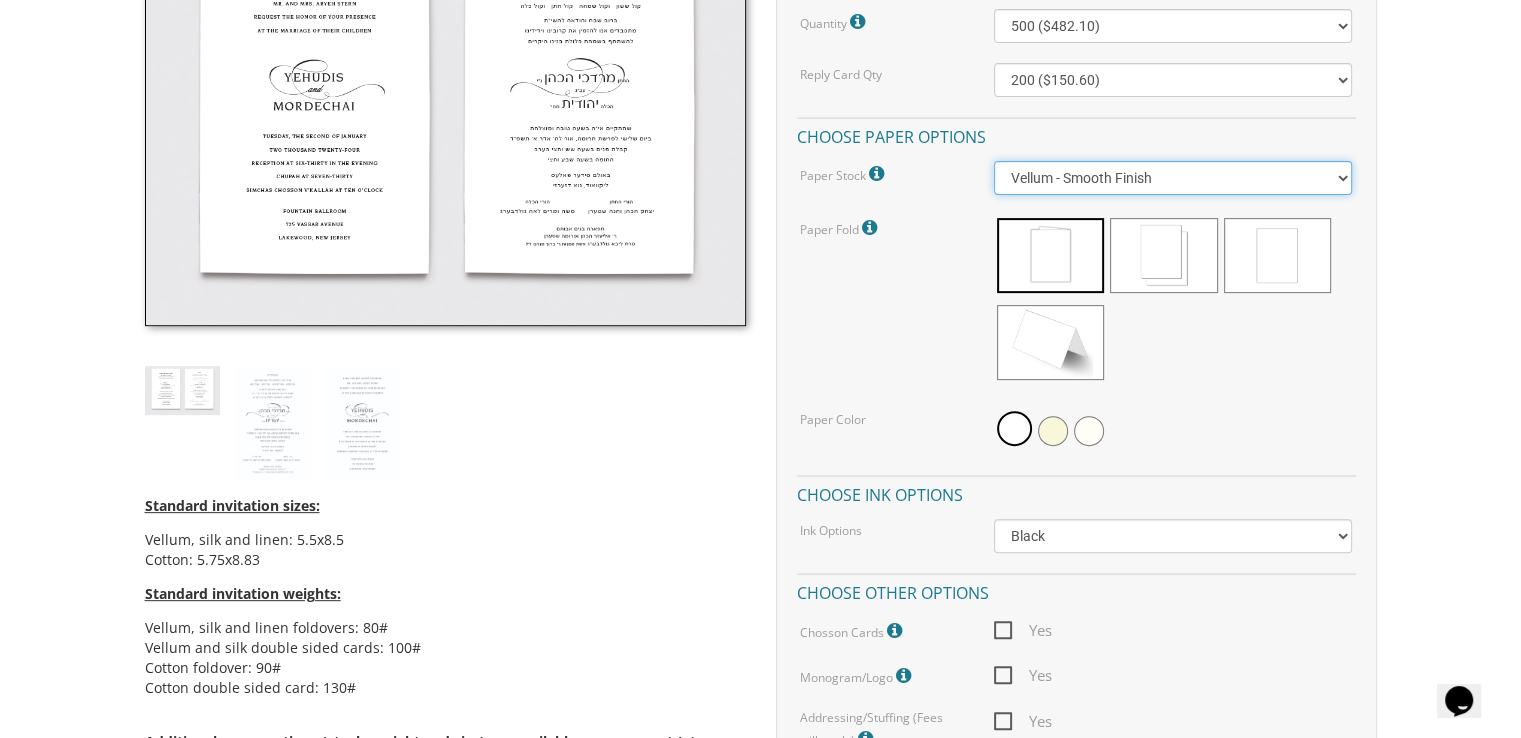 click on "Vellum - Smooth Finish Linen - Subtle Embossed Crosshatch Texture Silk - Soft, Fabric-like Finish Cotton  - Rich Texture, Premium Quality" at bounding box center [1173, 178] 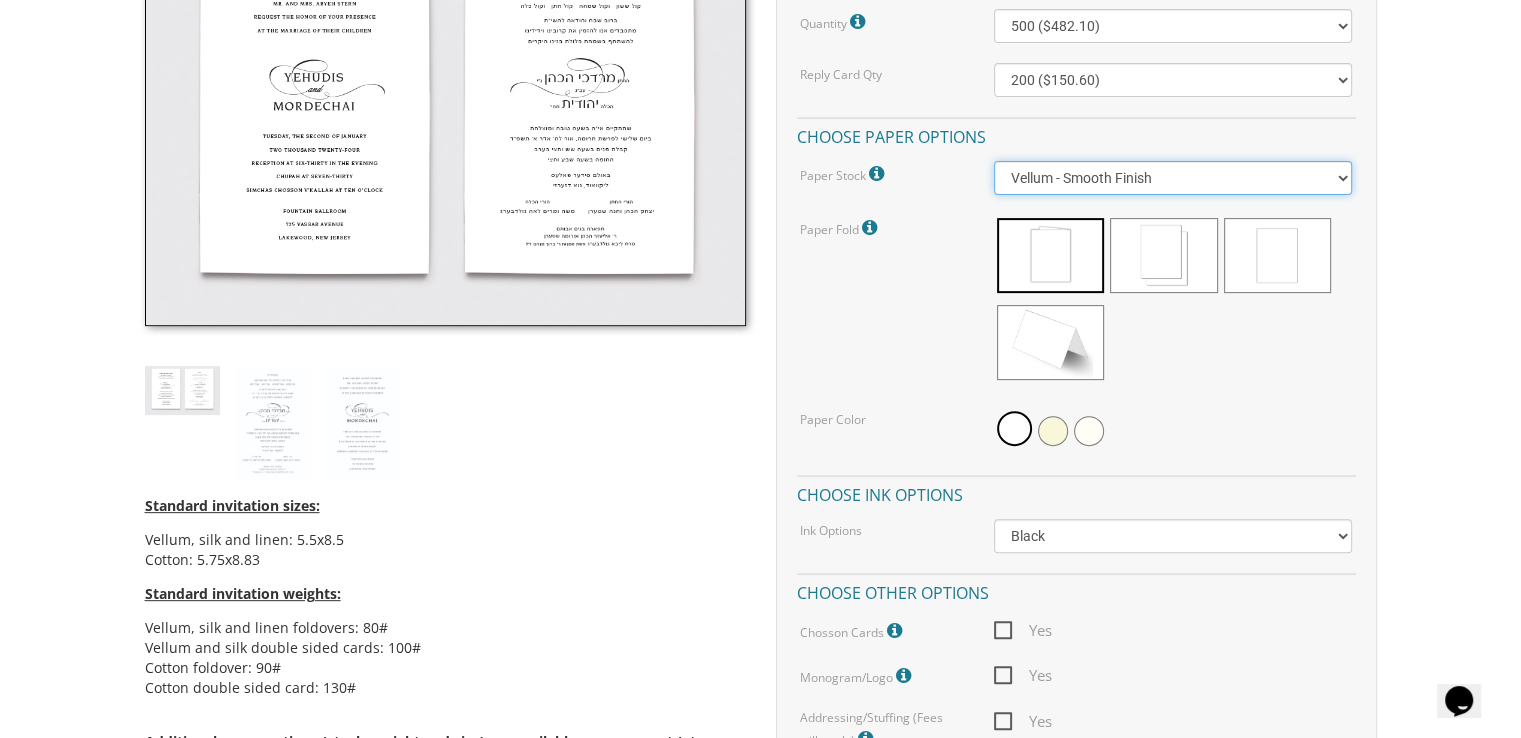 select on "Silk" 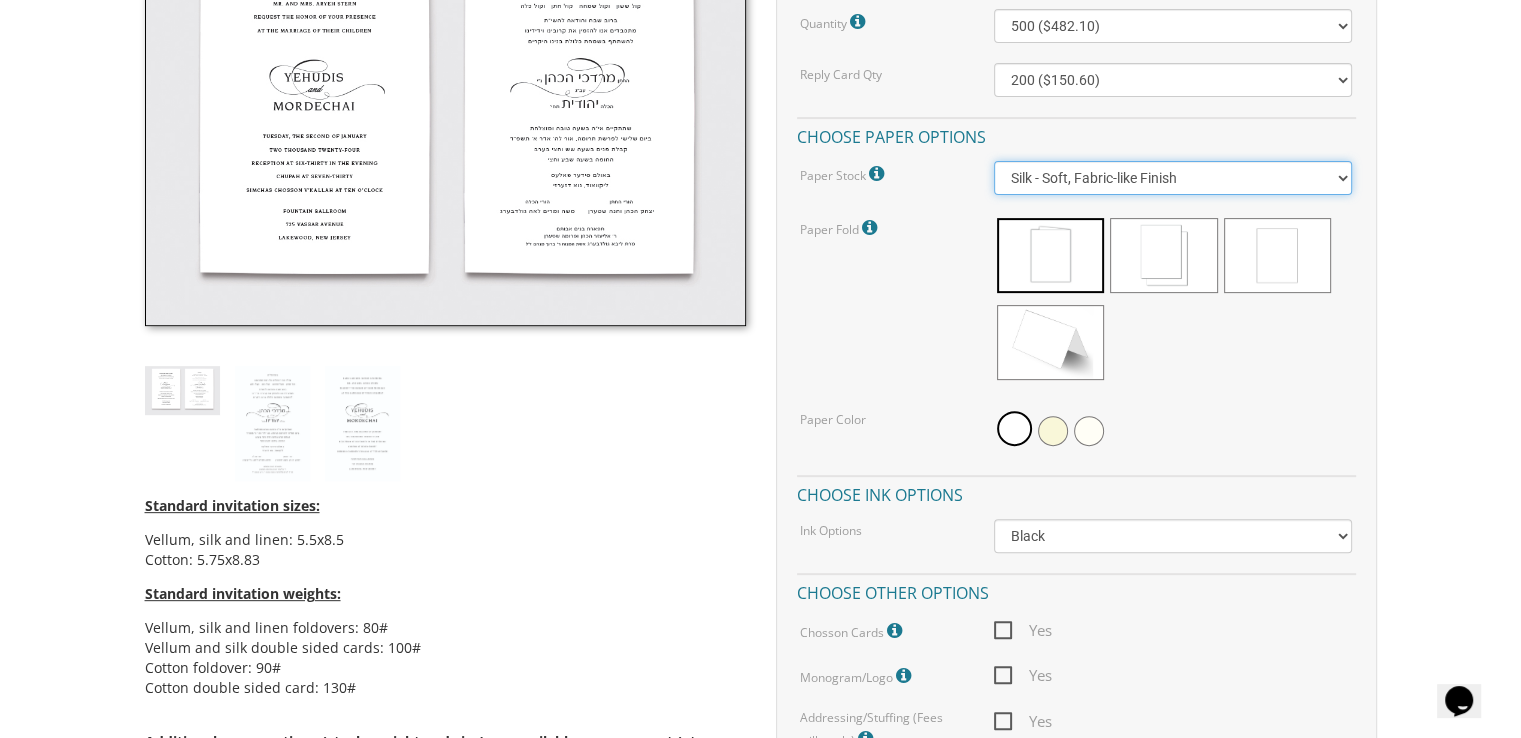 click on "Vellum - Smooth Finish Linen - Subtle Embossed Crosshatch Texture Silk - Soft, Fabric-like Finish Cotton  - Rich Texture, Premium Quality" at bounding box center (1173, 178) 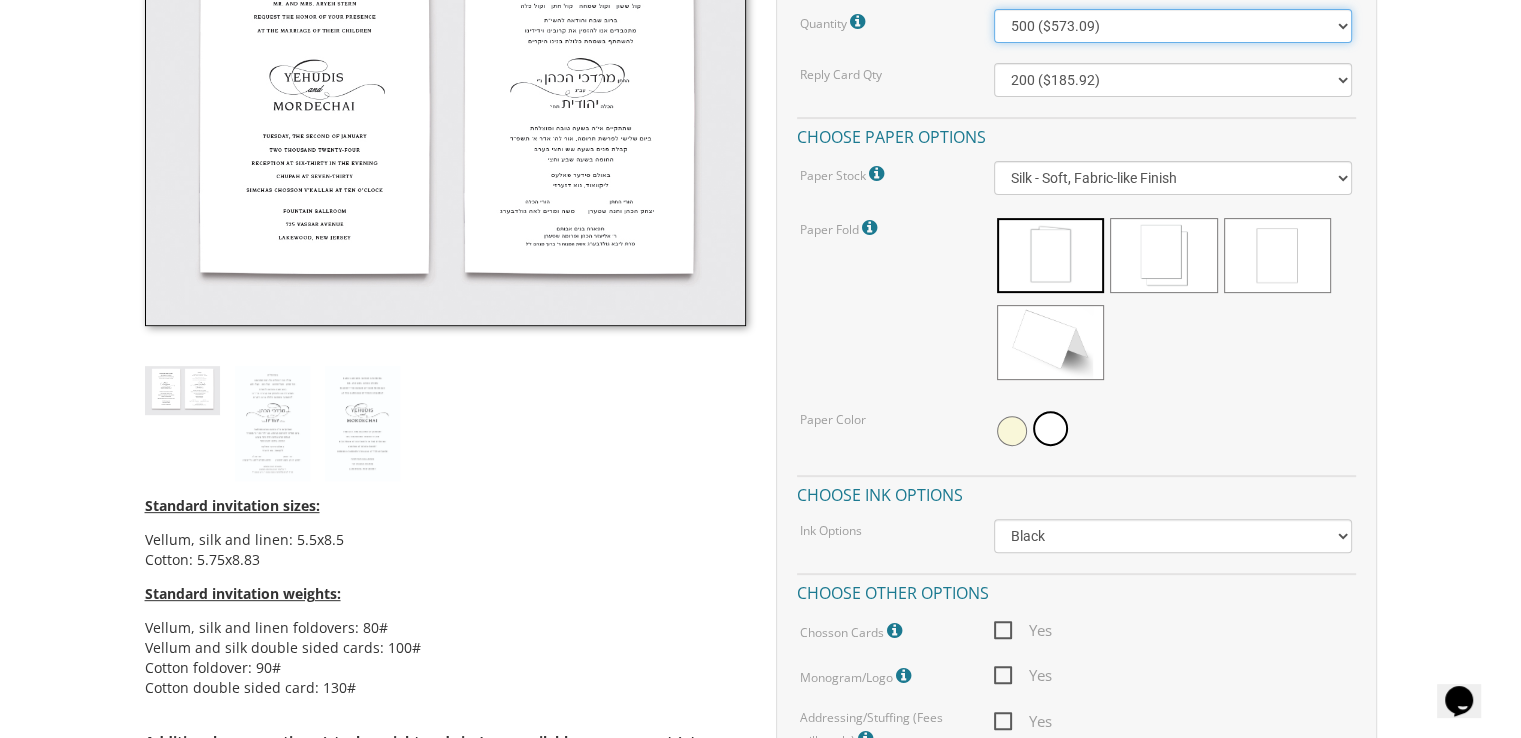 click on "100 ($288.71) 200 ($300.71) 300 ($430.89) 400 ($442.89) 500 ($573.09) 600 ($585.09) 700 ($715.25) 800 ($725.75) 900 ($790.49) 1000 ($869.45) 1100 ($881.45) 1200 ($1,011.63) 1300 ($1,022.13) 1400 ($1,085.38) 1500 ($1,164.34) 1600 ($1,226.06) 1700 ($1,306.49) 1800 ($1,366.73) 1900 ($1,445.69) 2000 ($1,457.69)" at bounding box center (1173, 26) 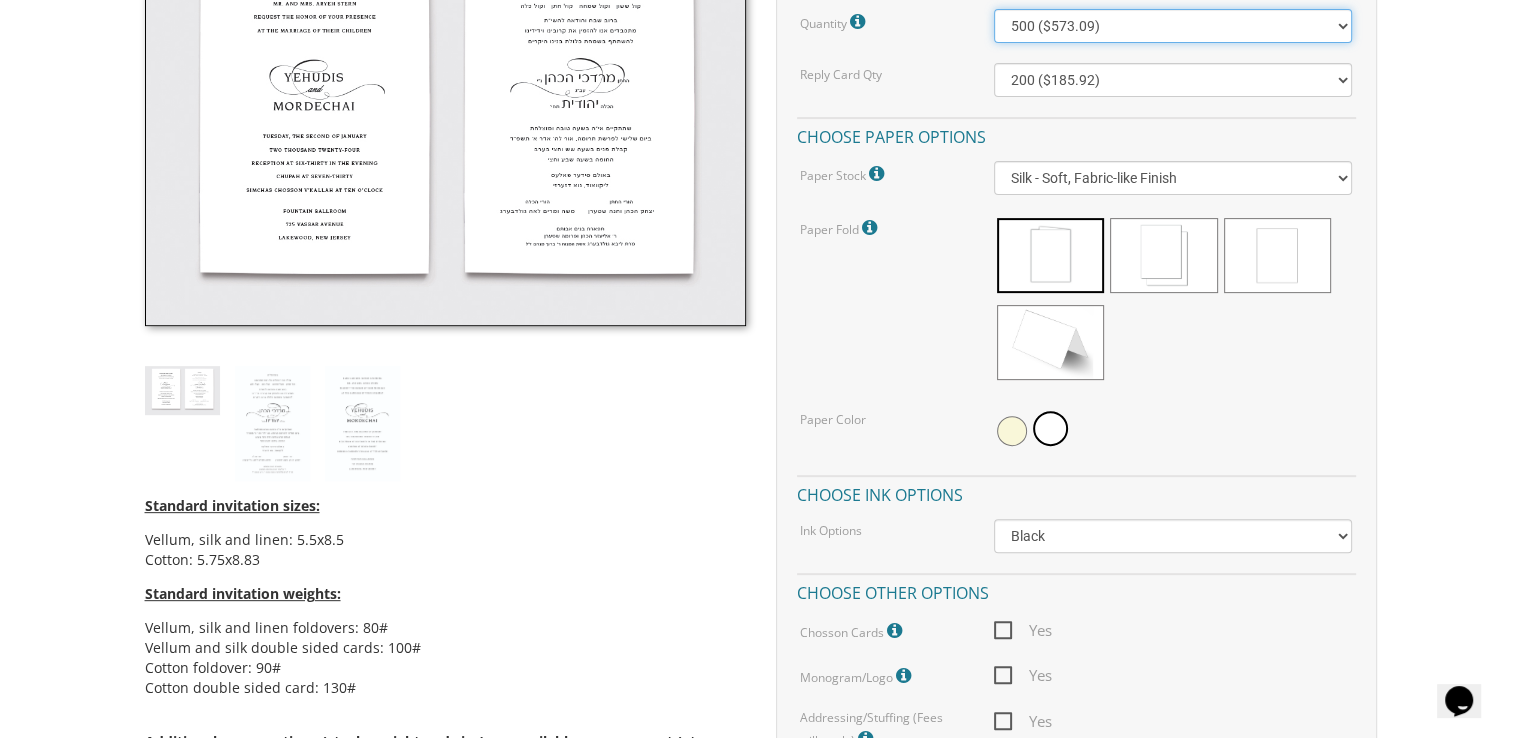 select on "1000" 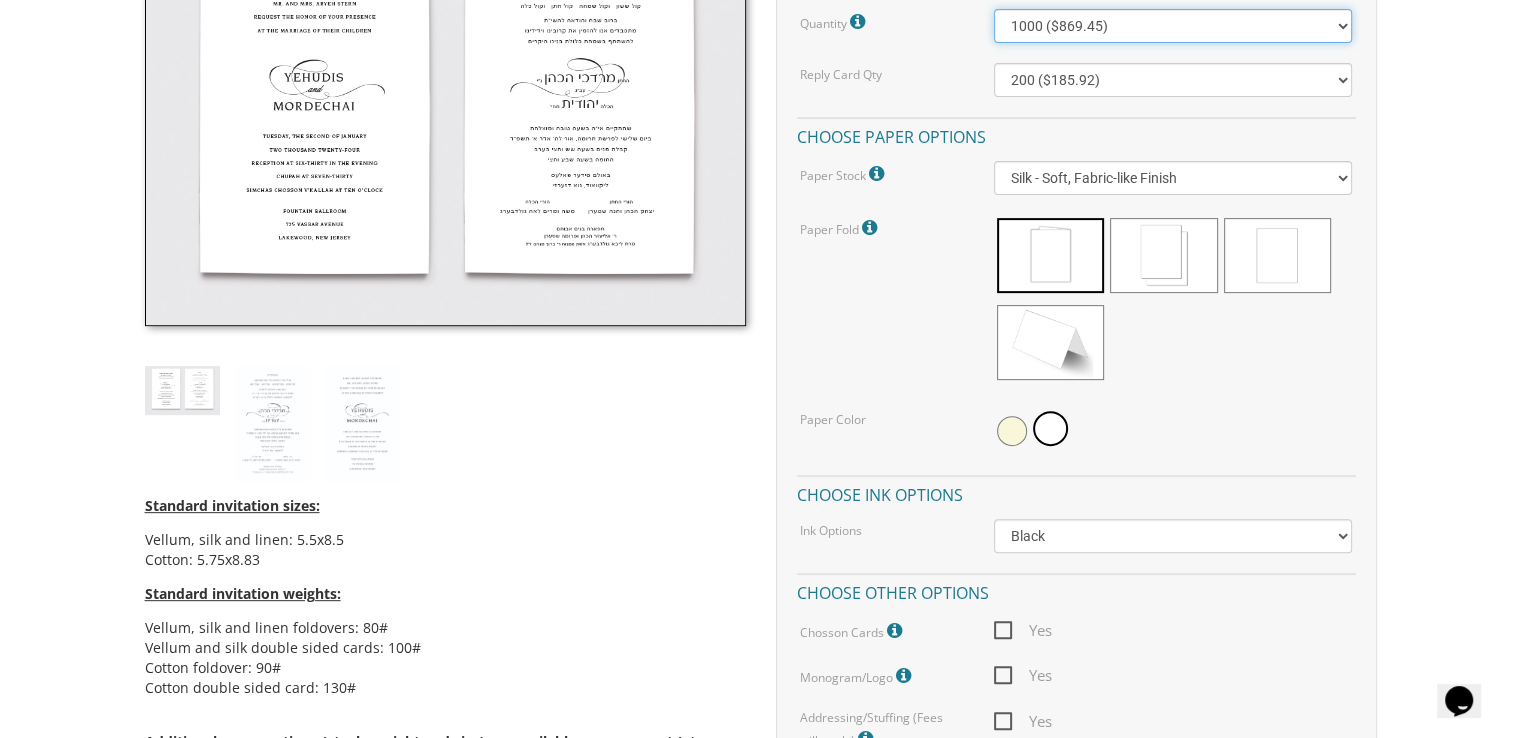 click on "100 ($288.71) 200 ($300.71) 300 ($430.89) 400 ($442.89) 500 ($573.09) 600 ($585.09) 700 ($715.25) 800 ($725.75) 900 ($790.49) 1000 ($869.45) 1100 ($881.45) 1200 ($1,011.63) 1300 ($1,022.13) 1400 ($1,085.38) 1500 ($1,164.34) 1600 ($1,226.06) 1700 ($1,306.49) 1800 ($1,366.73) 1900 ($1,445.69) 2000 ($1,457.69)" at bounding box center [1173, 26] 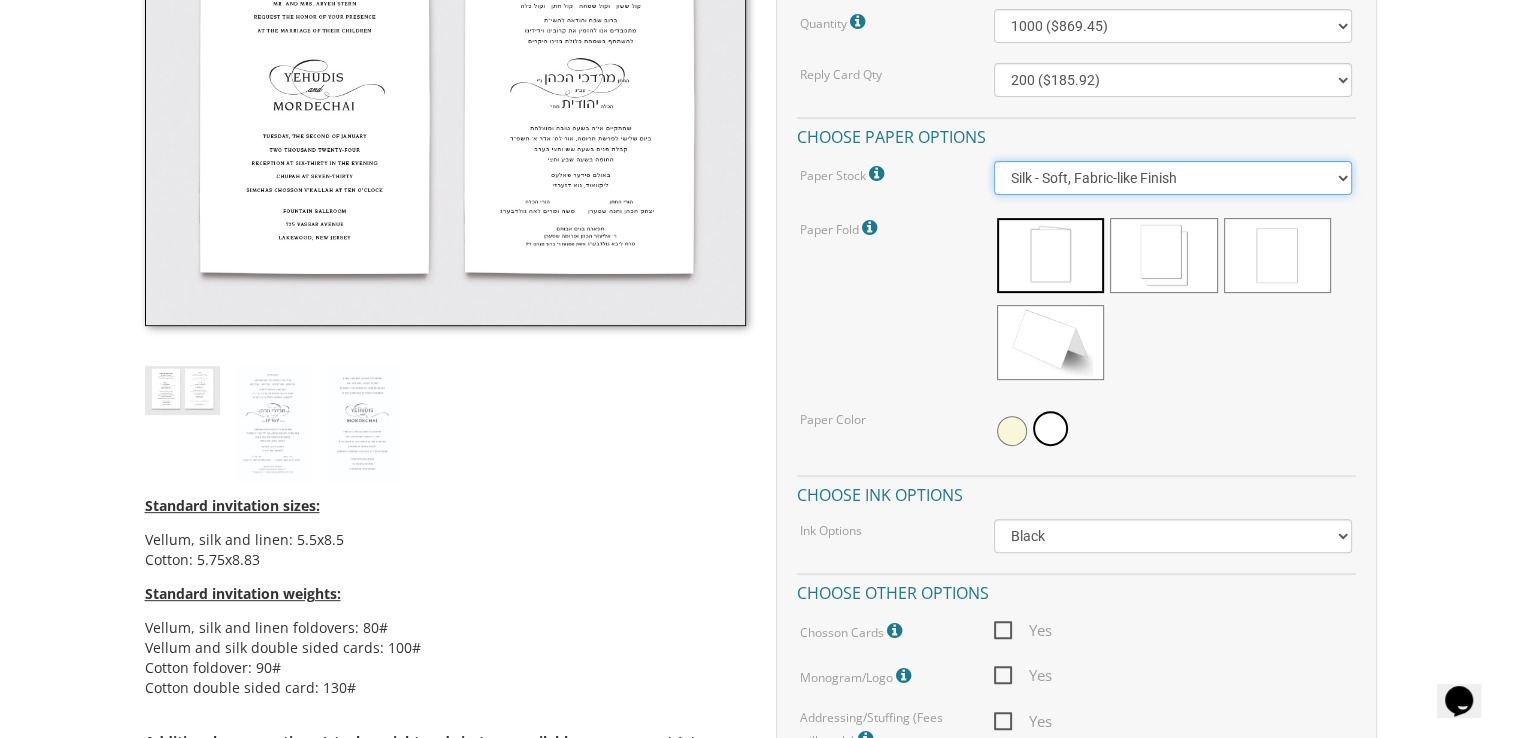 click on "Vellum - Smooth Finish Linen - Subtle Embossed Crosshatch Texture Silk - Soft, Fabric-like Finish Cotton  - Rich Texture, Premium Quality" at bounding box center (1173, 178) 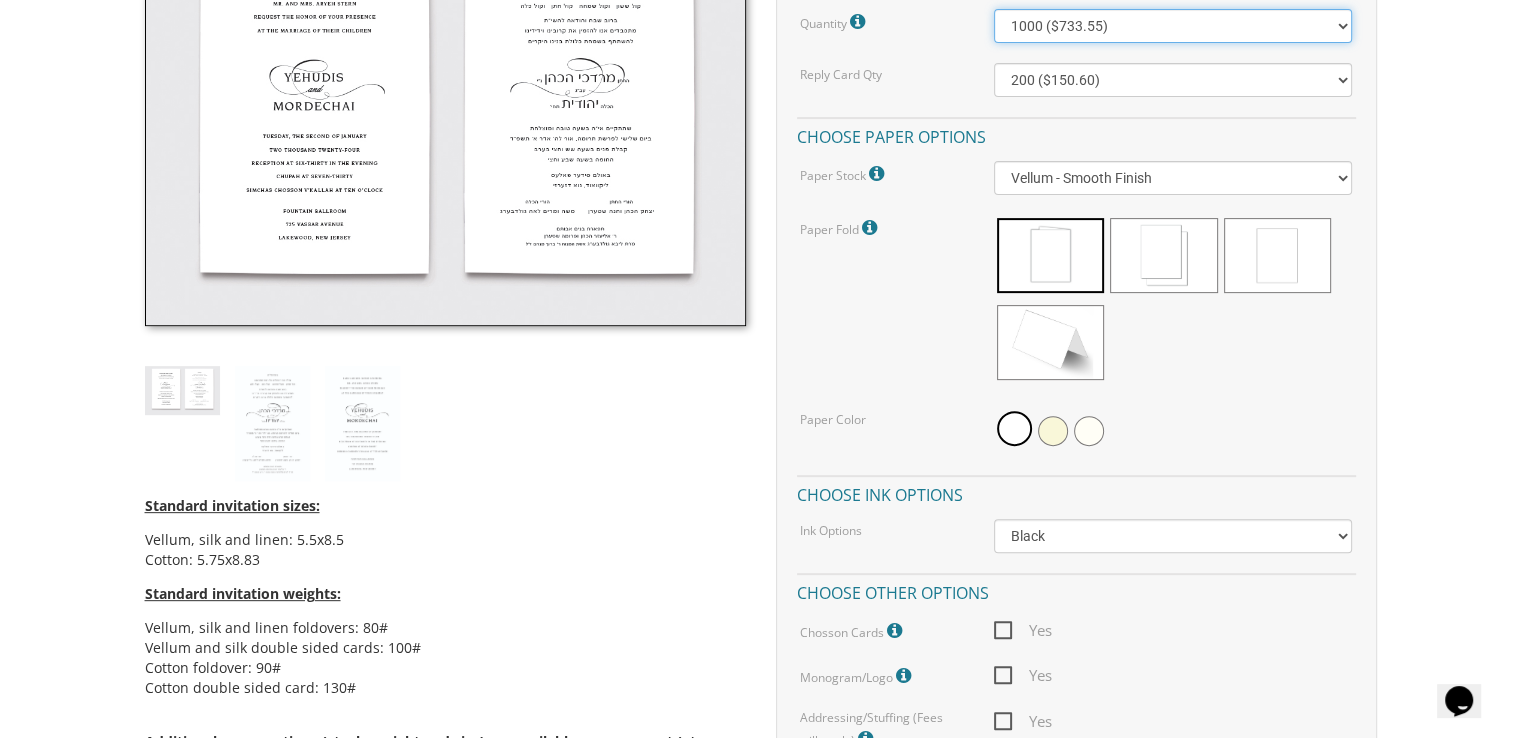click on "100 ($277.50) 200 ($330.45) 300 ($380.65) 400 ($432.70) 500 ($482.10) 600 ($534.10) 700 ($583.65) 800 ($635.30) 900 ($684.60) 1000 ($733.55) 1100 ($785.50) 1200 ($833.05) 1300 ($884.60) 1400 ($934.05) 1500 ($983.75) 1600 ($1,033.10) 1700 ($1,082.75) 1800 ($1,132.20) 1900 ($1,183.75) 2000 ($1,230.95)" at bounding box center (1173, 26) 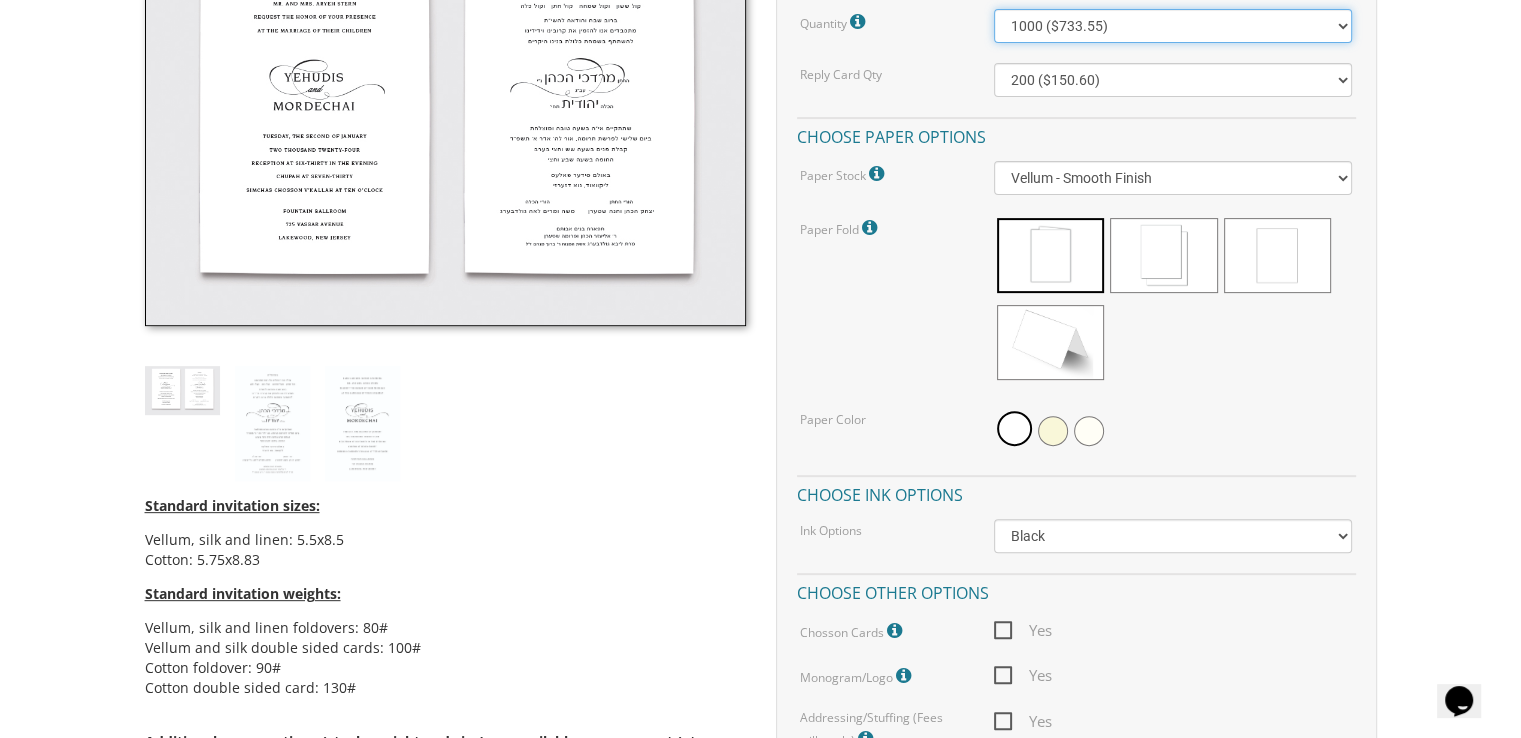 click on "100 ($277.50) 200 ($330.45) 300 ($380.65) 400 ($432.70) 500 ($482.10) 600 ($534.10) 700 ($583.65) 800 ($635.30) 900 ($684.60) 1000 ($733.55) 1100 ($785.50) 1200 ($833.05) 1300 ($884.60) 1400 ($934.05) 1500 ($983.75) 1600 ($1,033.10) 1700 ($1,082.75) 1800 ($1,132.20) 1900 ($1,183.75) 2000 ($1,230.95)" at bounding box center [1173, 26] 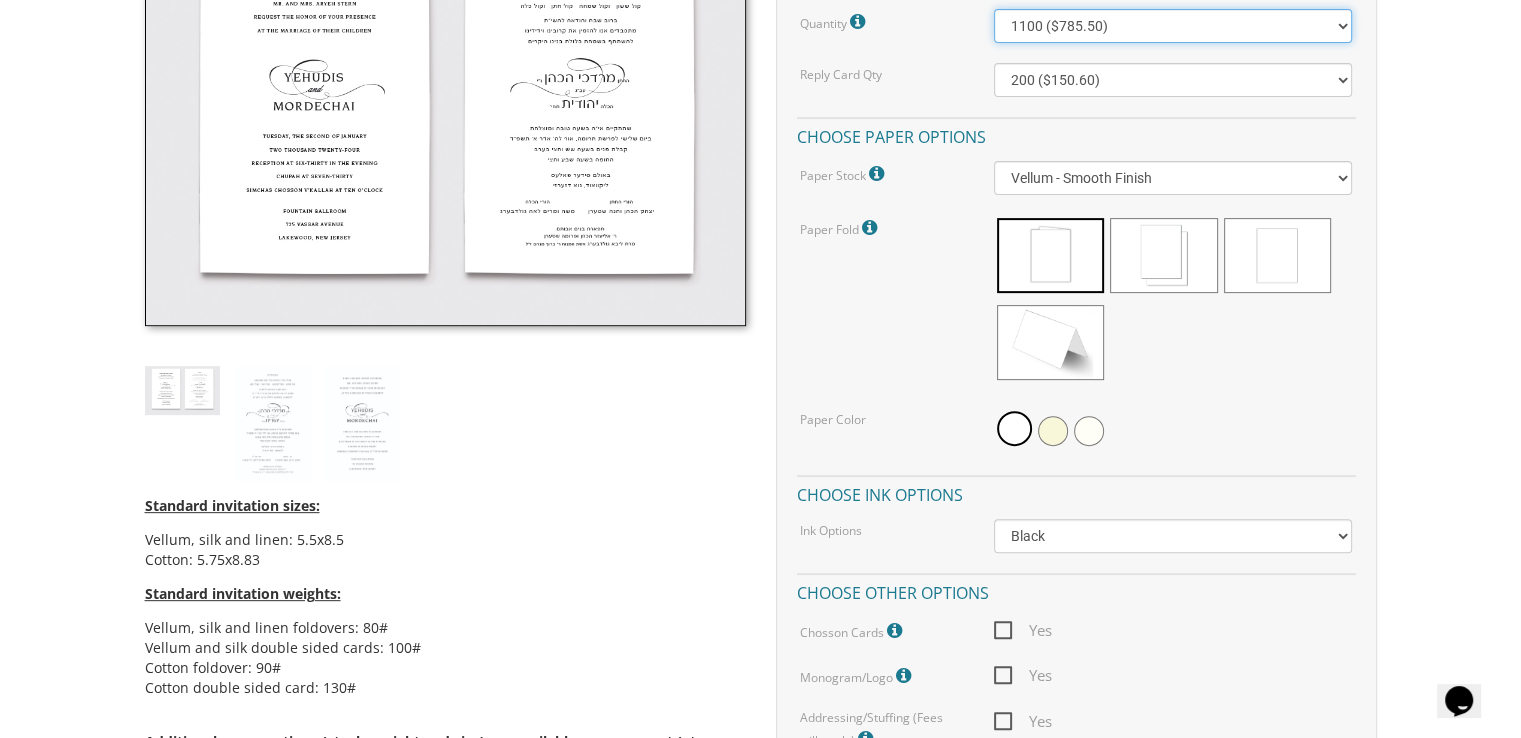 click on "100 ($277.50) 200 ($330.45) 300 ($380.65) 400 ($432.70) 500 ($482.10) 600 ($534.10) 700 ($583.65) 800 ($635.30) 900 ($684.60) 1000 ($733.55) 1100 ($785.50) 1200 ($833.05) 1300 ($884.60) 1400 ($934.05) 1500 ($983.75) 1600 ($1,033.10) 1700 ($1,082.75) 1800 ($1,132.20) 1900 ($1,183.75) 2000 ($1,230.95)" at bounding box center [1173, 26] 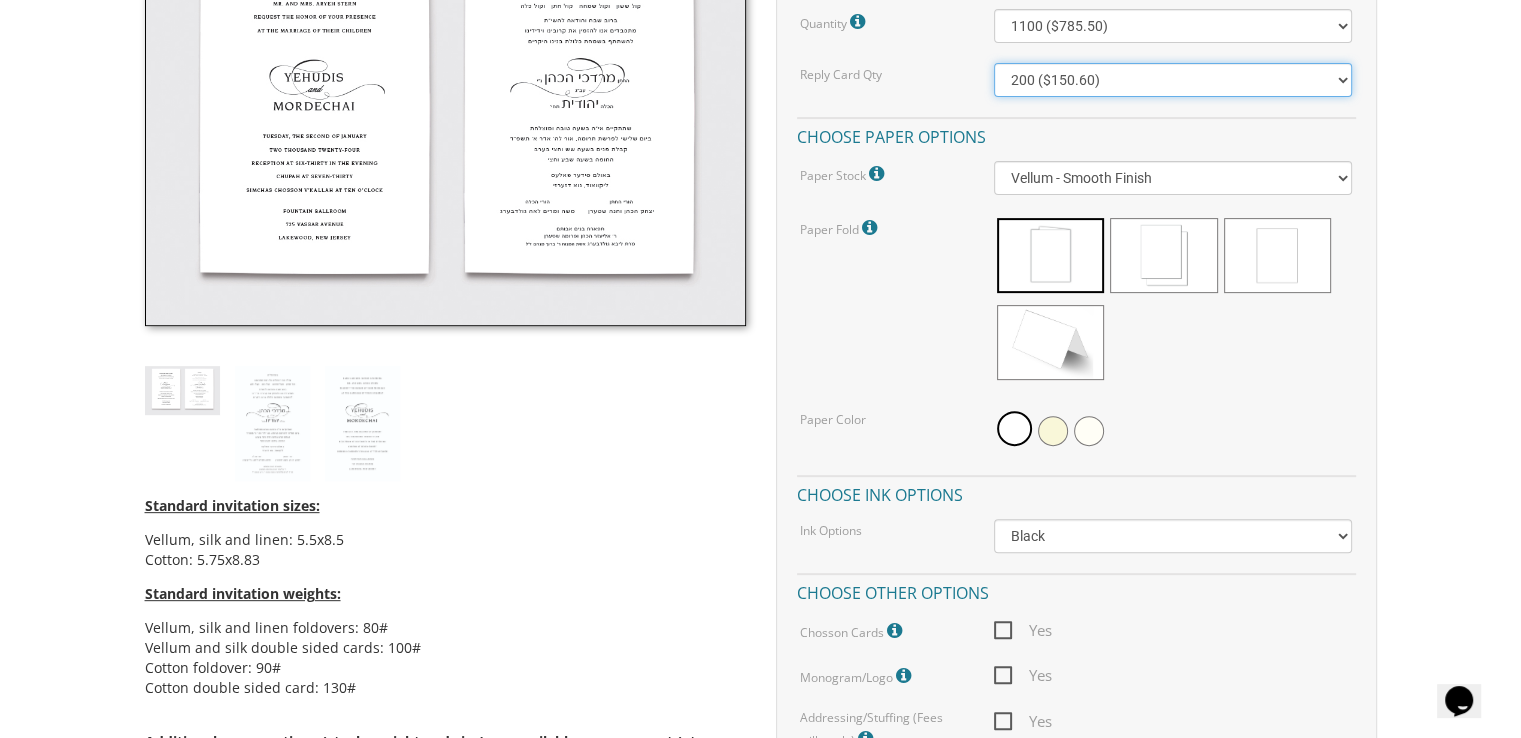 click on "100 ($125.70) 200 ($150.60) 300 ($177.95) 400 ($270.70) 500 ($225.30) 600 ($249.85) 700 ($272.35) 800 ($299.20) 900 ($323.55) 1000 ($345.80) 1100 ($370.35) 1200 ($392.90) 1300 ($419.70) 1400 ($444.00) 1500 ($466.35) 1600 ($488.75) 1700 ($517.45) 1800 ($539.60) 1900 ($561.95) 2000 ($586.05)" at bounding box center [1173, 80] 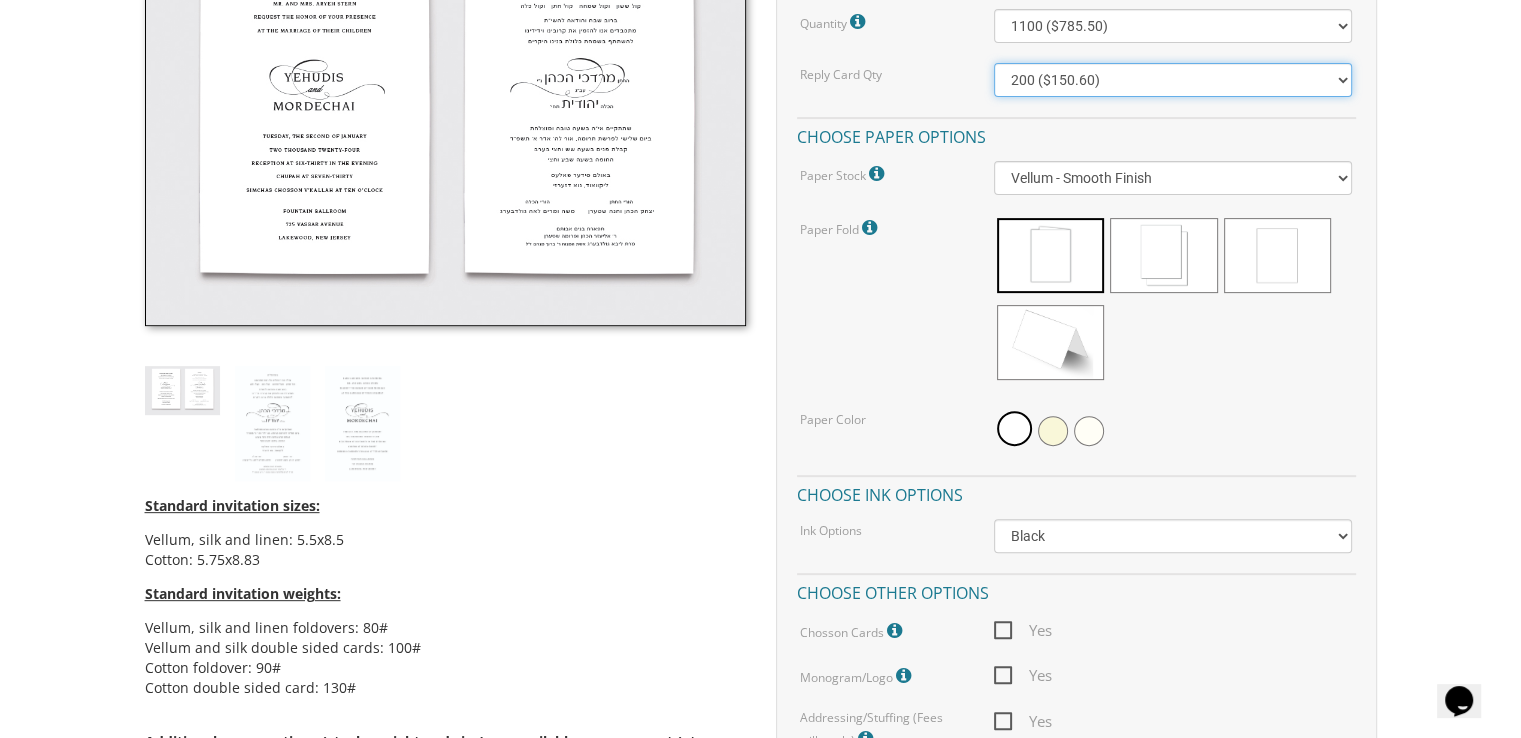 select on "600" 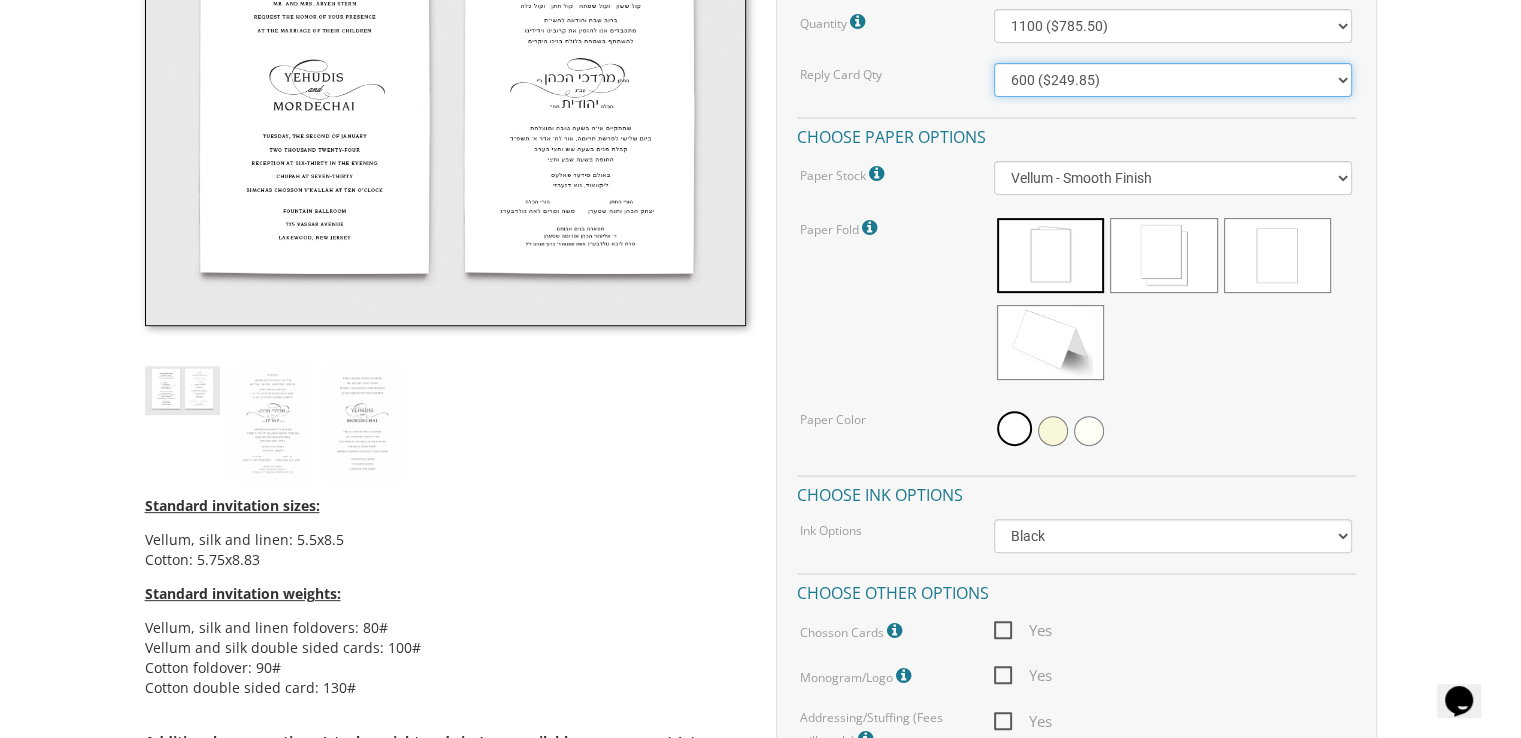 click on "100 ($125.70) 200 ($150.60) 300 ($177.95) 400 ($270.70) 500 ($225.30) 600 ($249.85) 700 ($272.35) 800 ($299.20) 900 ($323.55) 1000 ($345.80) 1100 ($370.35) 1200 ($392.90) 1300 ($419.70) 1400 ($444.00) 1500 ($466.35) 1600 ($488.75) 1700 ($517.45) 1800 ($539.60) 1900 ($561.95) 2000 ($586.05)" at bounding box center [1173, 80] 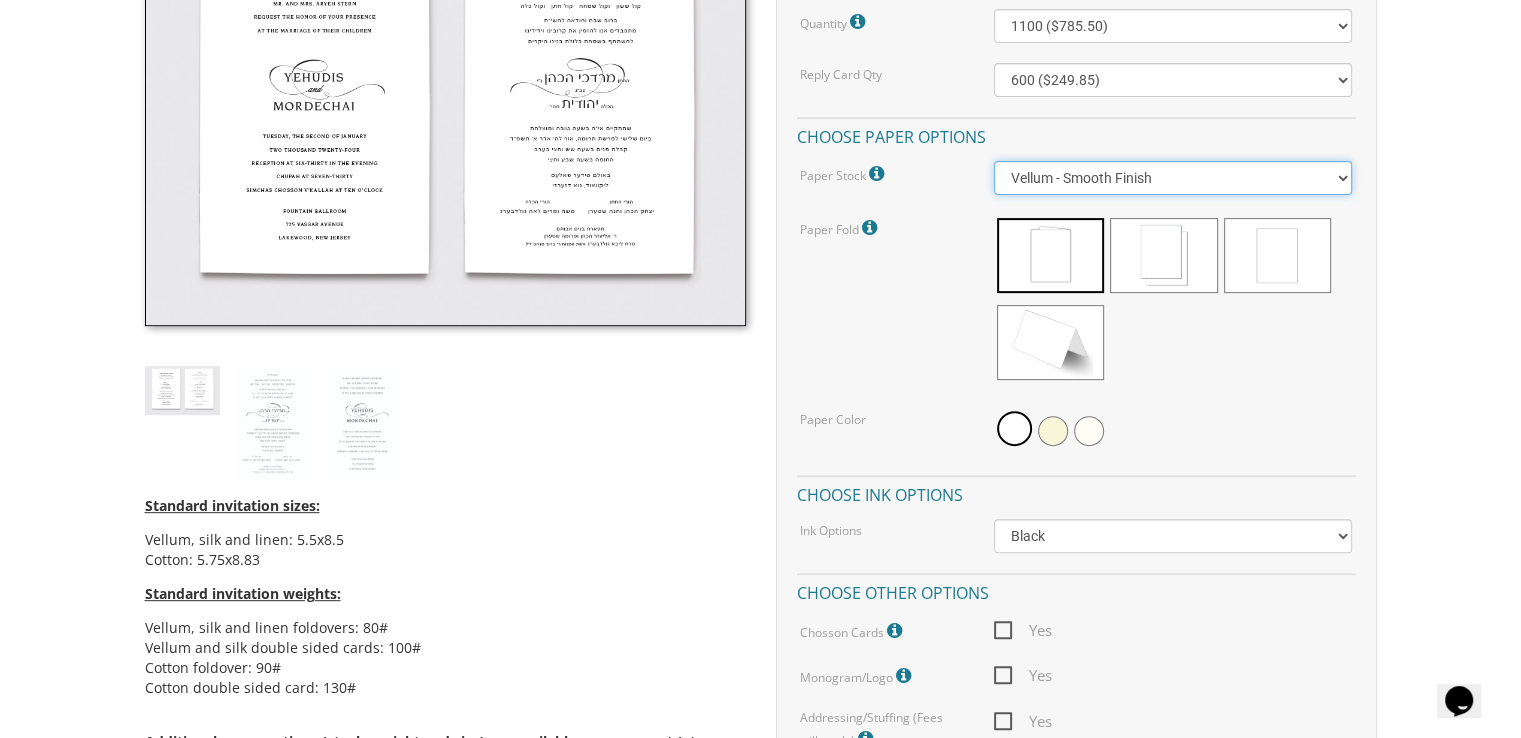 click on "Vellum - Smooth Finish Linen - Subtle Embossed Crosshatch Texture Silk - Soft, Fabric-like Finish Cotton  - Rich Texture, Premium Quality" at bounding box center [1173, 178] 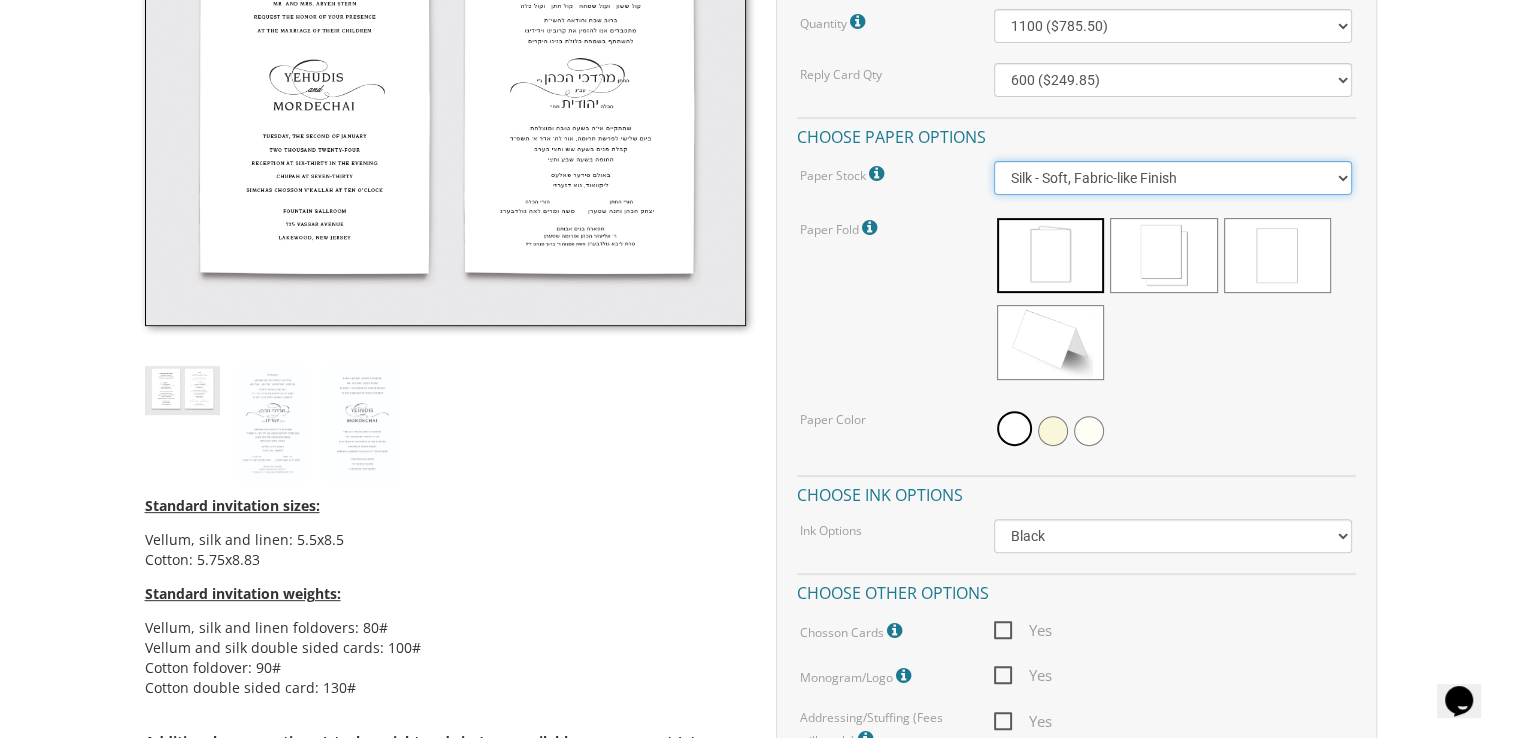 click on "Vellum - Smooth Finish Linen - Subtle Embossed Crosshatch Texture Silk - Soft, Fabric-like Finish Cotton  - Rich Texture, Premium Quality" at bounding box center [1173, 178] 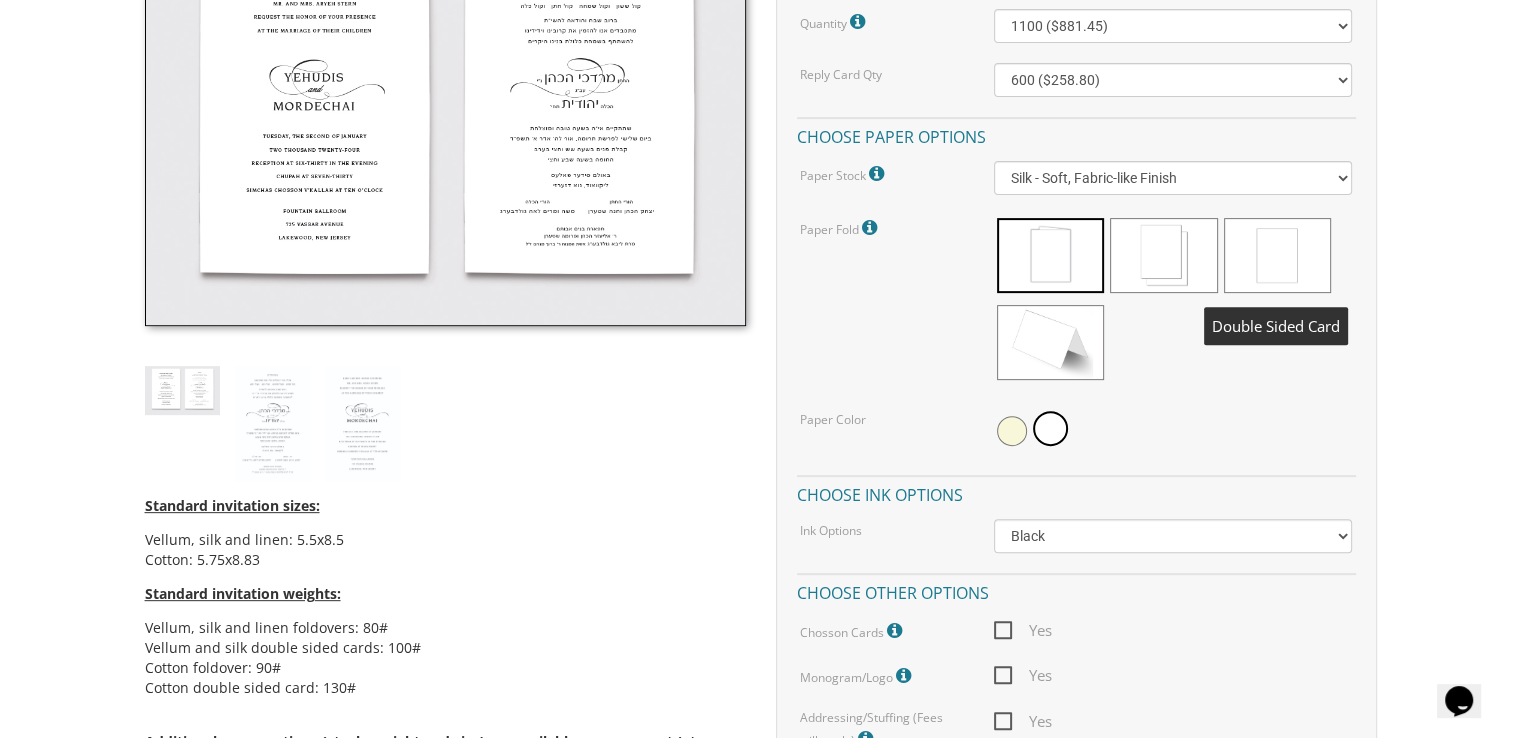 click at bounding box center [1277, 255] 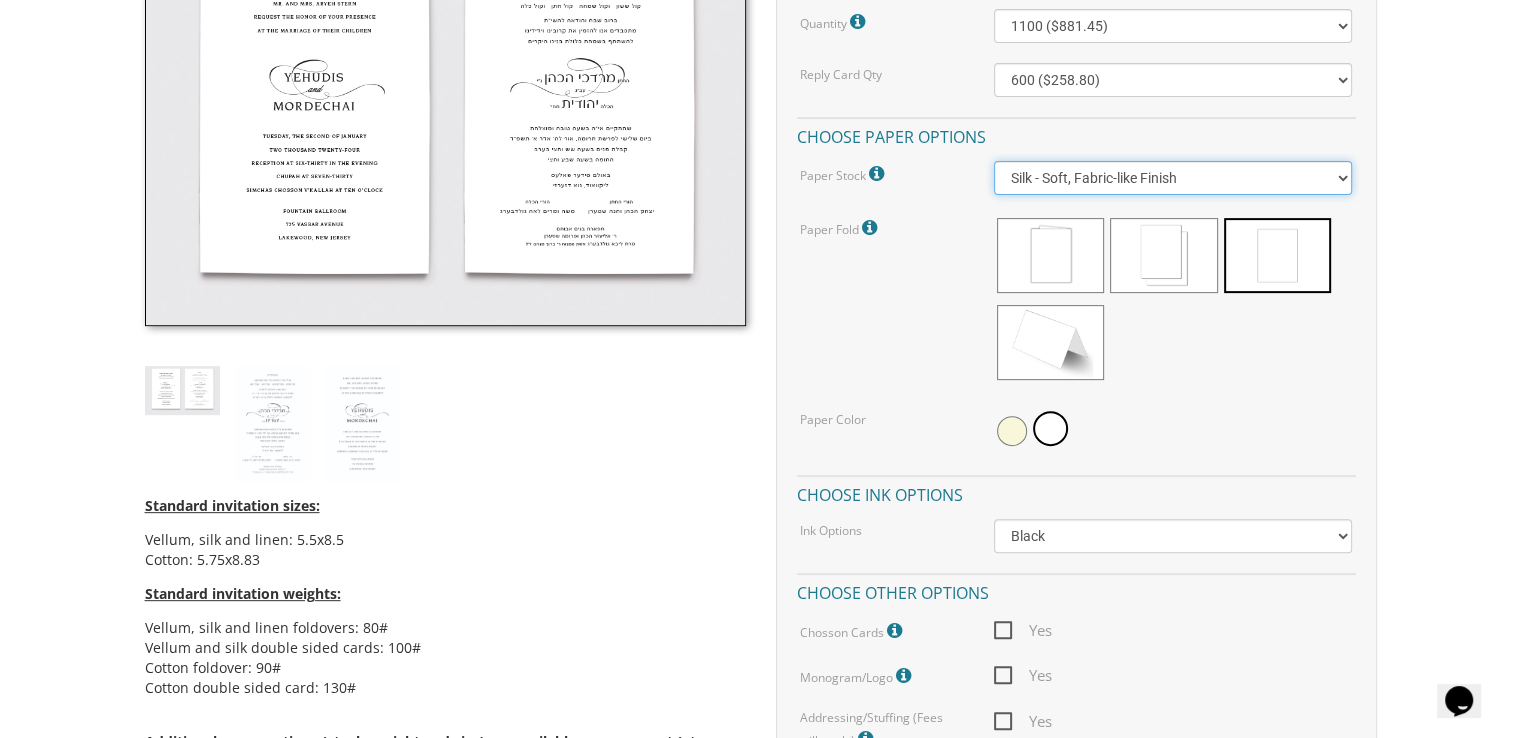 click on "Vellum - Smooth Finish Linen - Subtle Embossed Crosshatch Texture Silk - Soft, Fabric-like Finish Cotton  - Rich Texture, Premium Quality" at bounding box center (1173, 178) 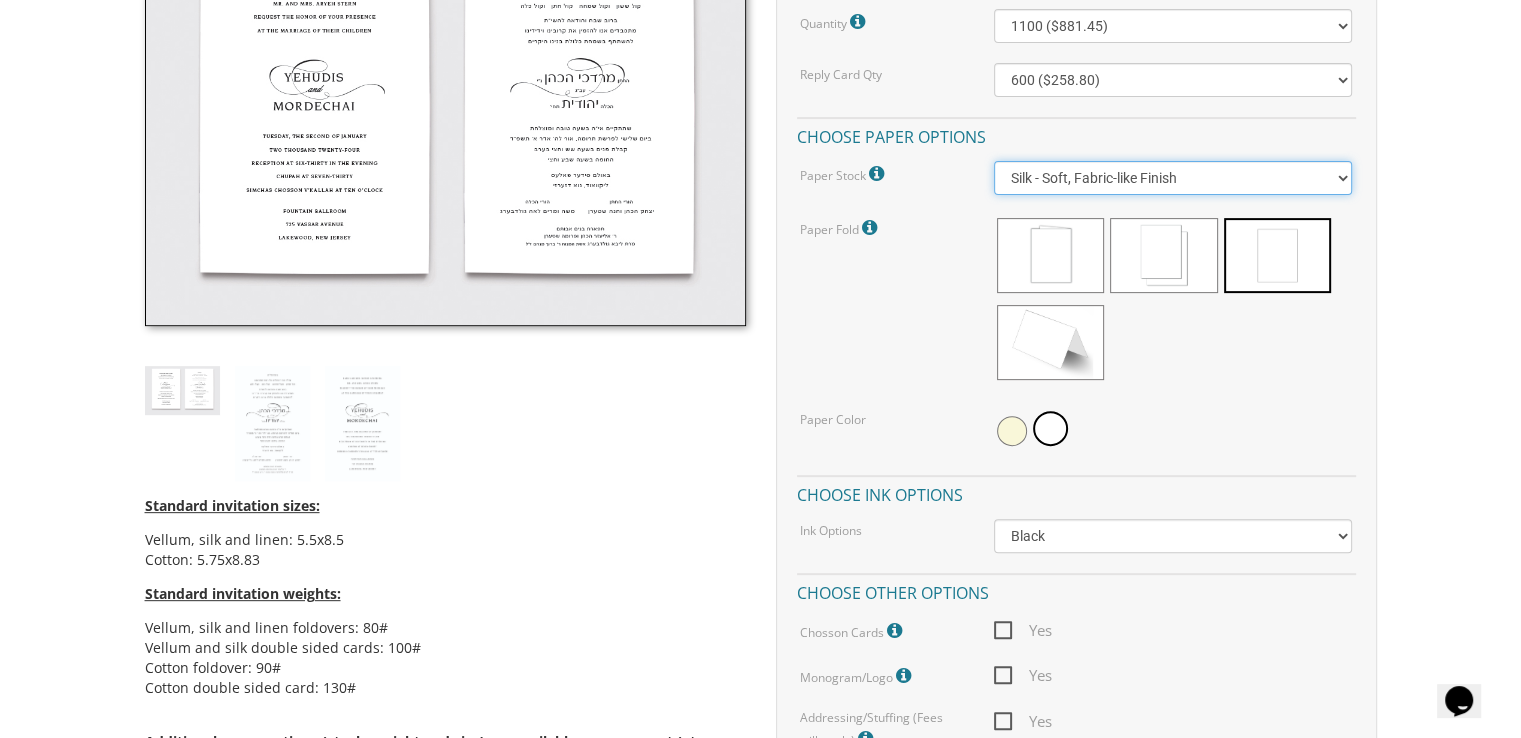 select on "Vellum" 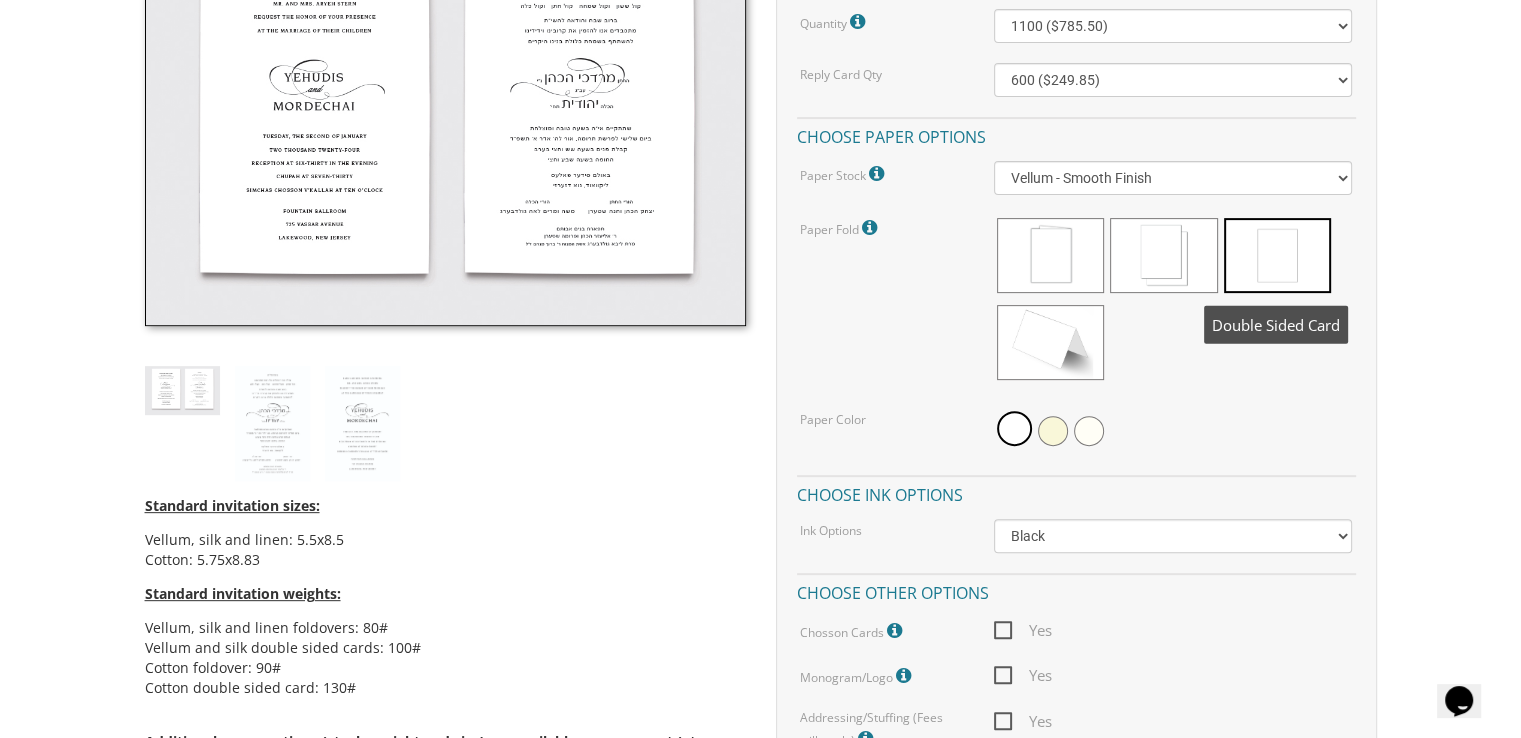 click at bounding box center (1277, 255) 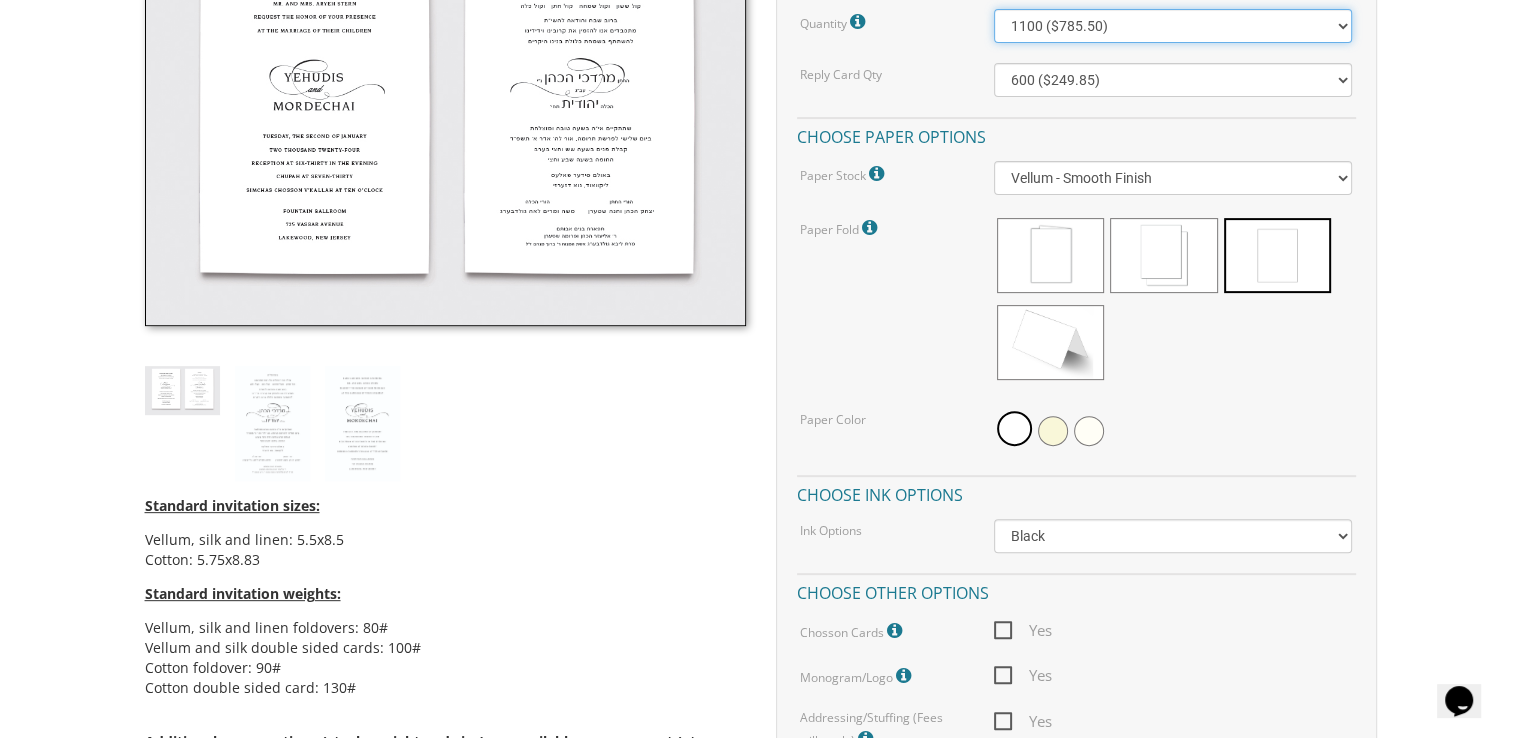 click on "100 ($277.50) 200 ($330.45) 300 ($380.65) 400 ($432.70) 500 ($482.10) 600 ($534.10) 700 ($583.65) 800 ($635.30) 900 ($684.60) 1000 ($733.55) 1100 ($785.50) 1200 ($833.05) 1300 ($884.60) 1400 ($934.05) 1500 ($983.75) 1600 ($1,033.10) 1700 ($1,082.75) 1800 ($1,132.20) 1900 ($1,183.75) 2000 ($1,230.95)" at bounding box center (1173, 26) 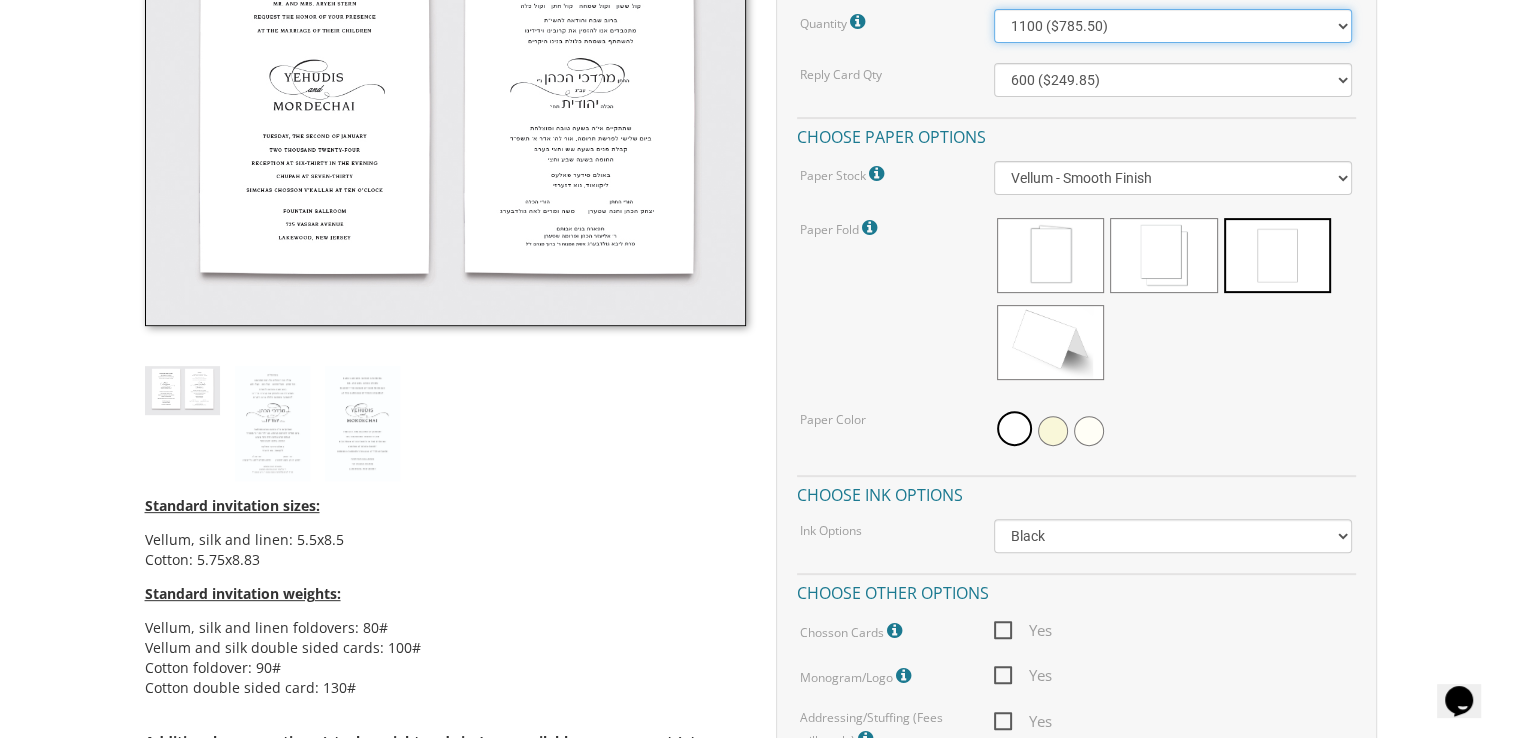 select on "1000" 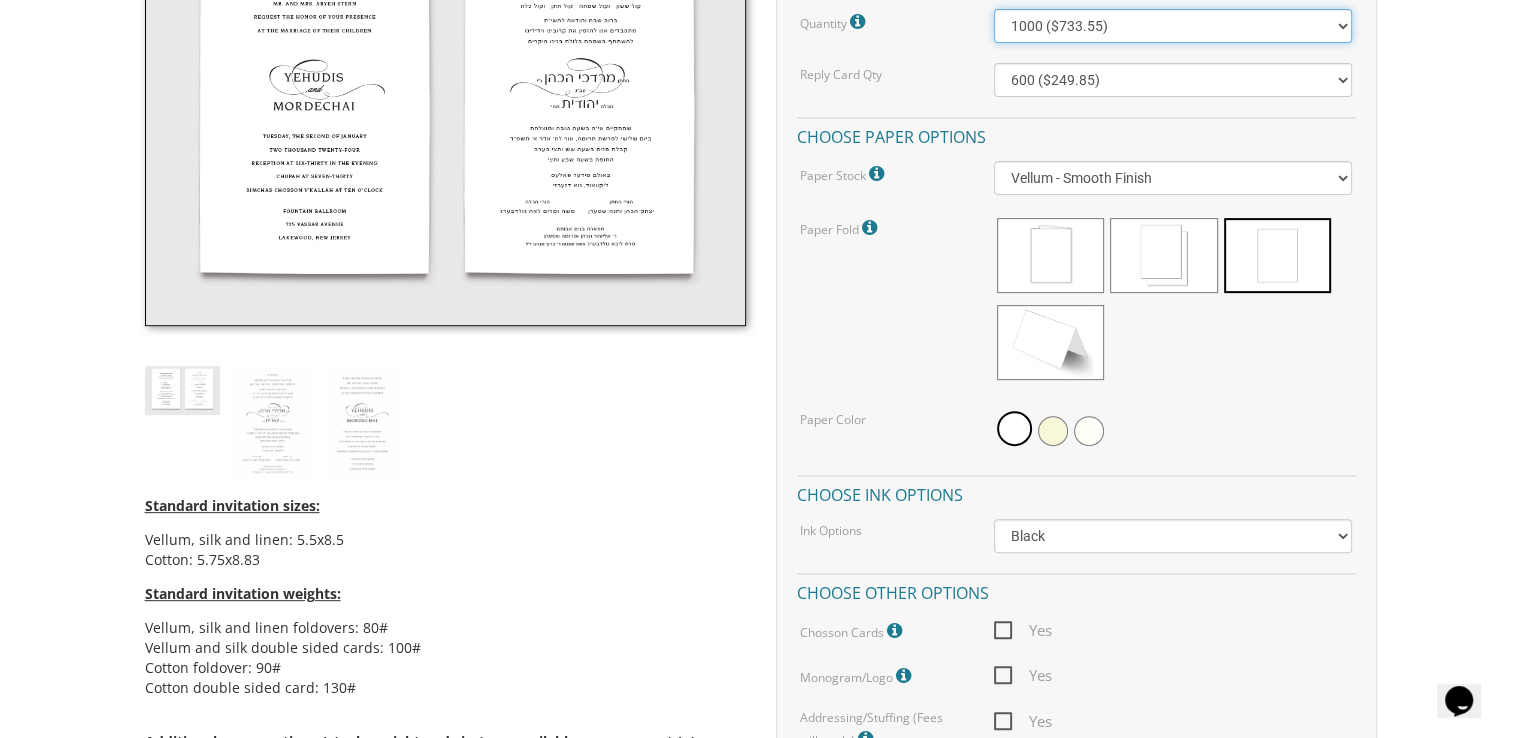 click on "100 ($277.50) 200 ($330.45) 300 ($380.65) 400 ($432.70) 500 ($482.10) 600 ($534.10) 700 ($583.65) 800 ($635.30) 900 ($684.60) 1000 ($733.55) 1100 ($785.50) 1200 ($833.05) 1300 ($884.60) 1400 ($934.05) 1500 ($983.75) 1600 ($1,033.10) 1700 ($1,082.75) 1800 ($1,132.20) 1900 ($1,183.75) 2000 ($1,230.95)" at bounding box center (1173, 26) 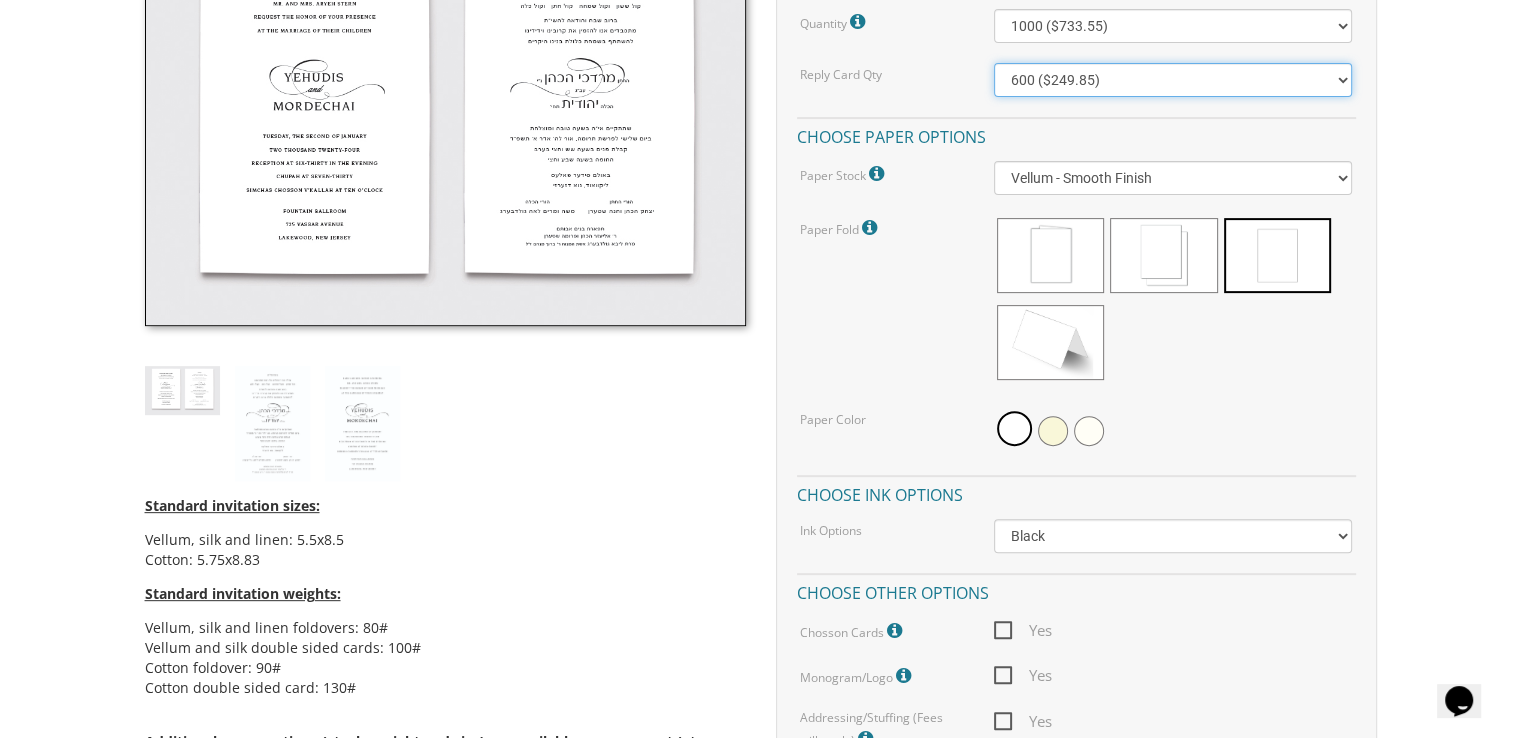 click on "100 ($125.70) 200 ($150.60) 300 ($177.95) 400 ($270.70) 500 ($225.30) 600 ($249.85) 700 ($272.35) 800 ($299.20) 900 ($323.55) 1000 ($345.80) 1100 ($370.35) 1200 ($392.90) 1300 ($419.70) 1400 ($444.00) 1500 ($466.35) 1600 ($488.75) 1700 ($517.45) 1800 ($539.60) 1900 ($561.95) 2000 ($586.05)" at bounding box center [1173, 80] 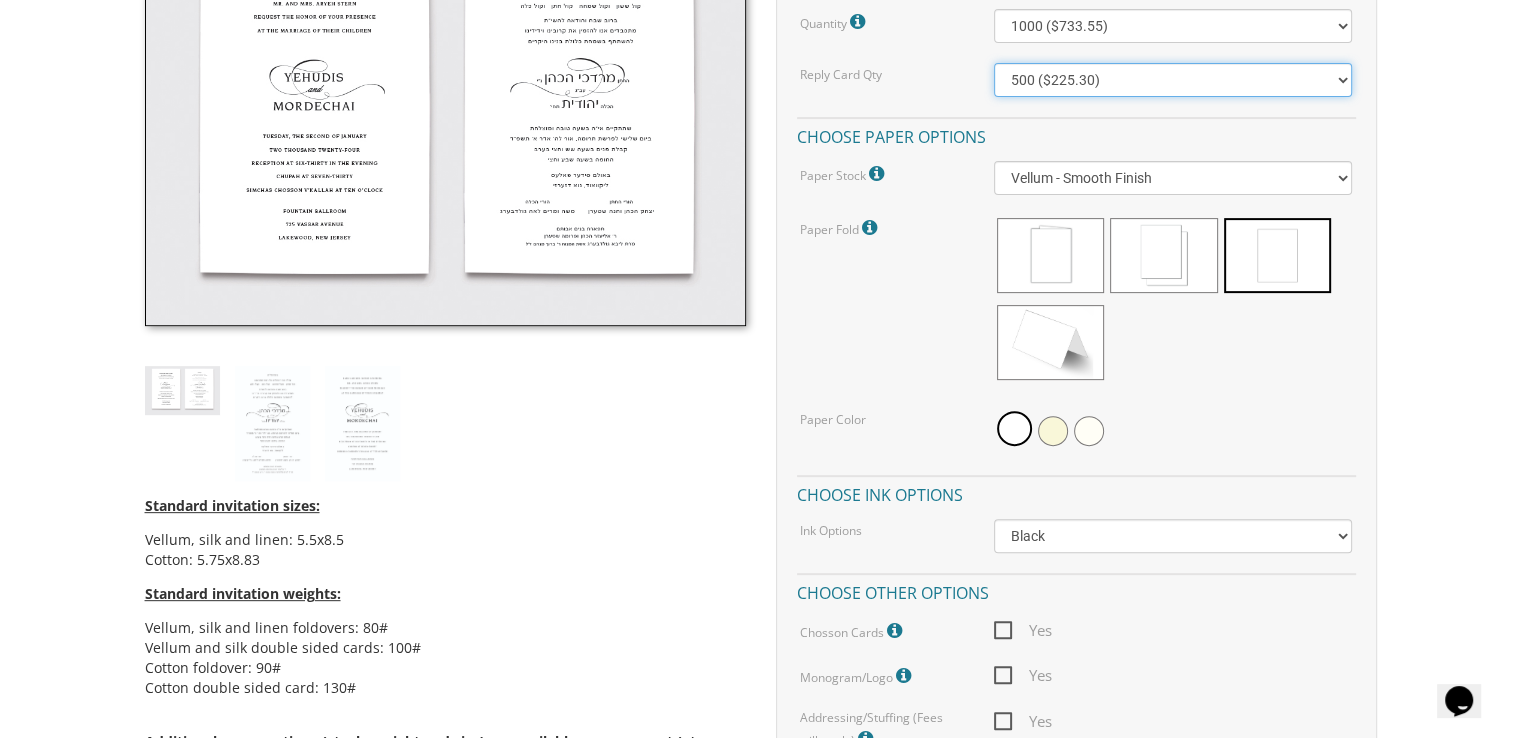 click on "100 ($125.70) 200 ($150.60) 300 ($177.95) 400 ($270.70) 500 ($225.30) 600 ($249.85) 700 ($272.35) 800 ($299.20) 900 ($323.55) 1000 ($345.80) 1100 ($370.35) 1200 ($392.90) 1300 ($419.70) 1400 ($444.00) 1500 ($466.35) 1600 ($488.75) 1700 ($517.45) 1800 ($539.60) 1900 ($561.95) 2000 ($586.05)" at bounding box center [1173, 80] 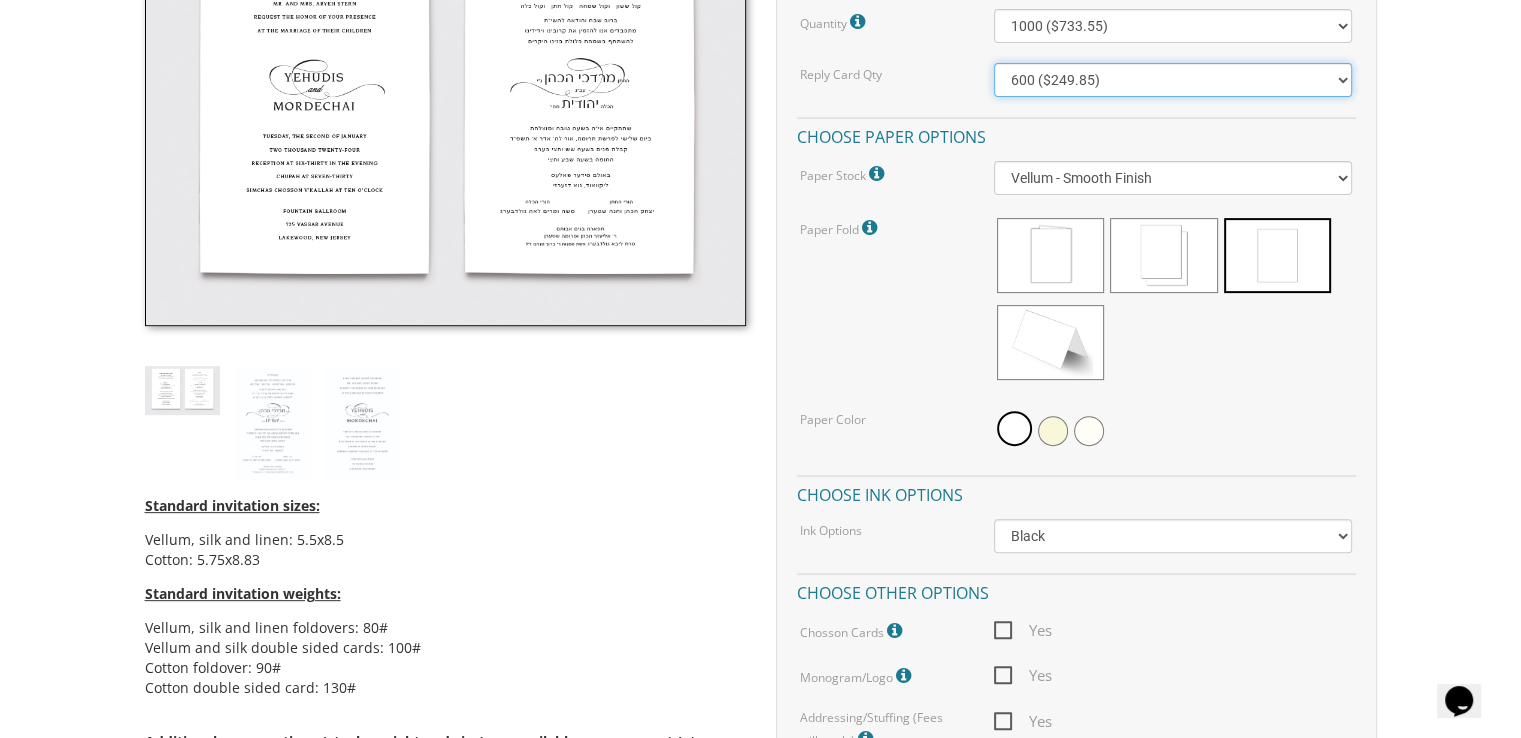 click on "100 ($125.70) 200 ($150.60) 300 ($177.95) 400 ($270.70) 500 ($225.30) 600 ($249.85) 700 ($272.35) 800 ($299.20) 900 ($323.55) 1000 ($345.80) 1100 ($370.35) 1200 ($392.90) 1300 ($419.70) 1400 ($444.00) 1500 ($466.35) 1600 ($488.75) 1700 ($517.45) 1800 ($539.60) 1900 ($561.95) 2000 ($586.05)" at bounding box center [1173, 80] 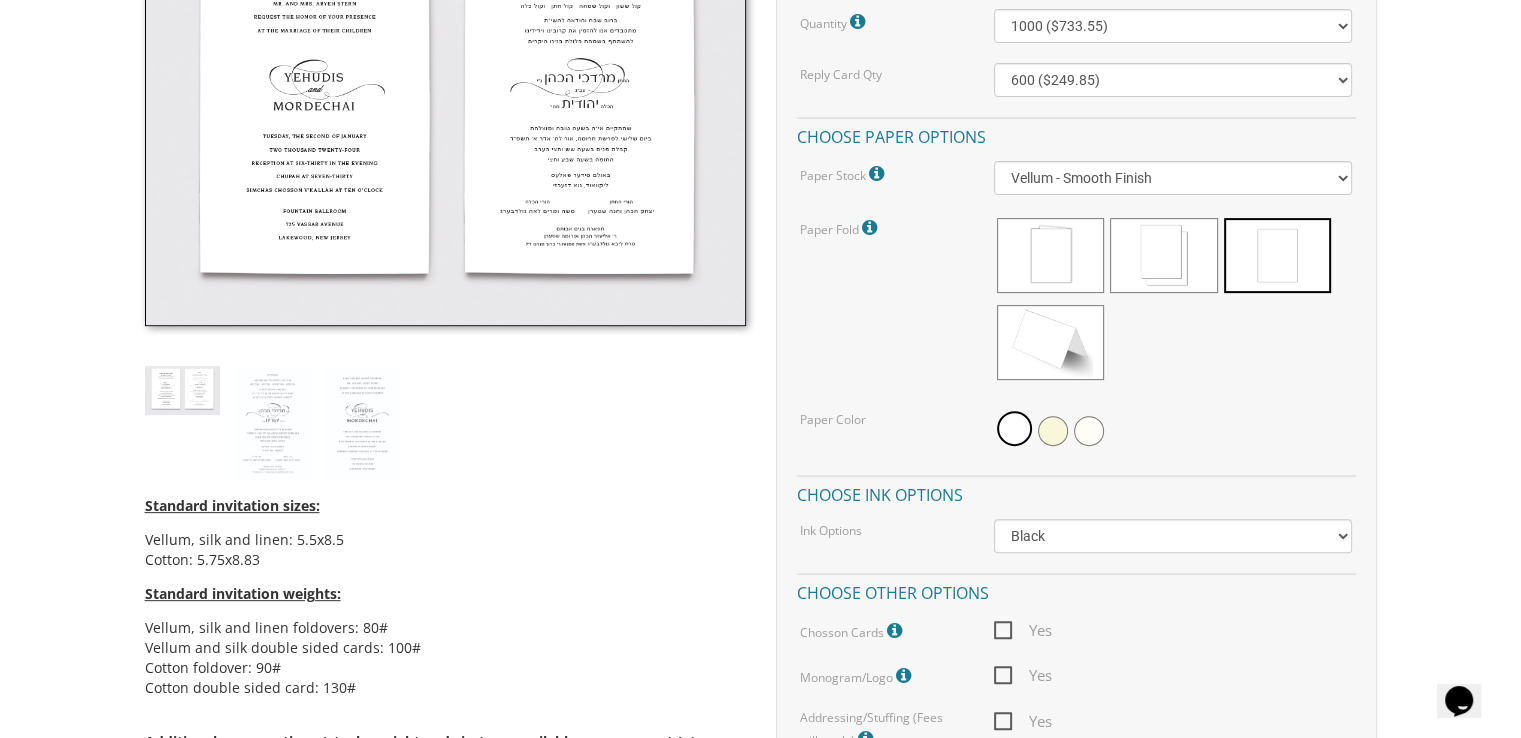 click on "Customizations
Quantity Please note: Quantities may be modified after order completion.
For wedding invitations  you will also have the option to split total quantity between 2 shipping addresses at checkout. 100 ($277.50) 200 ($330.45) 300 ($380.65) 400 ($432.70) 500 ($482.10) 600 ($534.10) 700 ($583.65) 800 ($635.30) 900 ($684.60) 1000 ($733.55) 1100 ($785.50) 1200 ($833.05) 1300 ($884.60) 1400 ($934.05) 1500 ($983.75) 1600 ($1,033.10) 1700 ($1,082.75) 1800 ($1,132.20) 1900 ($1,183.75) 2000 ($1,230.95)   Reply Card Qty 100 ($125.70) 200 ($150.60) 300 ($177.95) 400 ($270.70) 500 ($225.30) 600 ($249.85) 700 ($272.35) 800 ($299.20) 900 ($323.55) 1000 ($345.80) 1100 ($370.35) 1200 ($392.90) 1300 ($419.70) 1400 ($444.00) 1500 ($466.35) 1600 ($488.75) 1700 ($517.45) 1800 ($539.60) 1900 ($561.95) 2000 ($586.05)" at bounding box center (1076, 735) 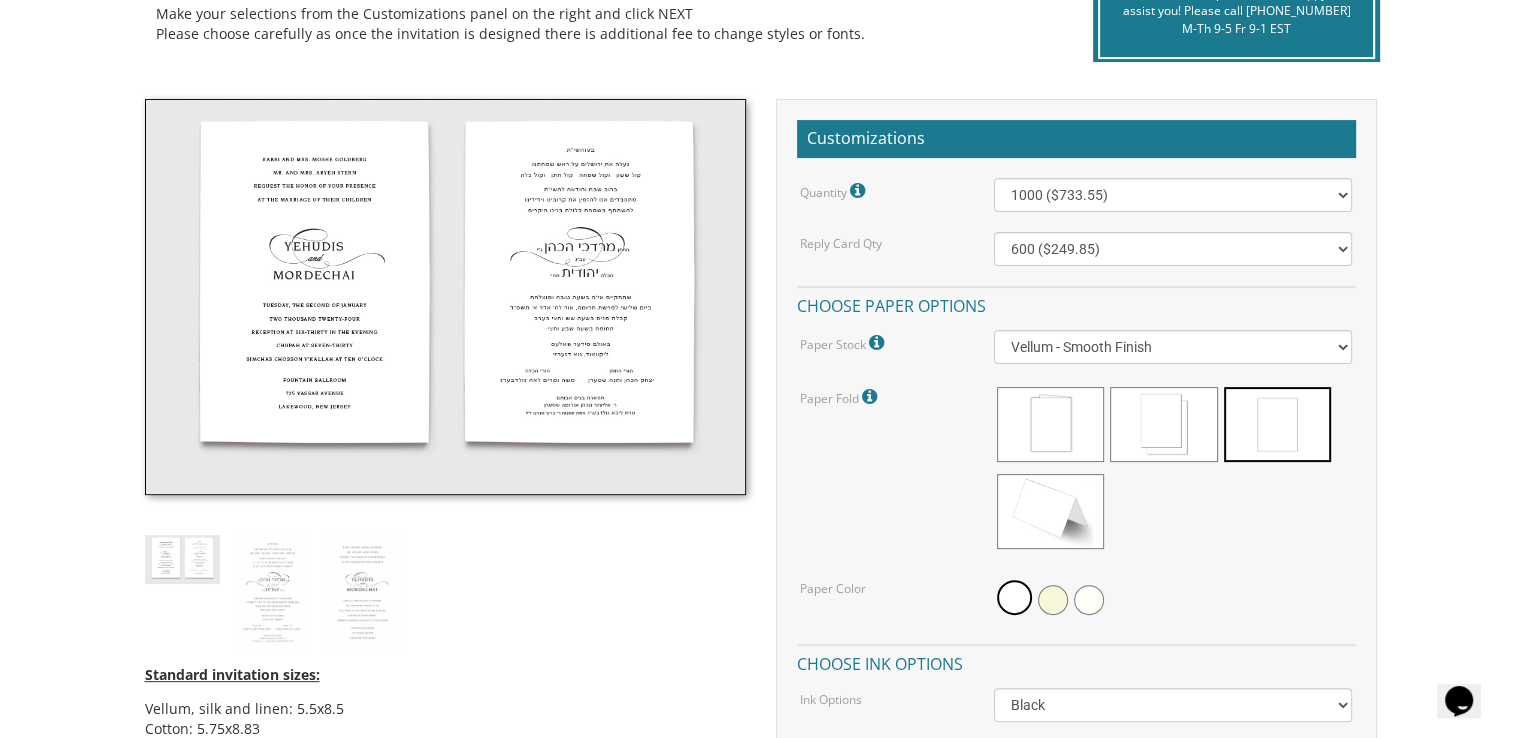 scroll, scrollTop: 500, scrollLeft: 0, axis: vertical 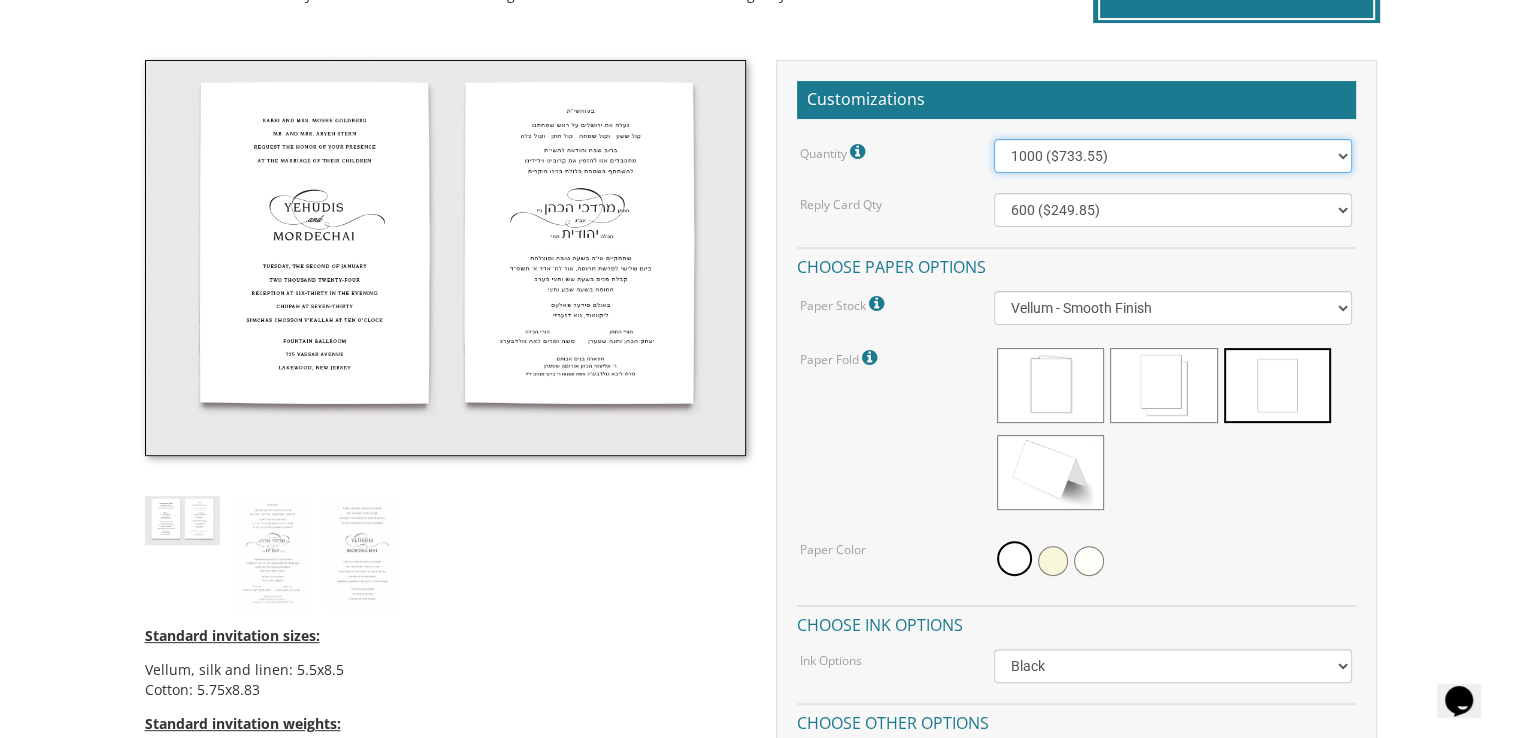 click on "100 ($277.50) 200 ($330.45) 300 ($380.65) 400 ($432.70) 500 ($482.10) 600 ($534.10) 700 ($583.65) 800 ($635.30) 900 ($684.60) 1000 ($733.55) 1100 ($785.50) 1200 ($833.05) 1300 ($884.60) 1400 ($934.05) 1500 ($983.75) 1600 ($1,033.10) 1700 ($1,082.75) 1800 ($1,132.20) 1900 ($1,183.75) 2000 ($1,230.95)" at bounding box center [1173, 156] 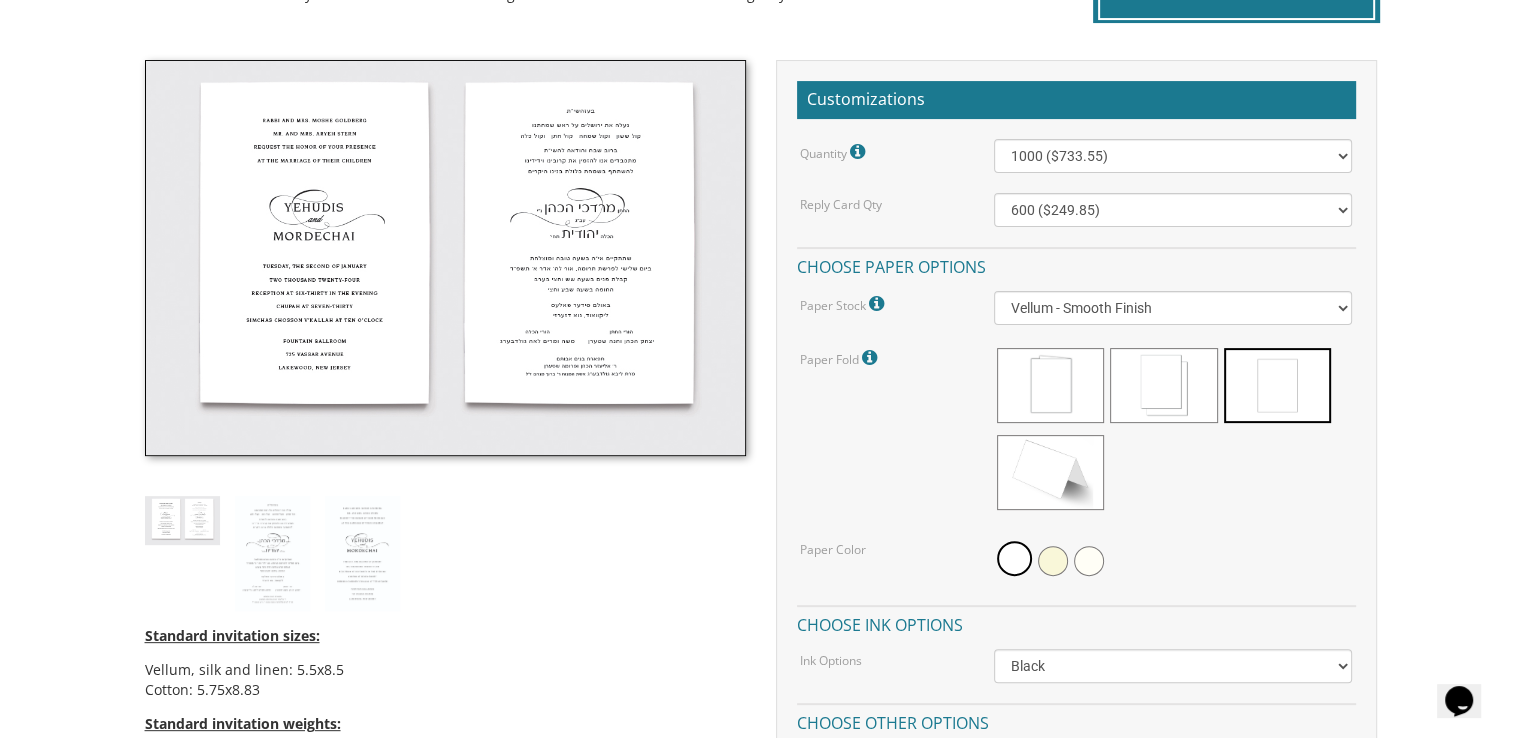 click on "My Cart
{{shoppingcart.totalQuantityDisplay}}
Total:
{{shoppingcart.subtotal}}
{{[DOMAIN_NAME]}}
{{shoppingcartitem.description}}
Qty. {{shoppingcartitem.quantity}}
{{[DOMAIN_NAME]}}" at bounding box center (760, 938) 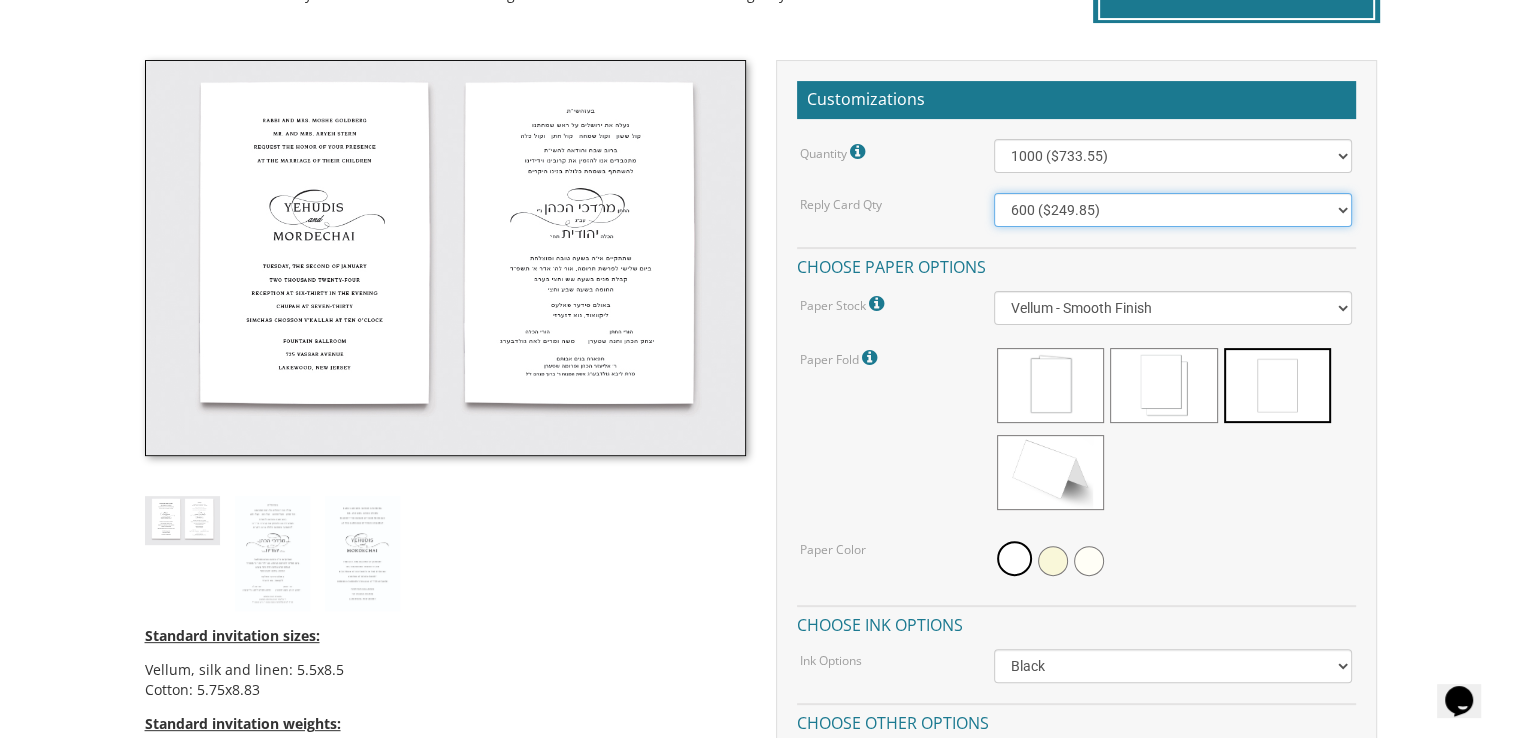 click on "100 ($125.70) 200 ($150.60) 300 ($177.95) 400 ($270.70) 500 ($225.30) 600 ($249.85) 700 ($272.35) 800 ($299.20) 900 ($323.55) 1000 ($345.80) 1100 ($370.35) 1200 ($392.90) 1300 ($419.70) 1400 ($444.00) 1500 ($466.35) 1600 ($488.75) 1700 ($517.45) 1800 ($539.60) 1900 ($561.95) 2000 ($586.05)" at bounding box center (1173, 210) 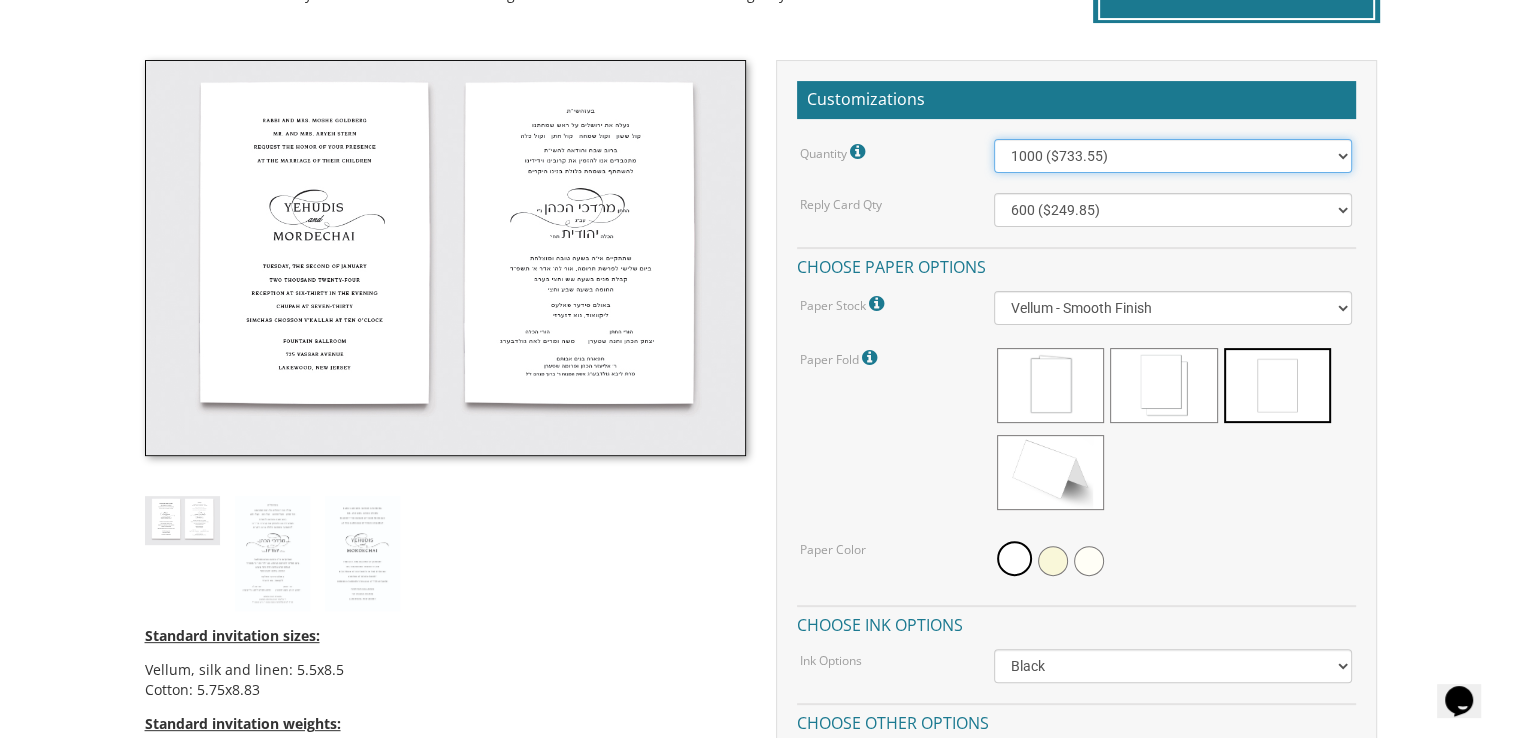 click on "100 ($277.50) 200 ($330.45) 300 ($380.65) 400 ($432.70) 500 ($482.10) 600 ($534.10) 700 ($583.65) 800 ($635.30) 900 ($684.60) 1000 ($733.55) 1100 ($785.50) 1200 ($833.05) 1300 ($884.60) 1400 ($934.05) 1500 ($983.75) 1600 ($1,033.10) 1700 ($1,082.75) 1800 ($1,132.20) 1900 ($1,183.75) 2000 ($1,230.95)" at bounding box center [1173, 156] 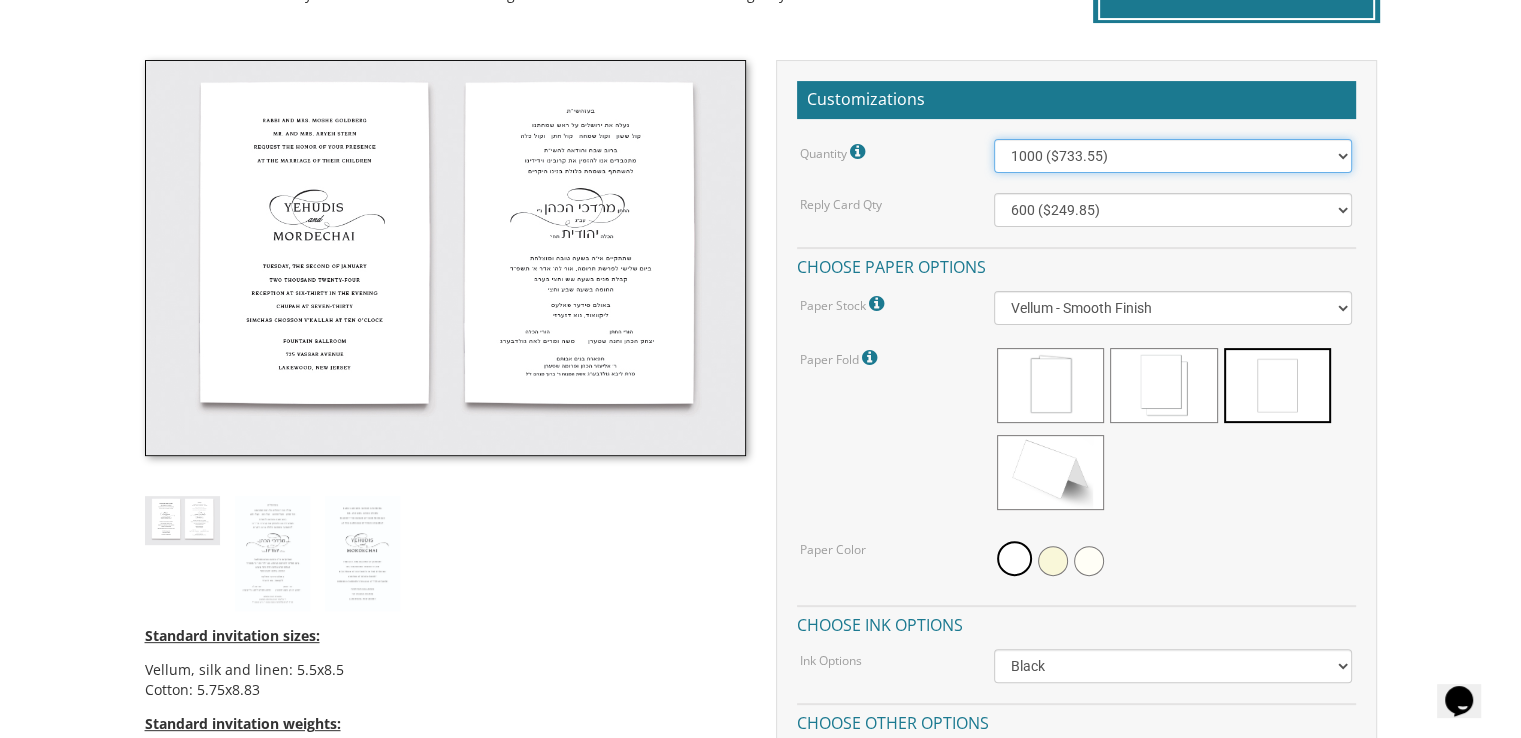 click on "100 ($277.50) 200 ($330.45) 300 ($380.65) 400 ($432.70) 500 ($482.10) 600 ($534.10) 700 ($583.65) 800 ($635.30) 900 ($684.60) 1000 ($733.55) 1100 ($785.50) 1200 ($833.05) 1300 ($884.60) 1400 ($934.05) 1500 ($983.75) 1600 ($1,033.10) 1700 ($1,082.75) 1800 ($1,132.20) 1900 ($1,183.75) 2000 ($1,230.95)" at bounding box center [1173, 156] 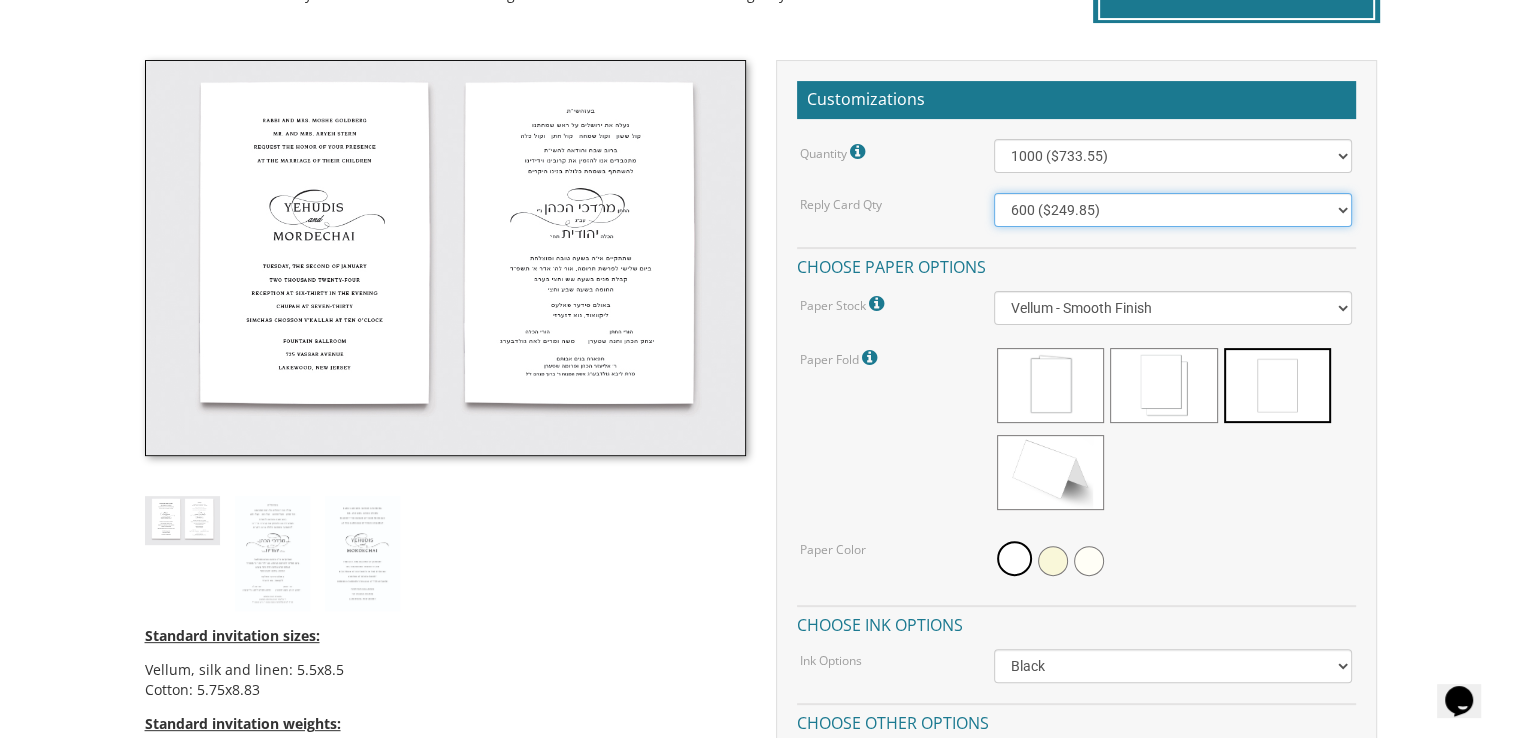click on "100 ($125.70) 200 ($150.60) 300 ($177.95) 400 ($270.70) 500 ($225.30) 600 ($249.85) 700 ($272.35) 800 ($299.20) 900 ($323.55) 1000 ($345.80) 1100 ($370.35) 1200 ($392.90) 1300 ($419.70) 1400 ($444.00) 1500 ($466.35) 1600 ($488.75) 1700 ($517.45) 1800 ($539.60) 1900 ($561.95) 2000 ($586.05)" at bounding box center (1173, 210) 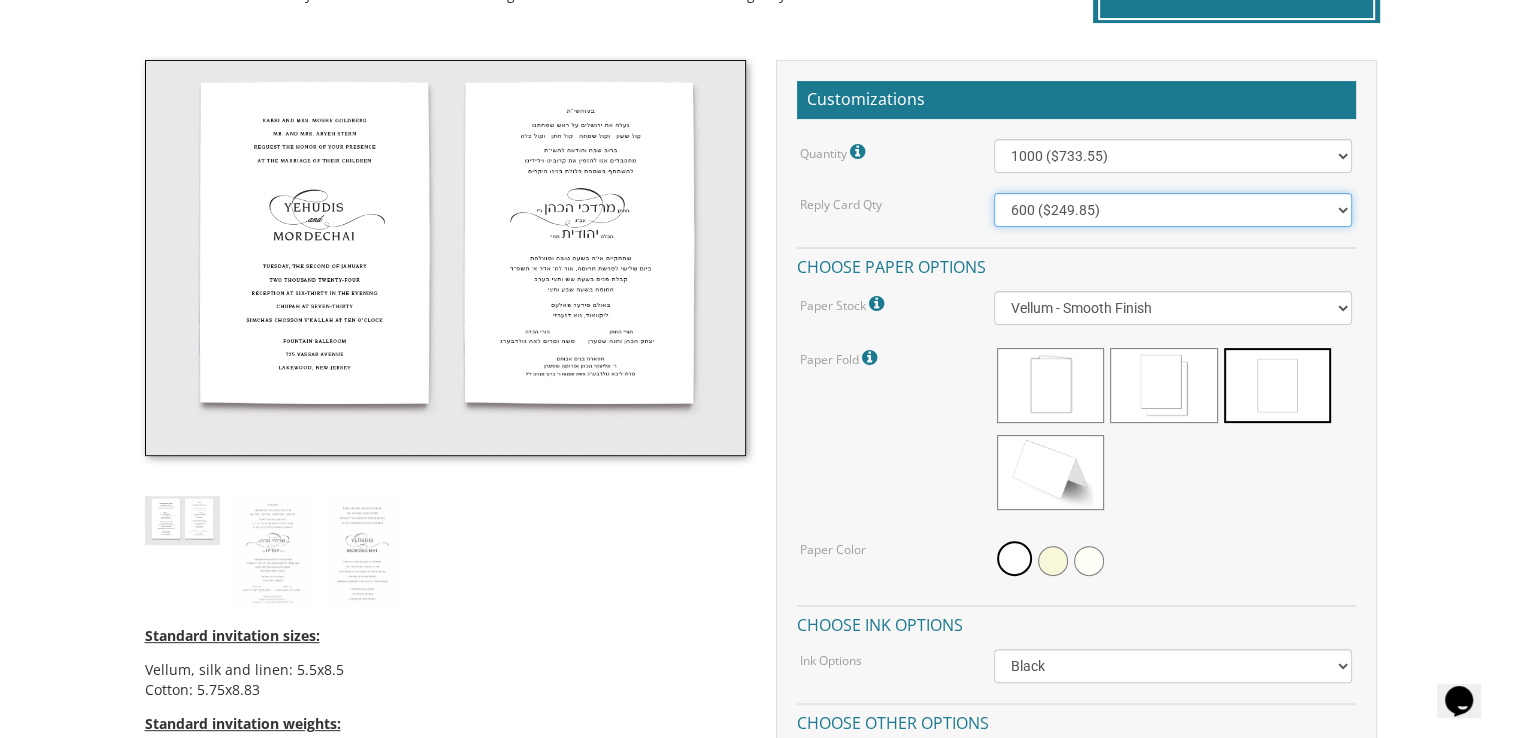 click on "100 ($125.70) 200 ($150.60) 300 ($177.95) 400 ($270.70) 500 ($225.30) 600 ($249.85) 700 ($272.35) 800 ($299.20) 900 ($323.55) 1000 ($345.80) 1100 ($370.35) 1200 ($392.90) 1300 ($419.70) 1400 ($444.00) 1500 ($466.35) 1600 ($488.75) 1700 ($517.45) 1800 ($539.60) 1900 ($561.95) 2000 ($586.05)" at bounding box center (1173, 210) 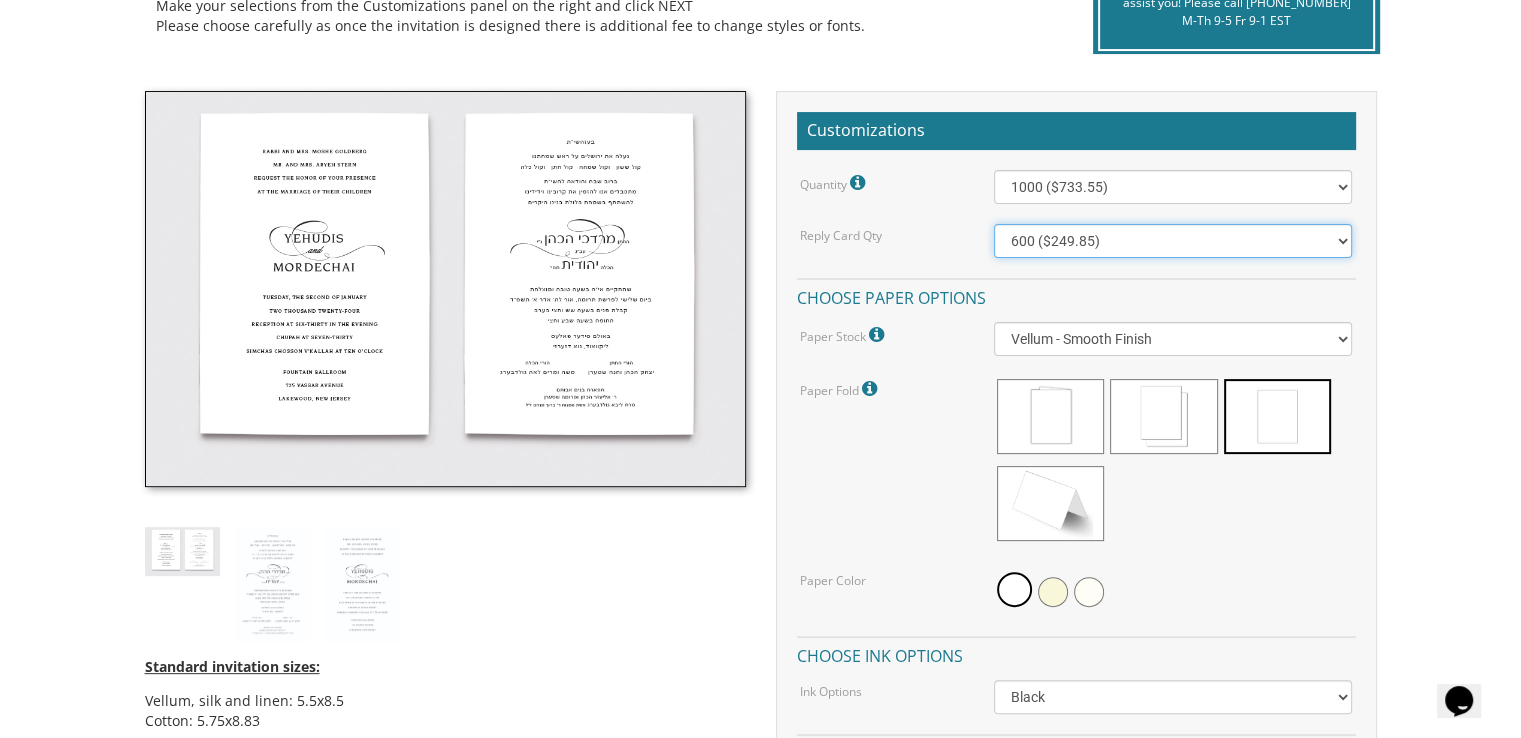 scroll, scrollTop: 509, scrollLeft: 0, axis: vertical 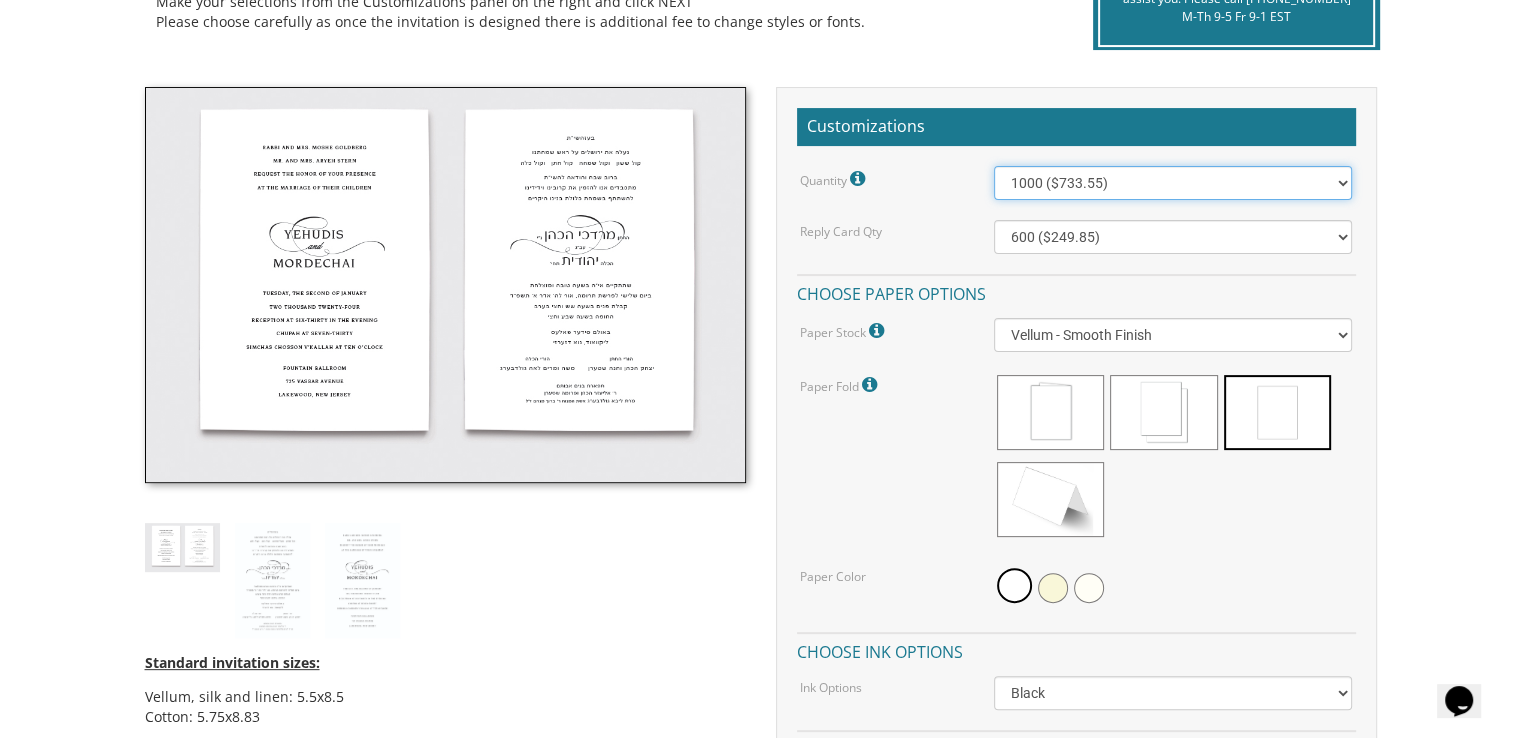 click on "100 ($277.50) 200 ($330.45) 300 ($380.65) 400 ($432.70) 500 ($482.10) 600 ($534.10) 700 ($583.65) 800 ($635.30) 900 ($684.60) 1000 ($733.55) 1100 ($785.50) 1200 ($833.05) 1300 ($884.60) 1400 ($934.05) 1500 ($983.75) 1600 ($1,033.10) 1700 ($1,082.75) 1800 ($1,132.20) 1900 ($1,183.75) 2000 ($1,230.95)" at bounding box center [1173, 183] 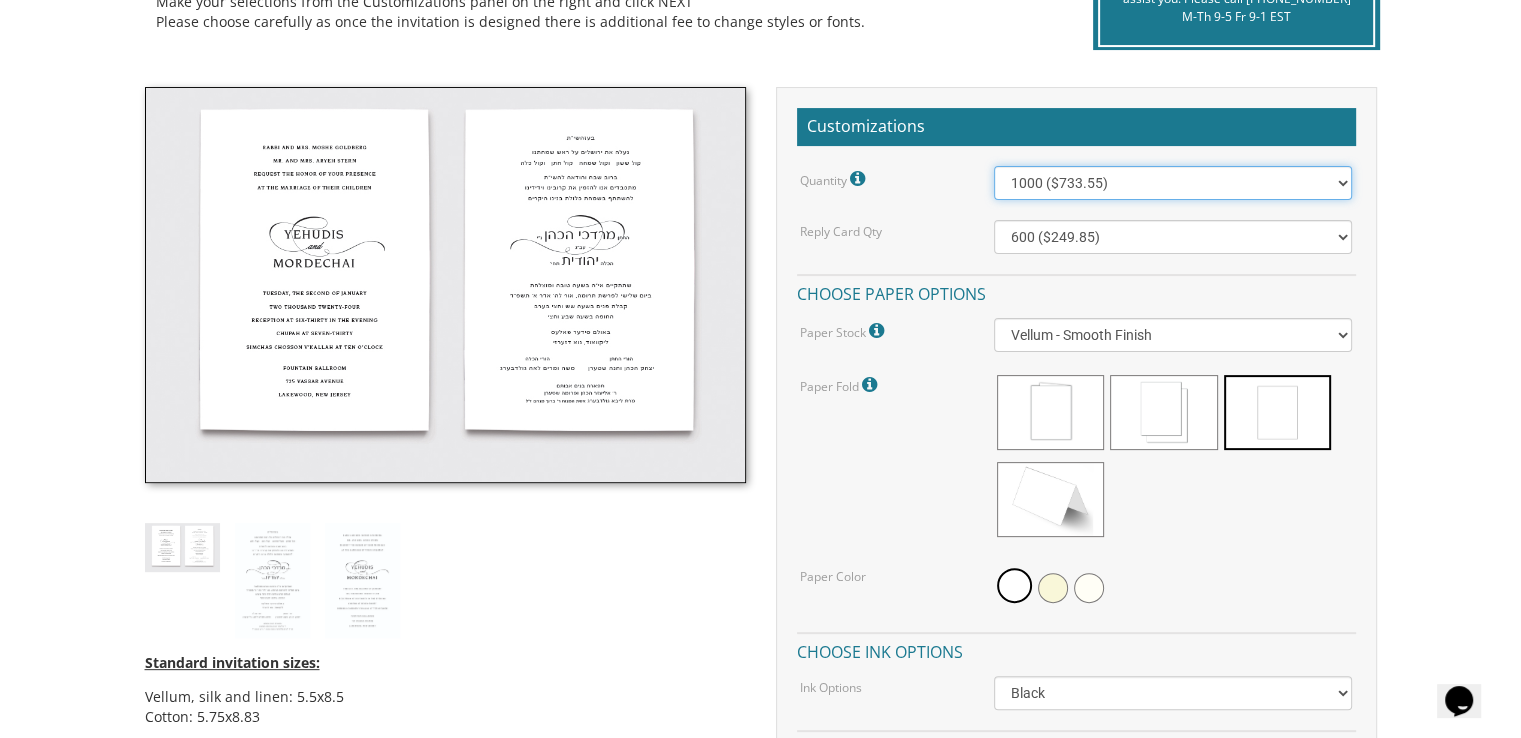select on "1100" 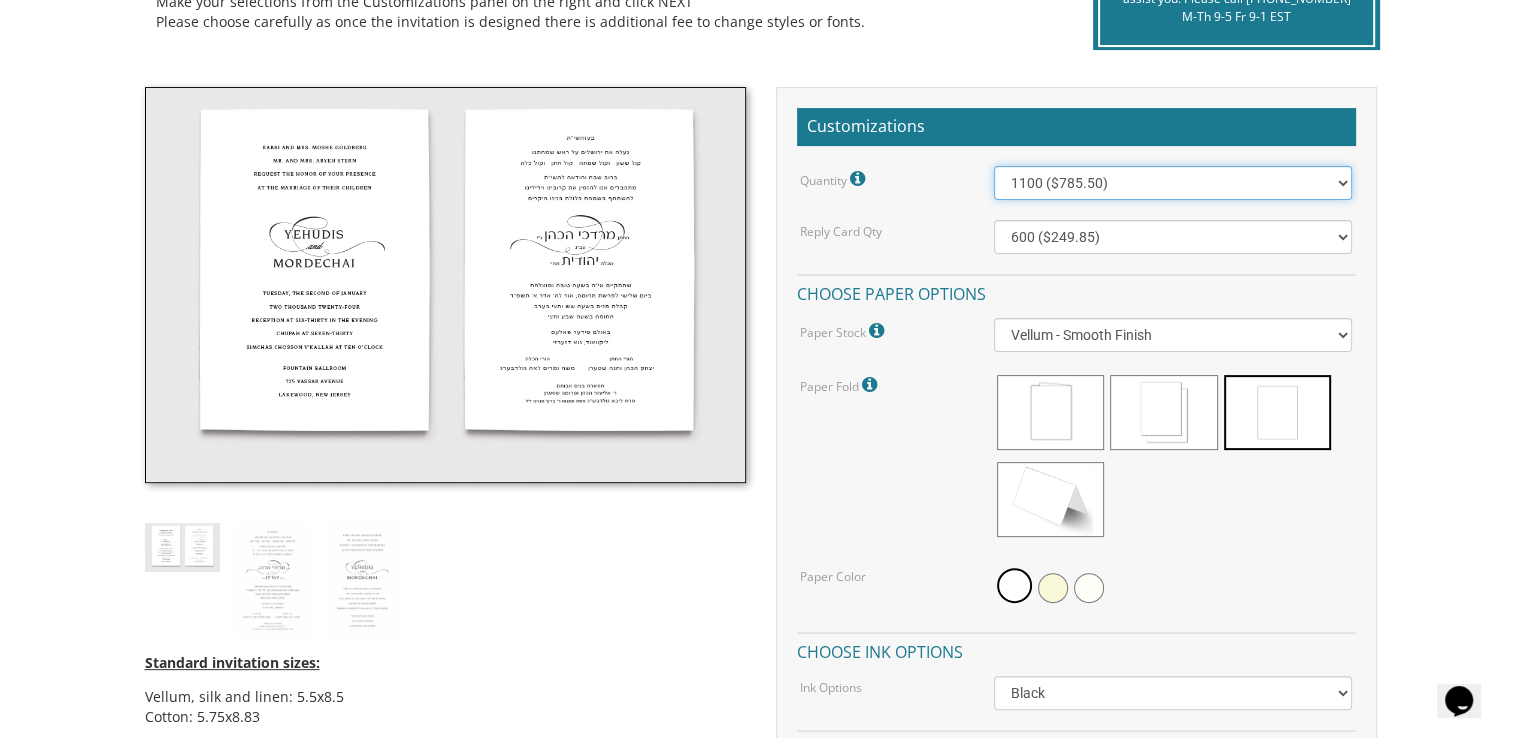 click on "100 ($277.50) 200 ($330.45) 300 ($380.65) 400 ($432.70) 500 ($482.10) 600 ($534.10) 700 ($583.65) 800 ($635.30) 900 ($684.60) 1000 ($733.55) 1100 ($785.50) 1200 ($833.05) 1300 ($884.60) 1400 ($934.05) 1500 ($983.75) 1600 ($1,033.10) 1700 ($1,082.75) 1800 ($1,132.20) 1900 ($1,183.75) 2000 ($1,230.95)" at bounding box center (1173, 183) 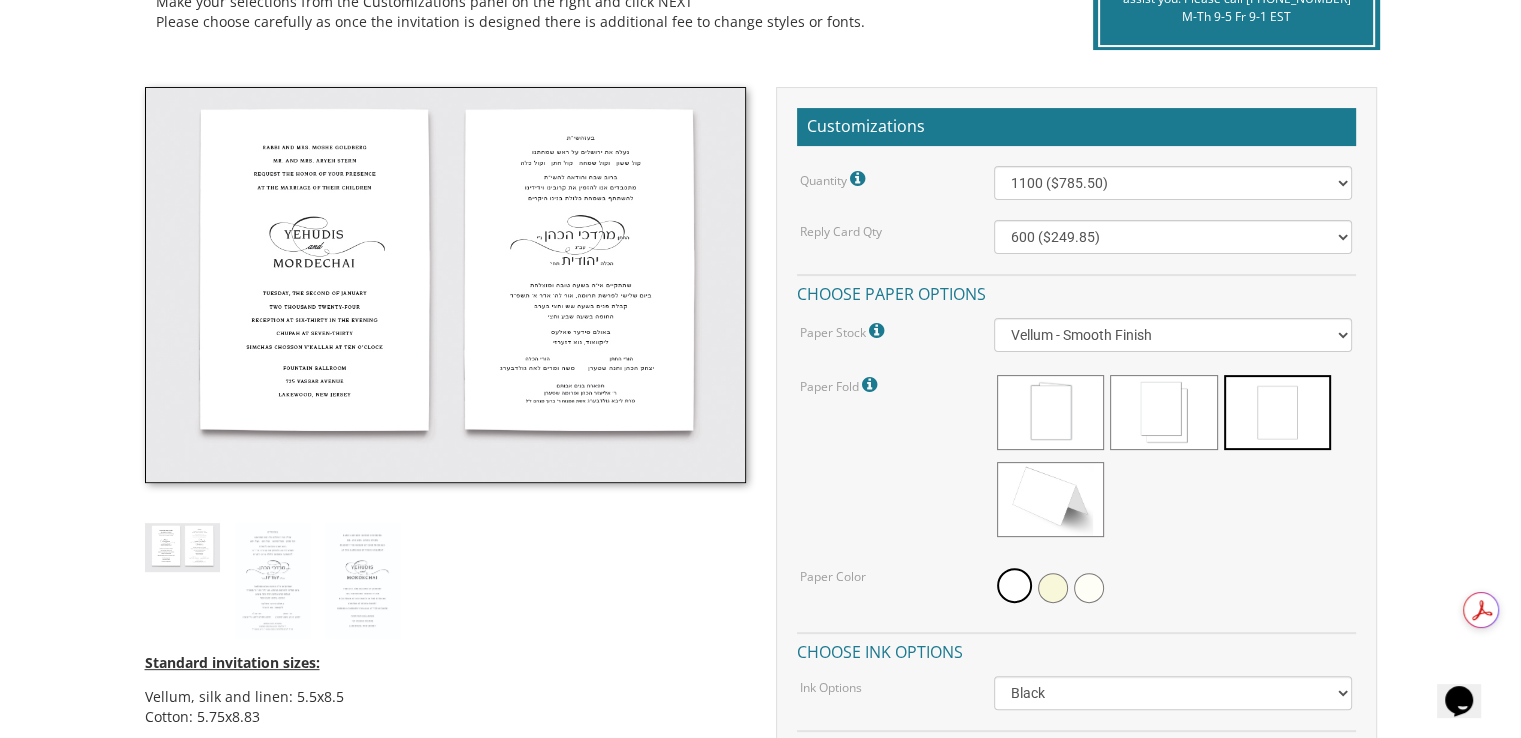 click on "My Cart
{{shoppingcart.totalQuantityDisplay}}
Total:
{{shoppingcart.subtotal}}
{{[DOMAIN_NAME]}}
{{shoppingcartitem.description}}
Qty. {{shoppingcartitem.quantity}}
{{[DOMAIN_NAME]}}" at bounding box center (760, 965) 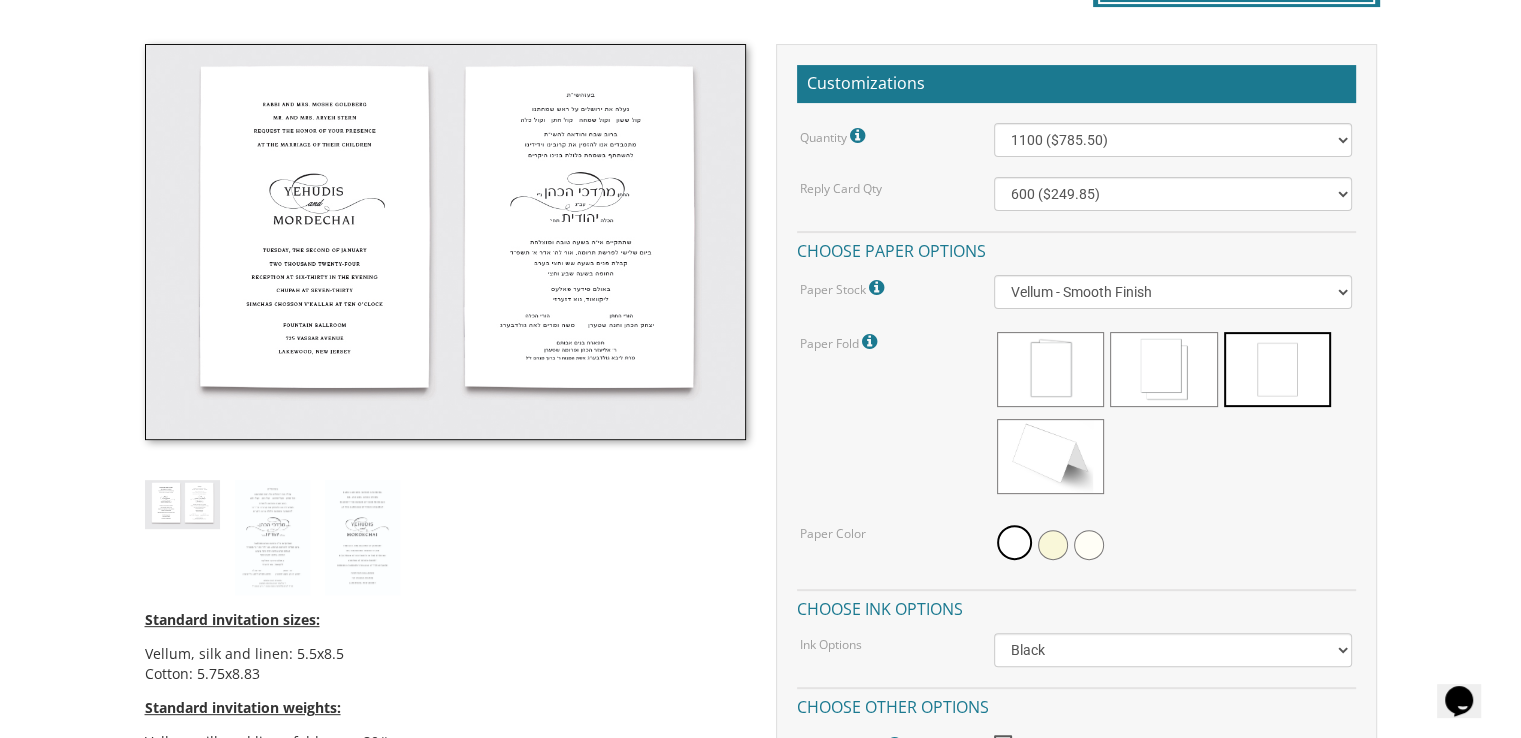 scroll, scrollTop: 559, scrollLeft: 0, axis: vertical 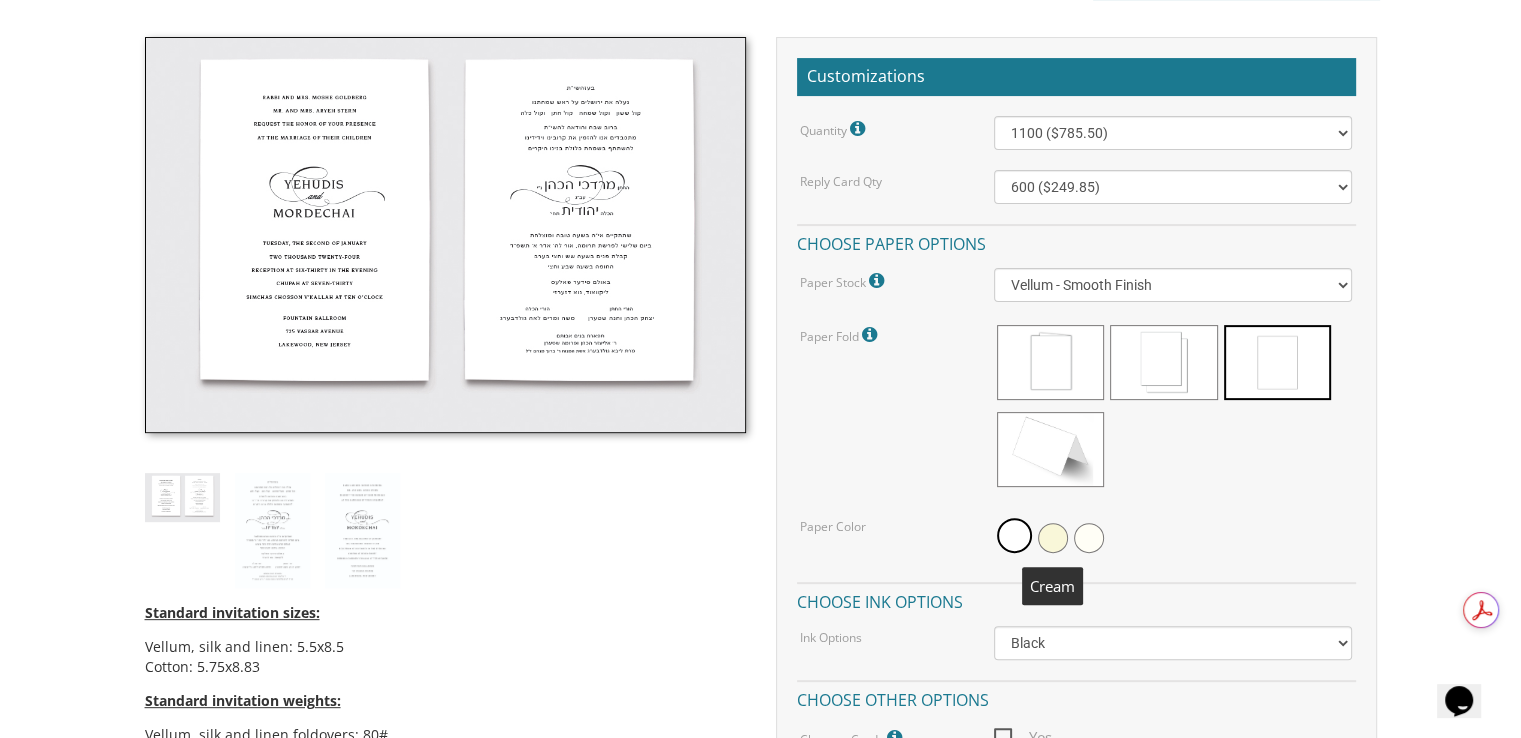 click at bounding box center (1053, 538) 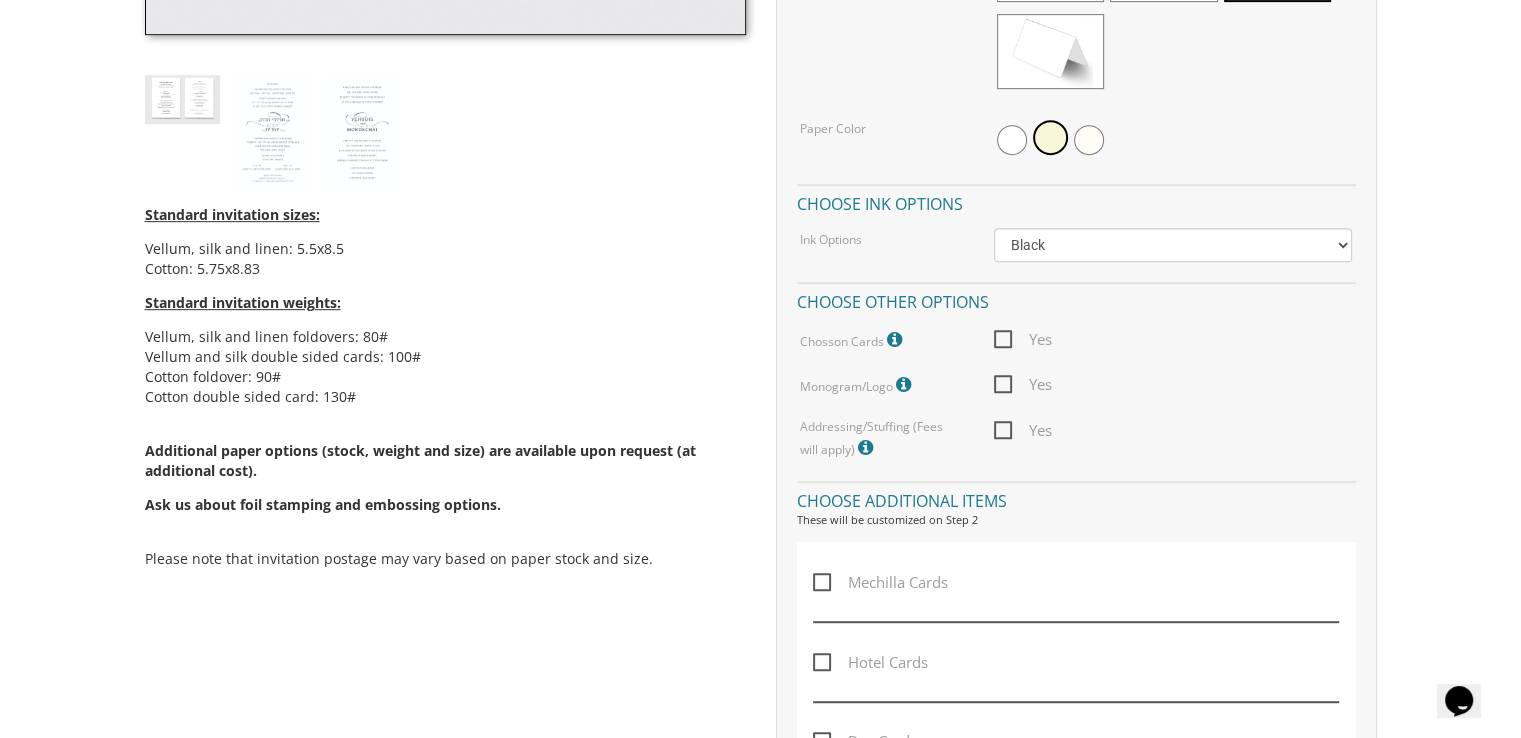 scroll, scrollTop: 971, scrollLeft: 0, axis: vertical 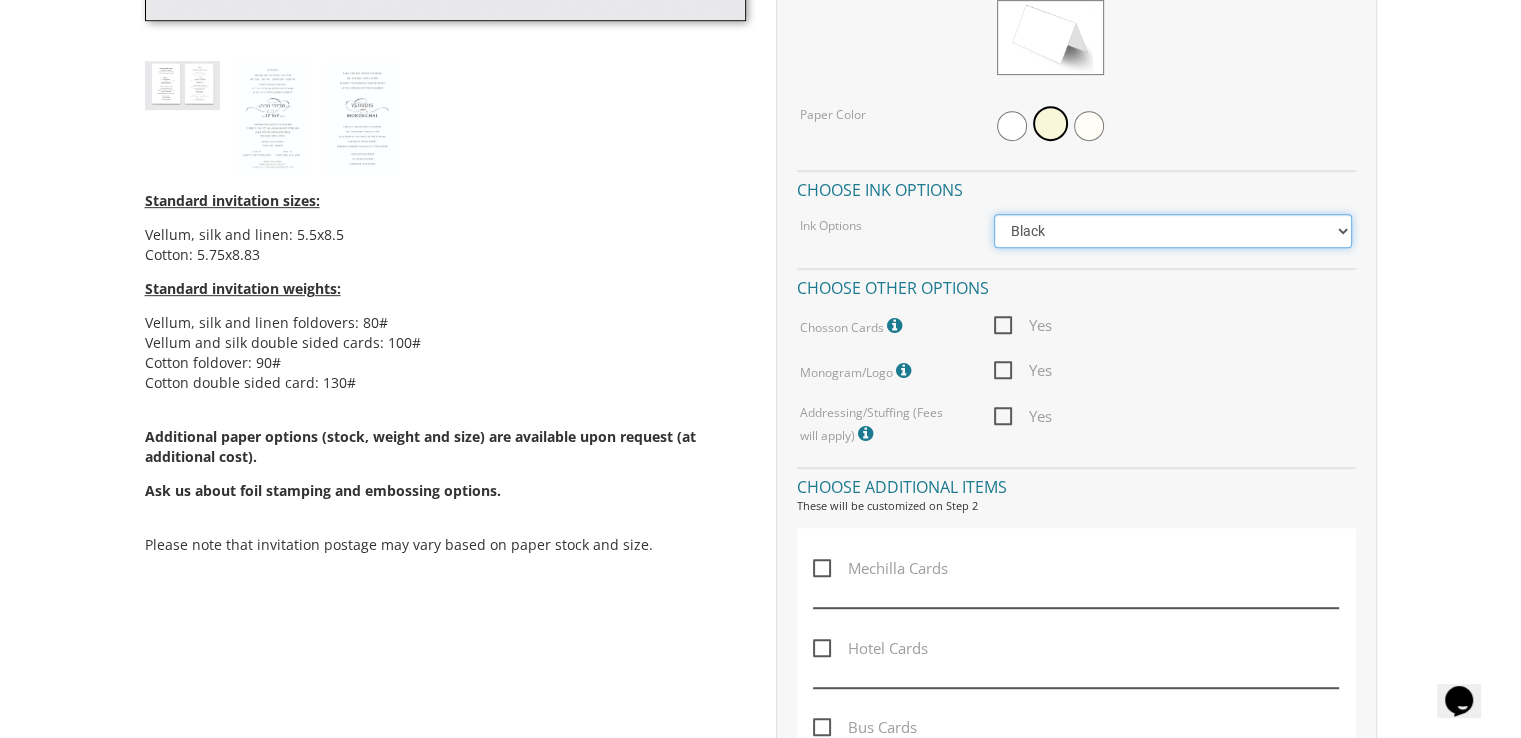 click on "Black Colored Ink ($65.00) Black + One Color ($211.00) Two Colors ($265.00)" at bounding box center [1173, 231] 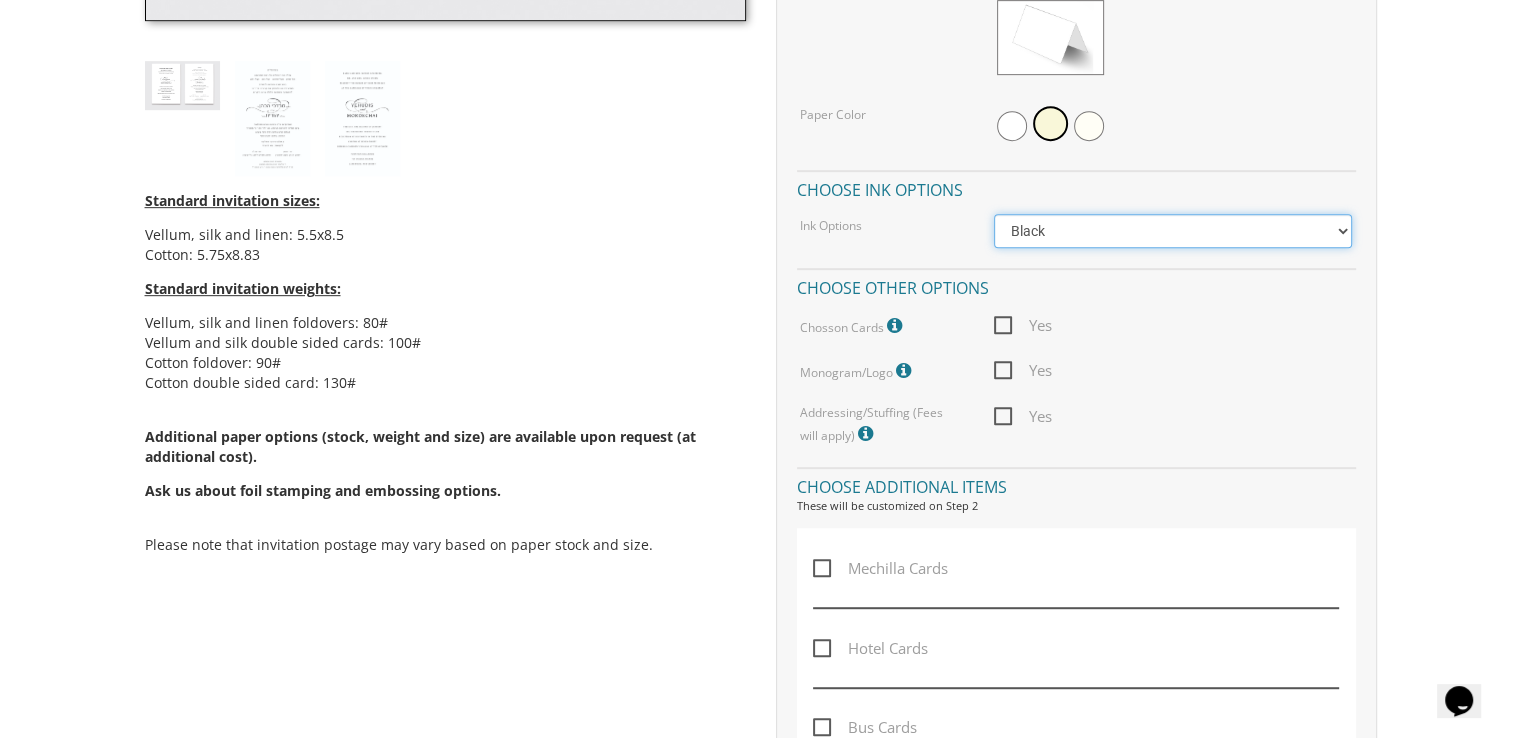 select on "Standard" 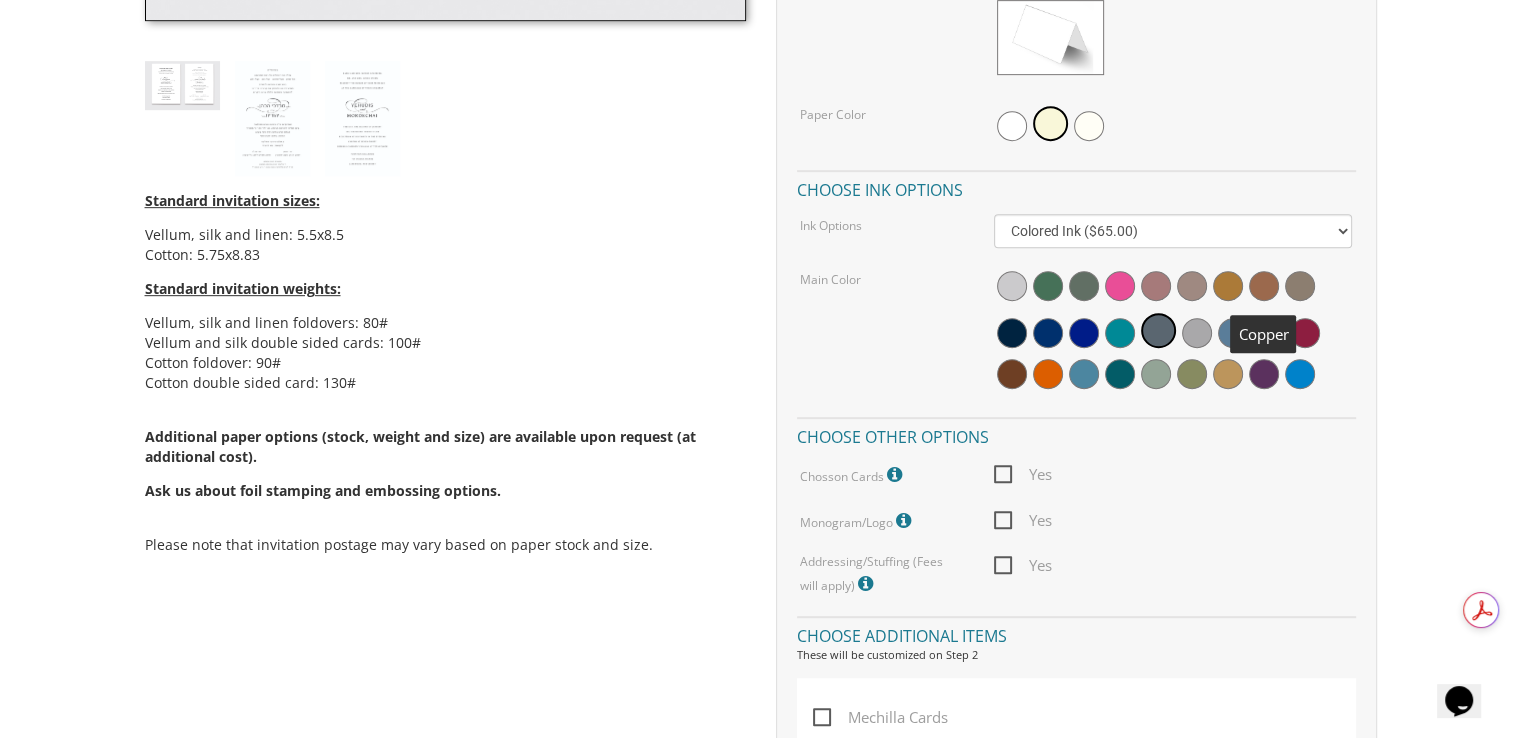 click at bounding box center (1264, 286) 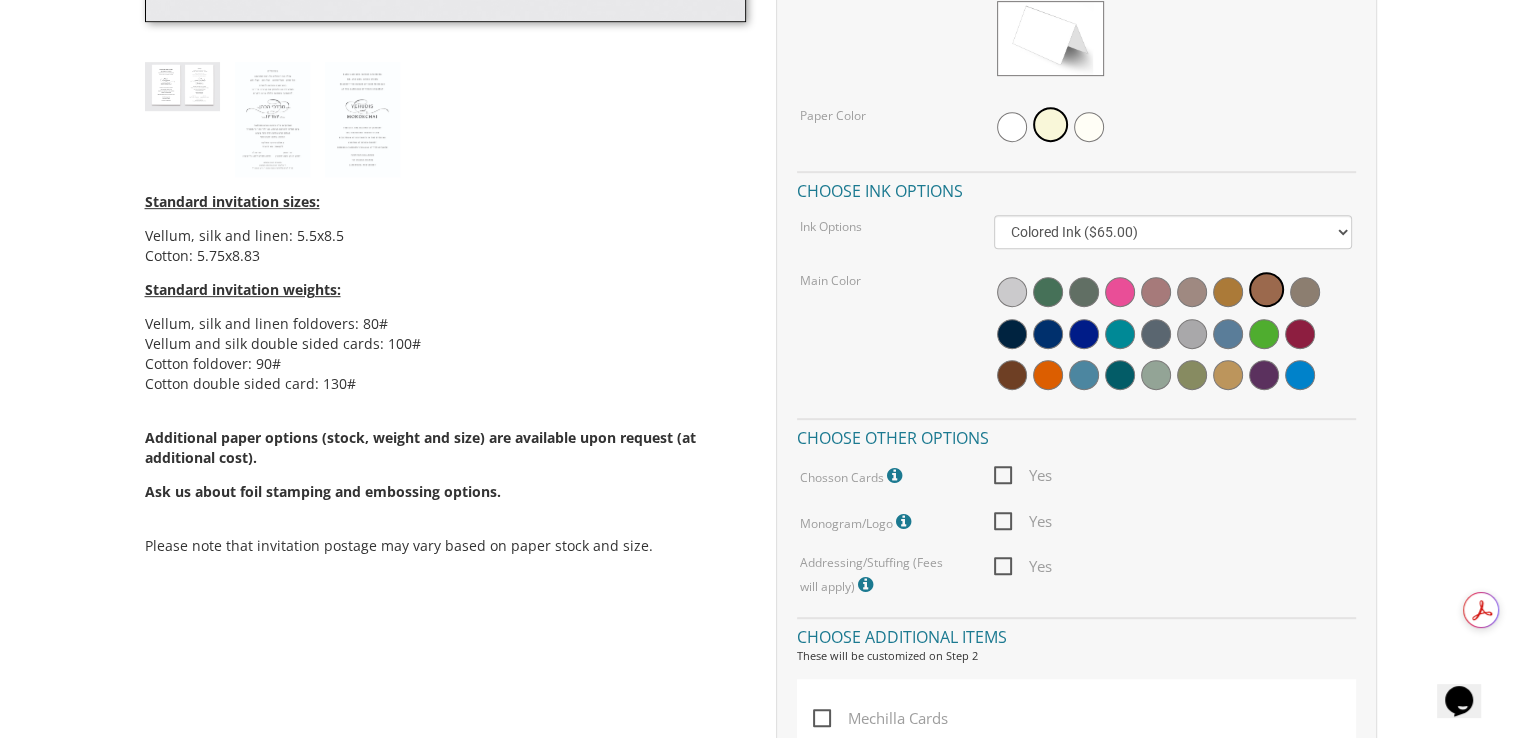 scroll, scrollTop: 971, scrollLeft: 0, axis: vertical 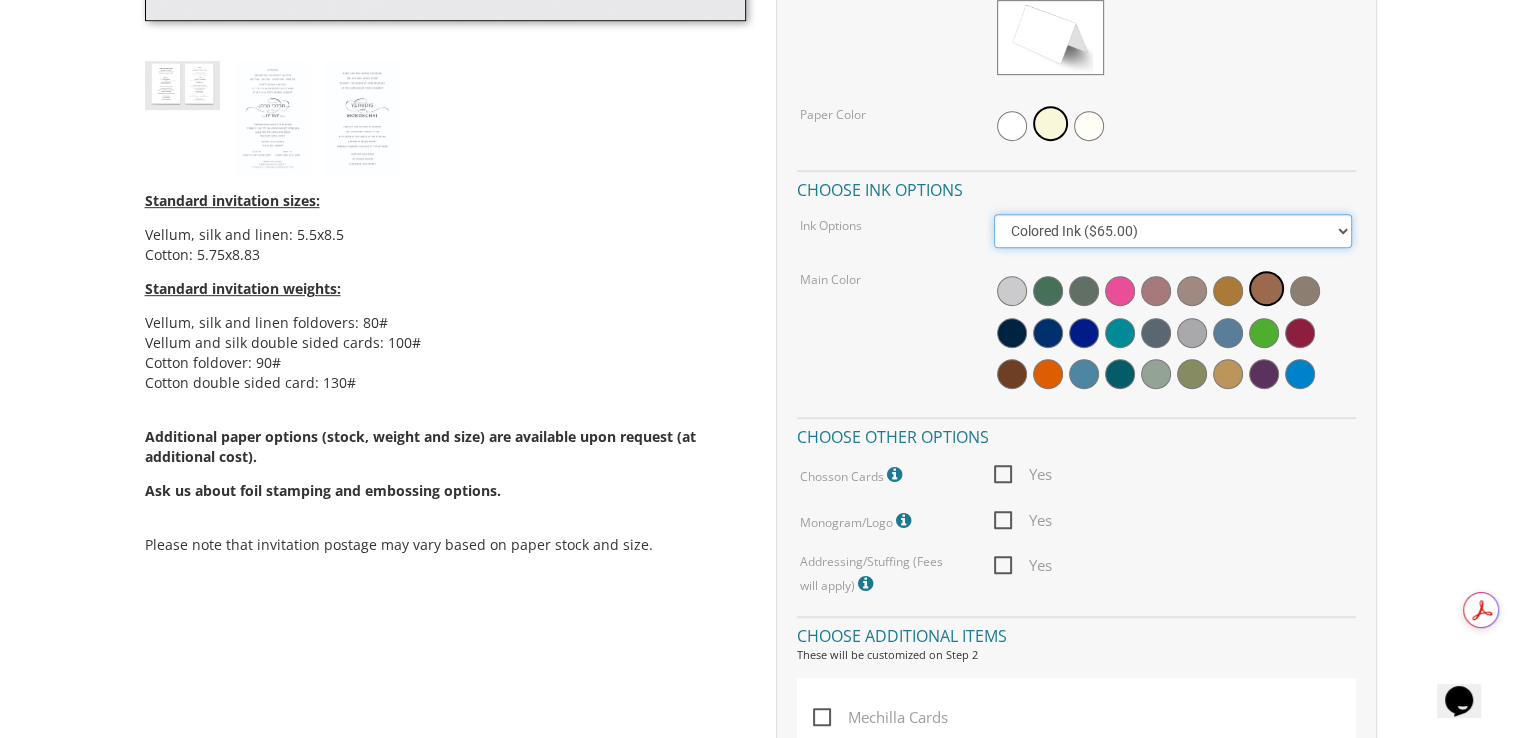 click on "Black Colored Ink ($65.00) Black + One Color ($211.00) Two Colors ($265.00)" at bounding box center (1173, 231) 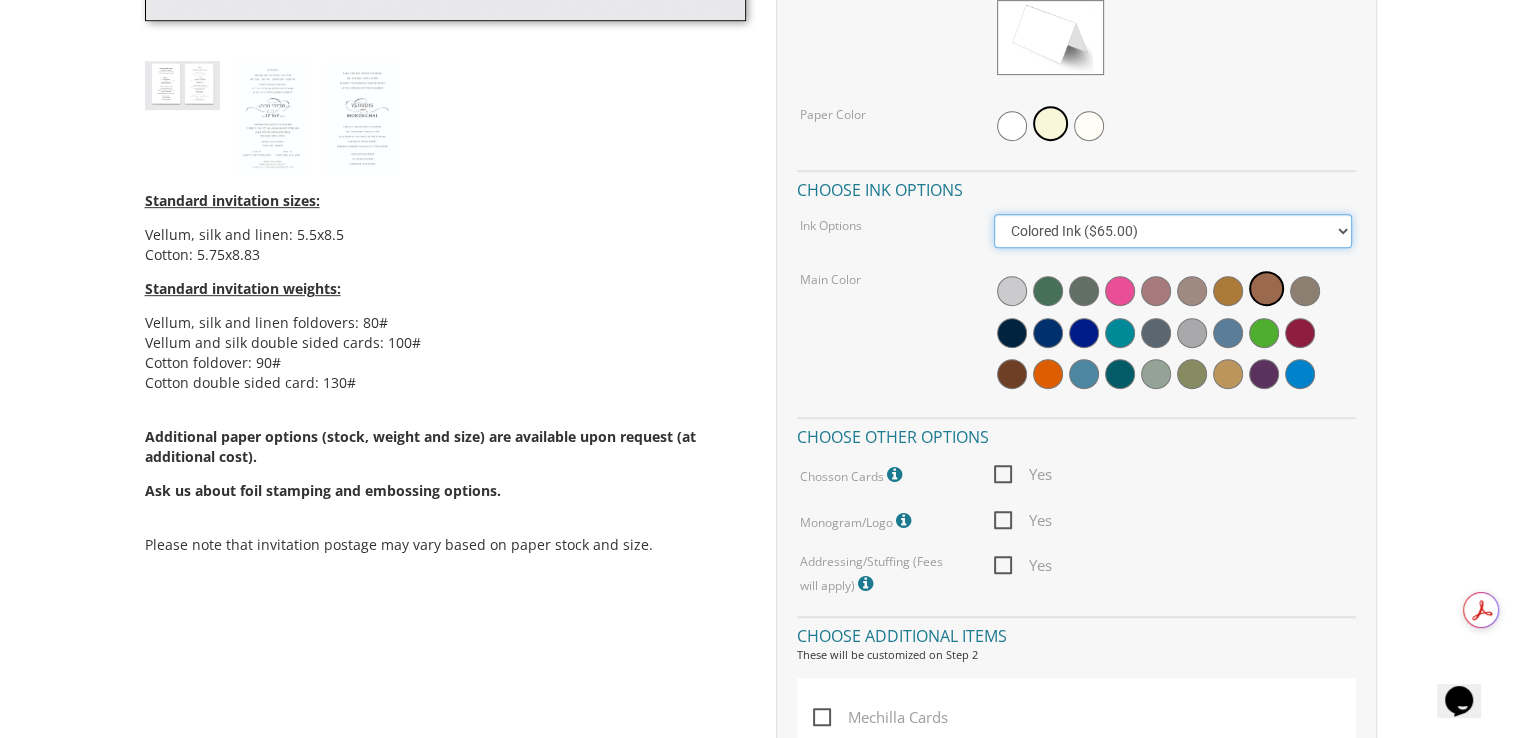 click on "Black Colored Ink ($65.00) Black + One Color ($211.00) Two Colors ($265.00)" at bounding box center [1173, 231] 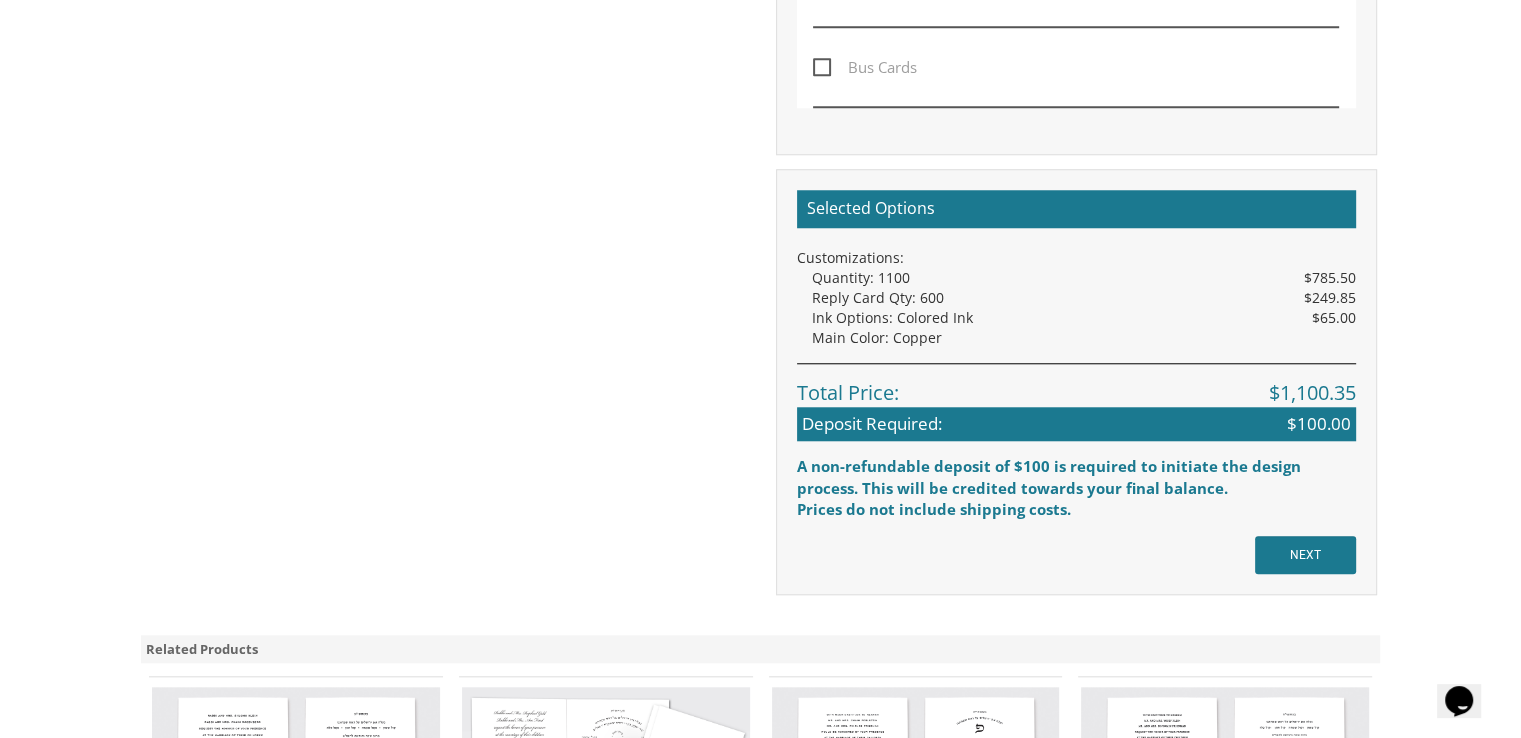 scroll, scrollTop: 1784, scrollLeft: 0, axis: vertical 